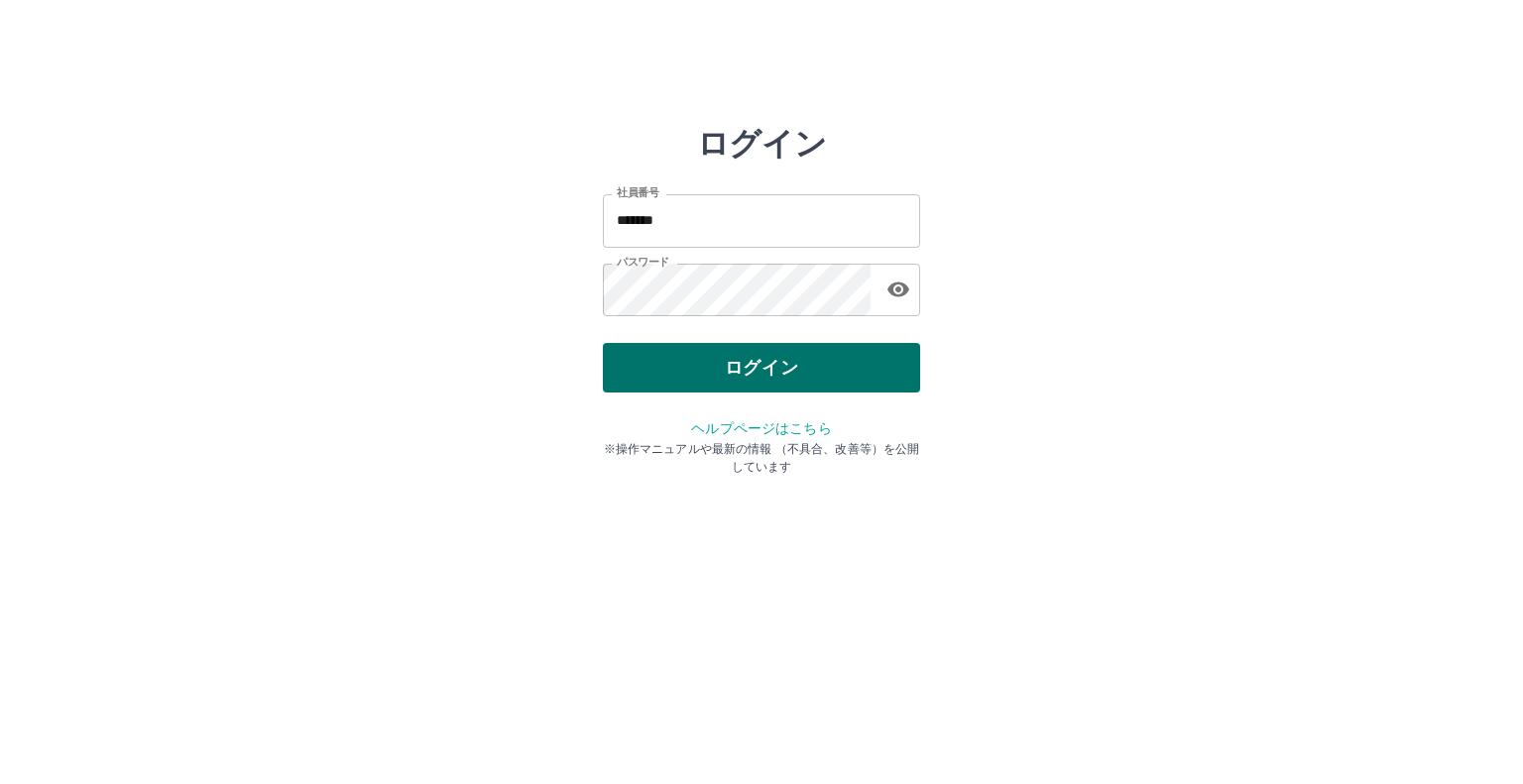 scroll, scrollTop: 0, scrollLeft: 0, axis: both 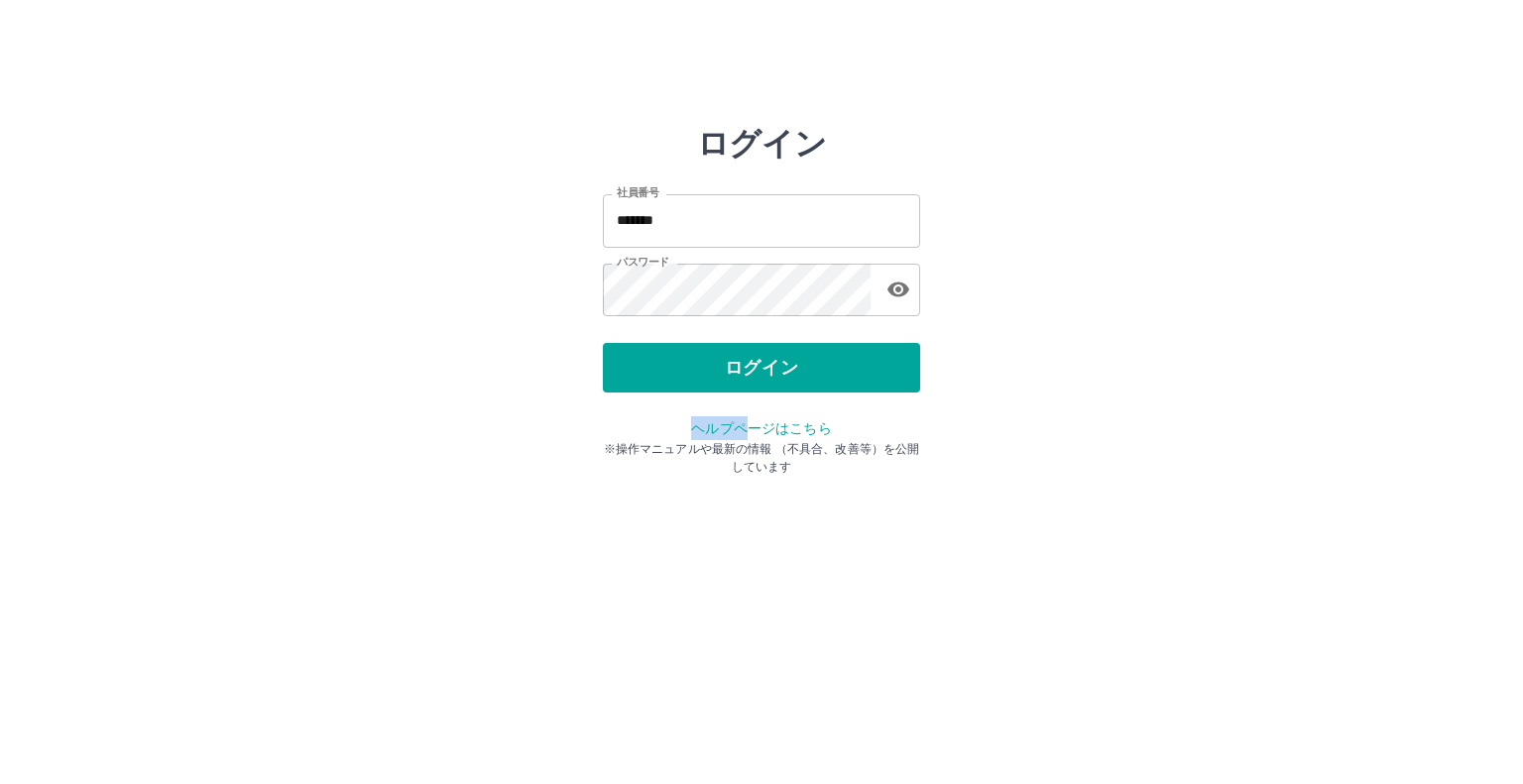 click on "ログイン 社員番号 ******* 社員番号 パスワード パスワード ログイン ヘルプページはこちら ※操作マニュアルや最新の情報 （不具合、改善等）を公開しています" at bounding box center [762, 283] 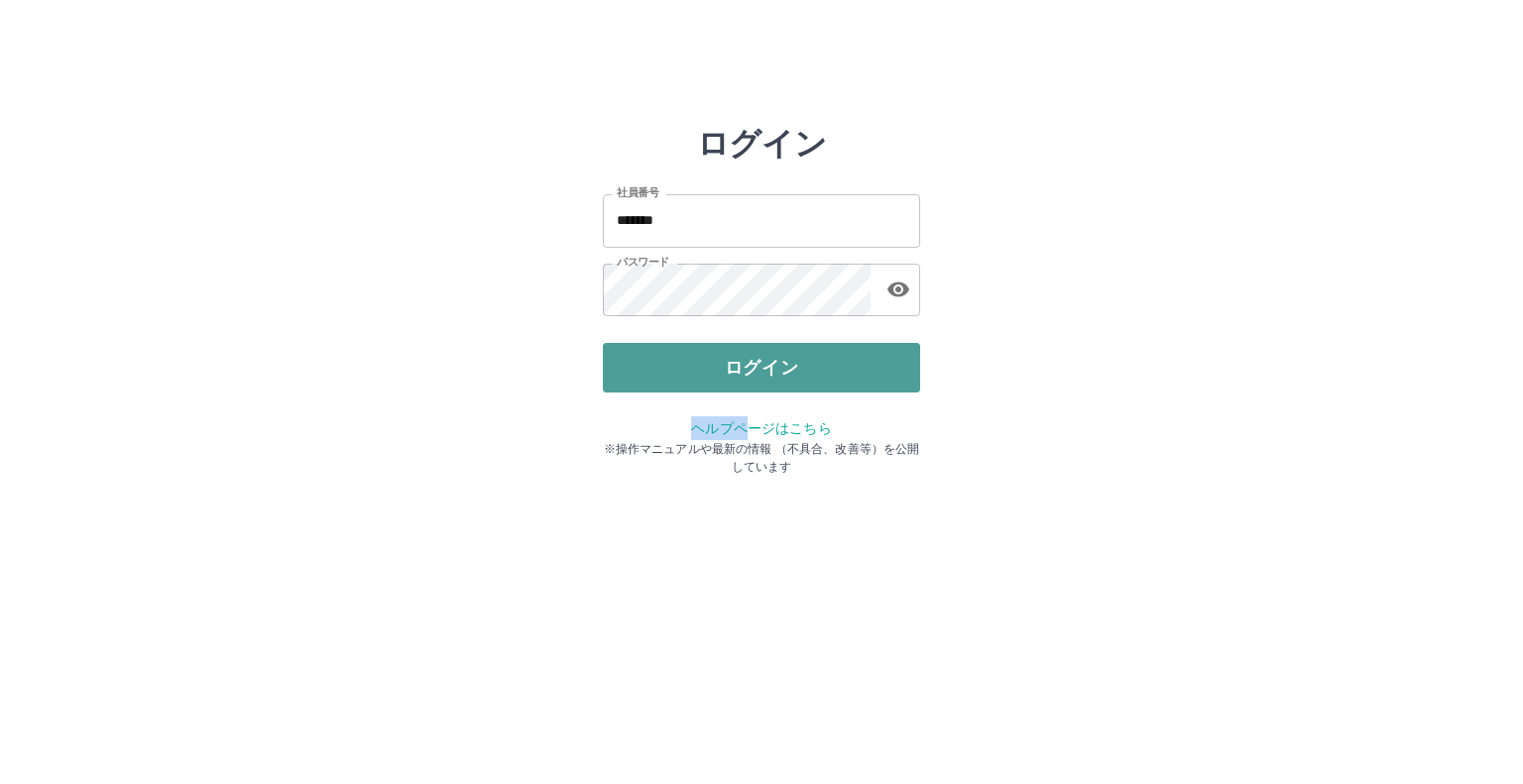 click on "ログイン" at bounding box center (762, 368) 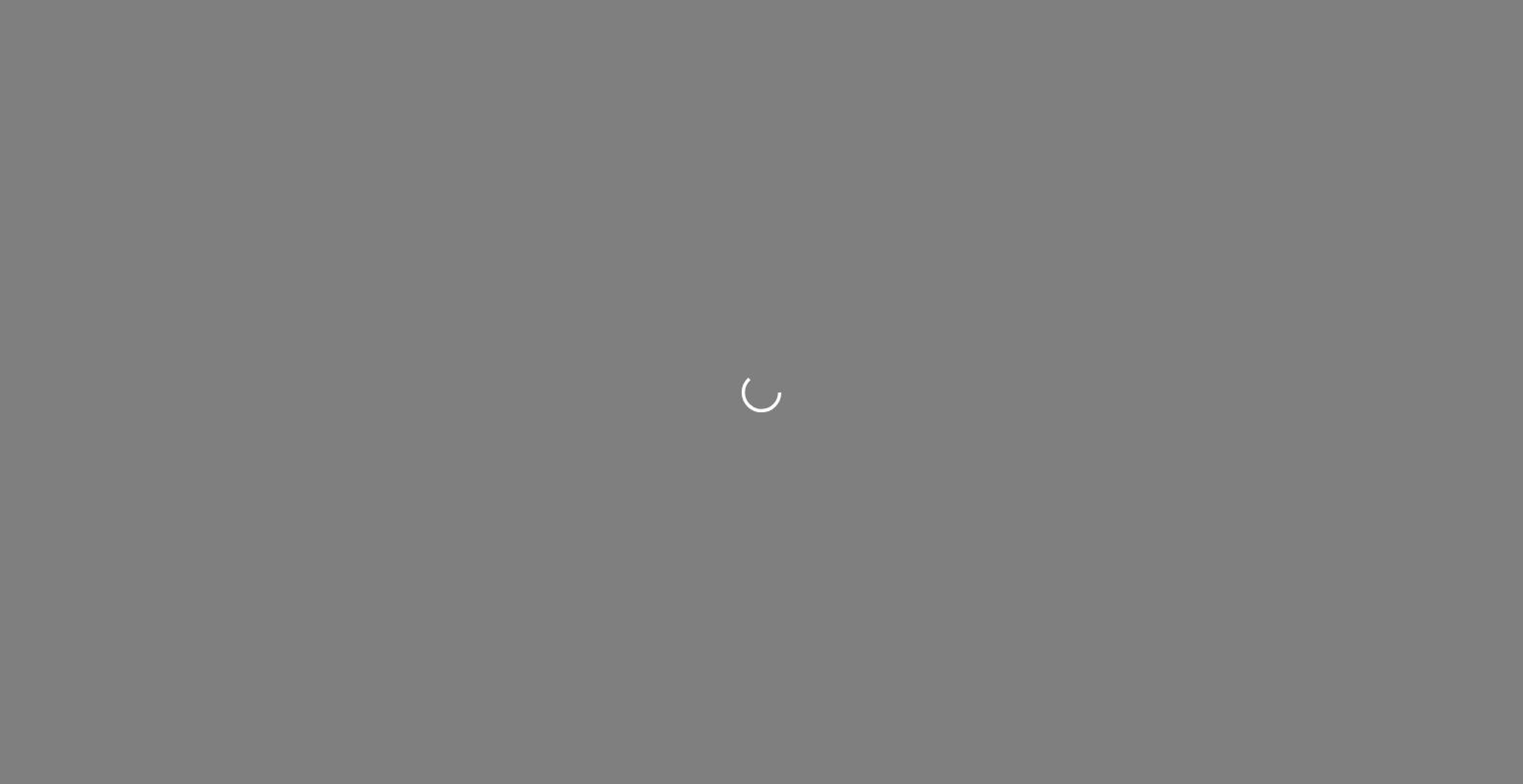 scroll, scrollTop: 0, scrollLeft: 0, axis: both 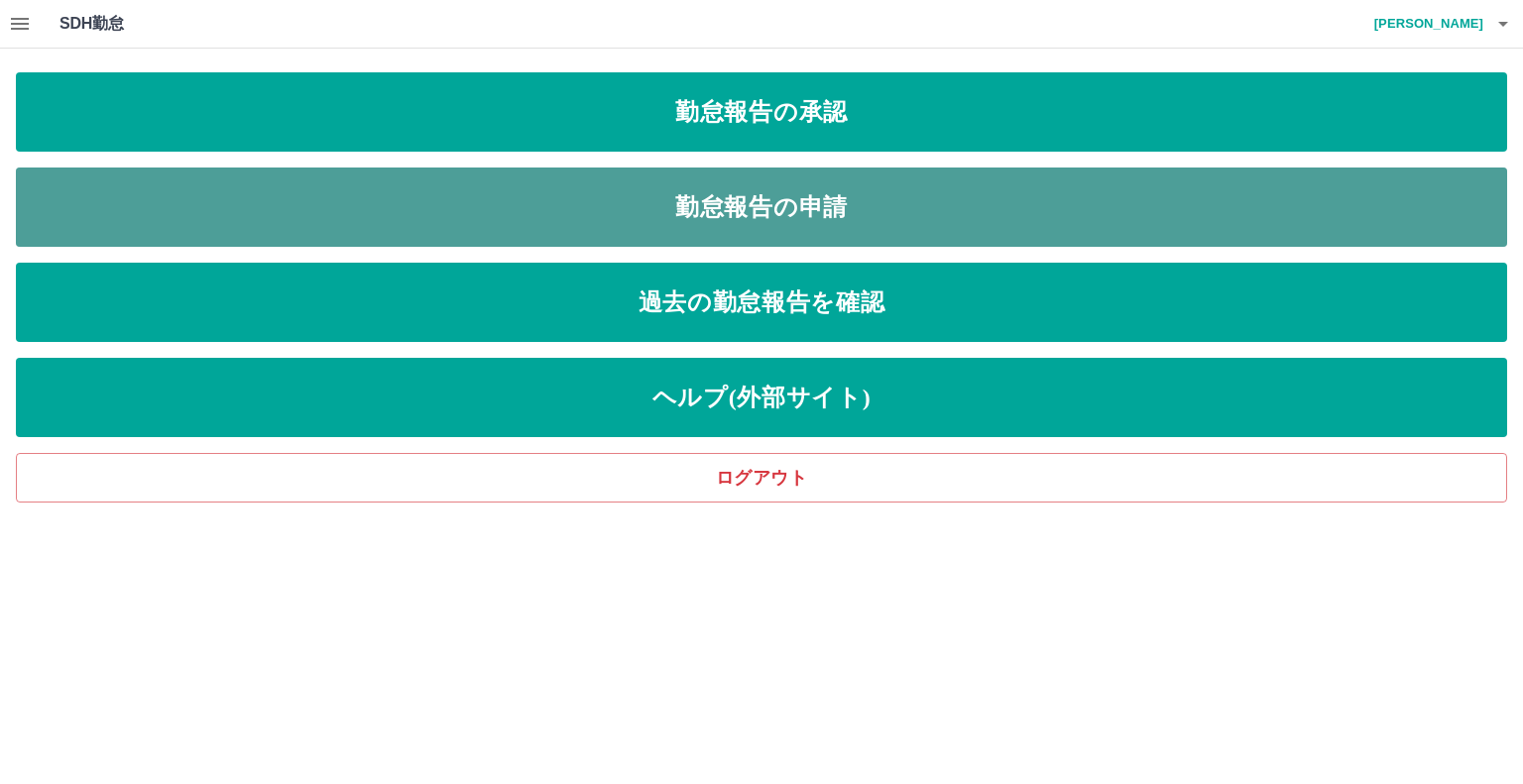 click on "勤怠報告の申請" at bounding box center [762, 207] 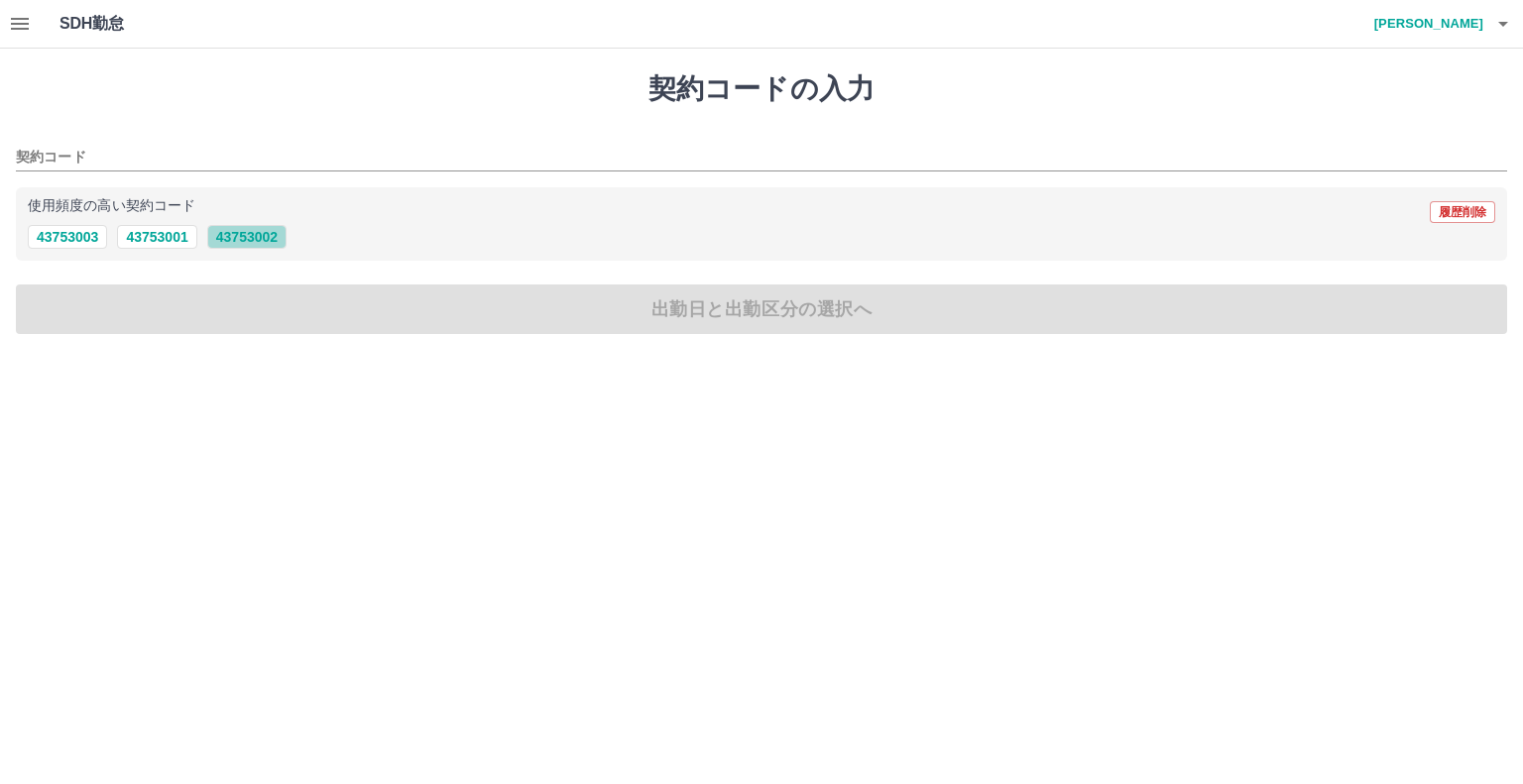 click on "43753002" at bounding box center (247, 237) 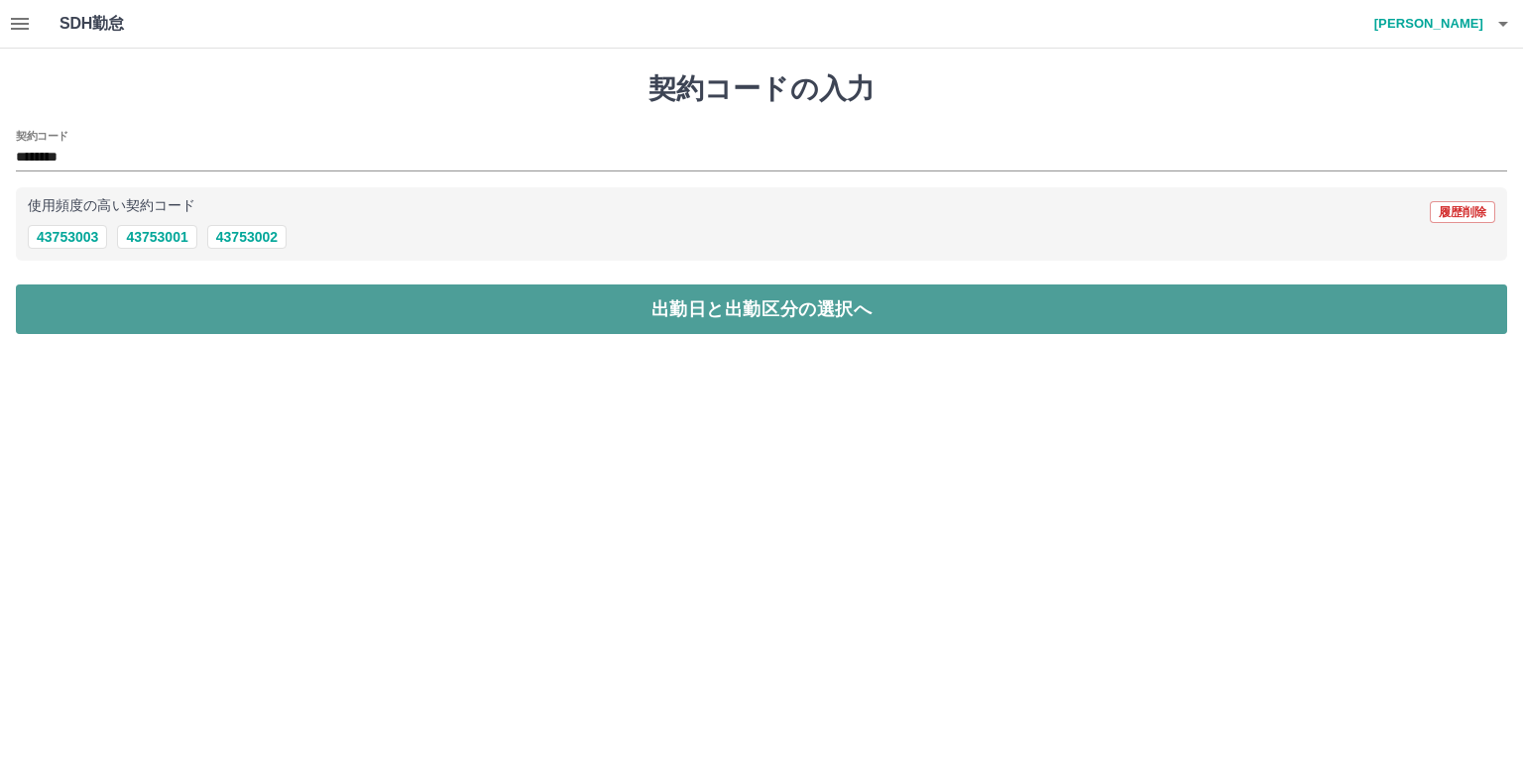 click on "出勤日と出勤区分の選択へ" at bounding box center (762, 309) 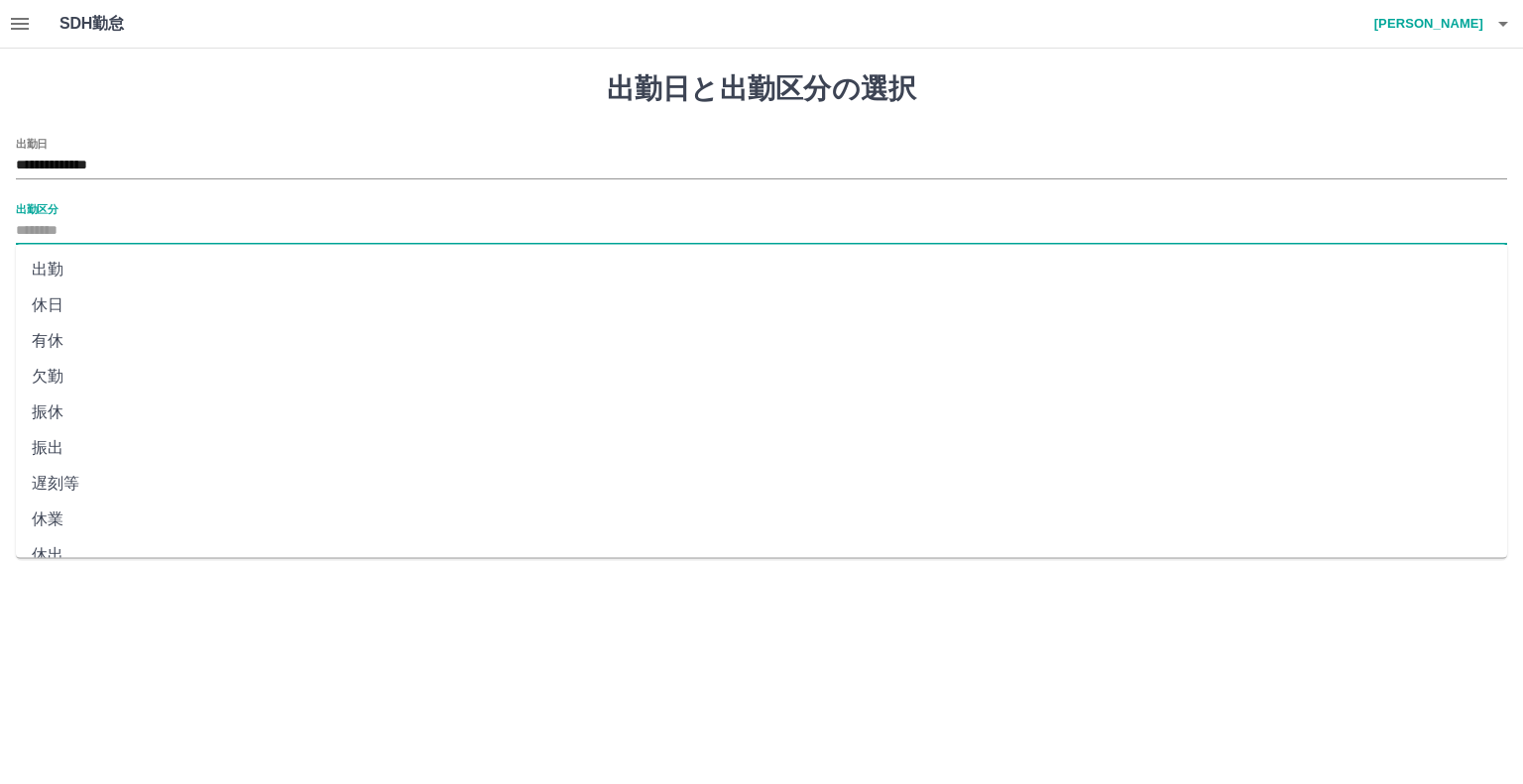 click on "出勤区分" at bounding box center [762, 231] 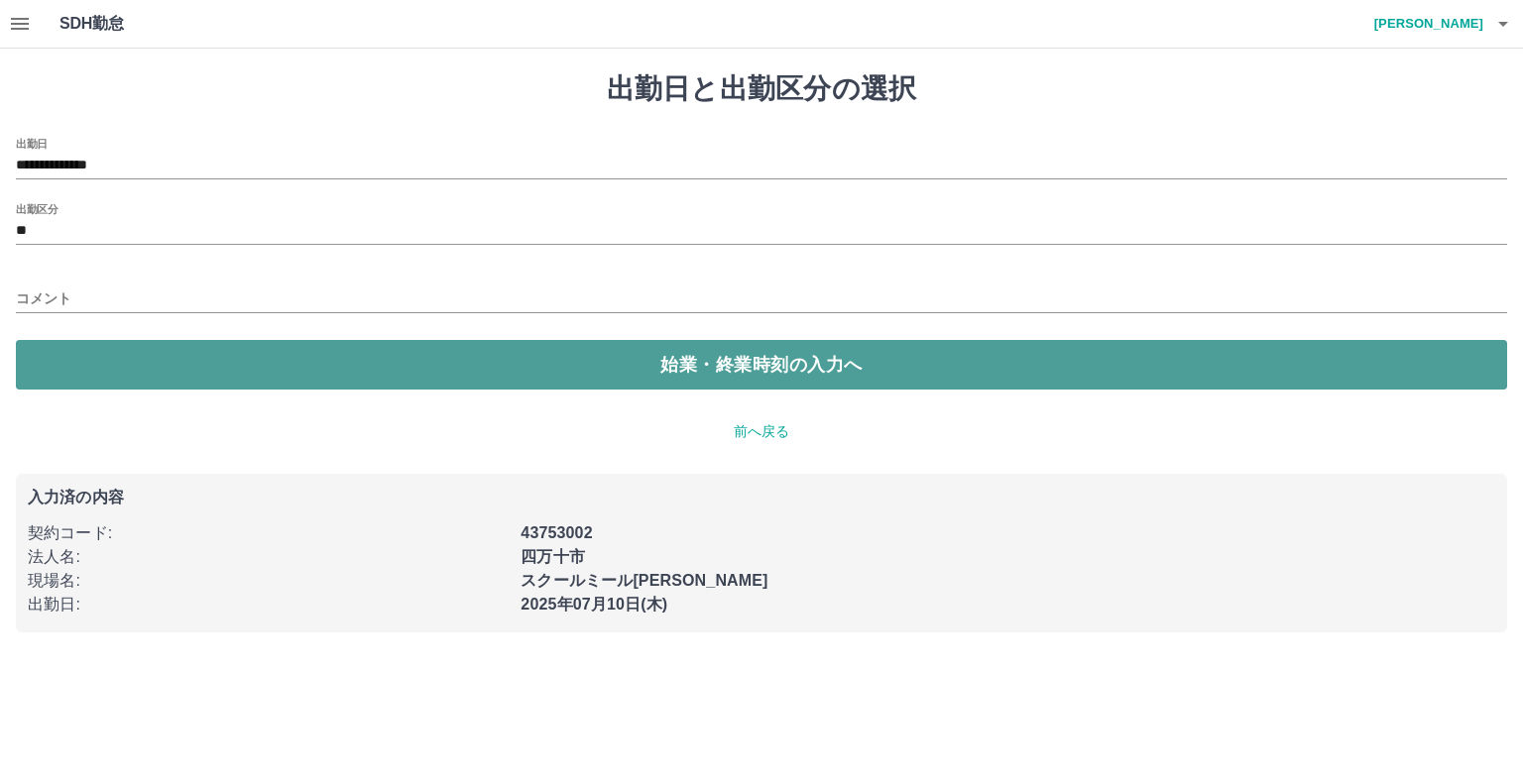 click on "始業・終業時刻の入力へ" at bounding box center (762, 365) 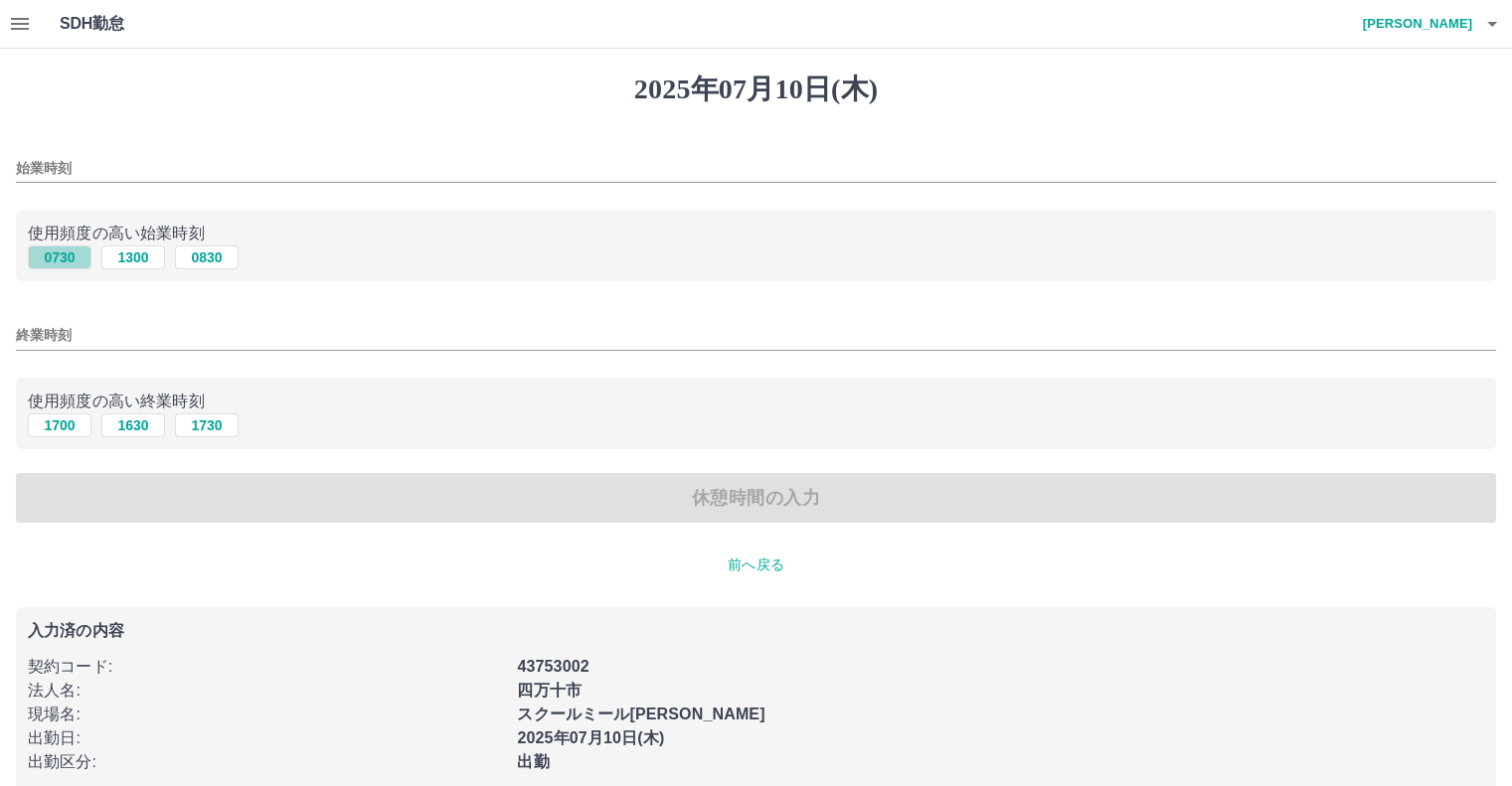 click on "0730" at bounding box center (60, 257) 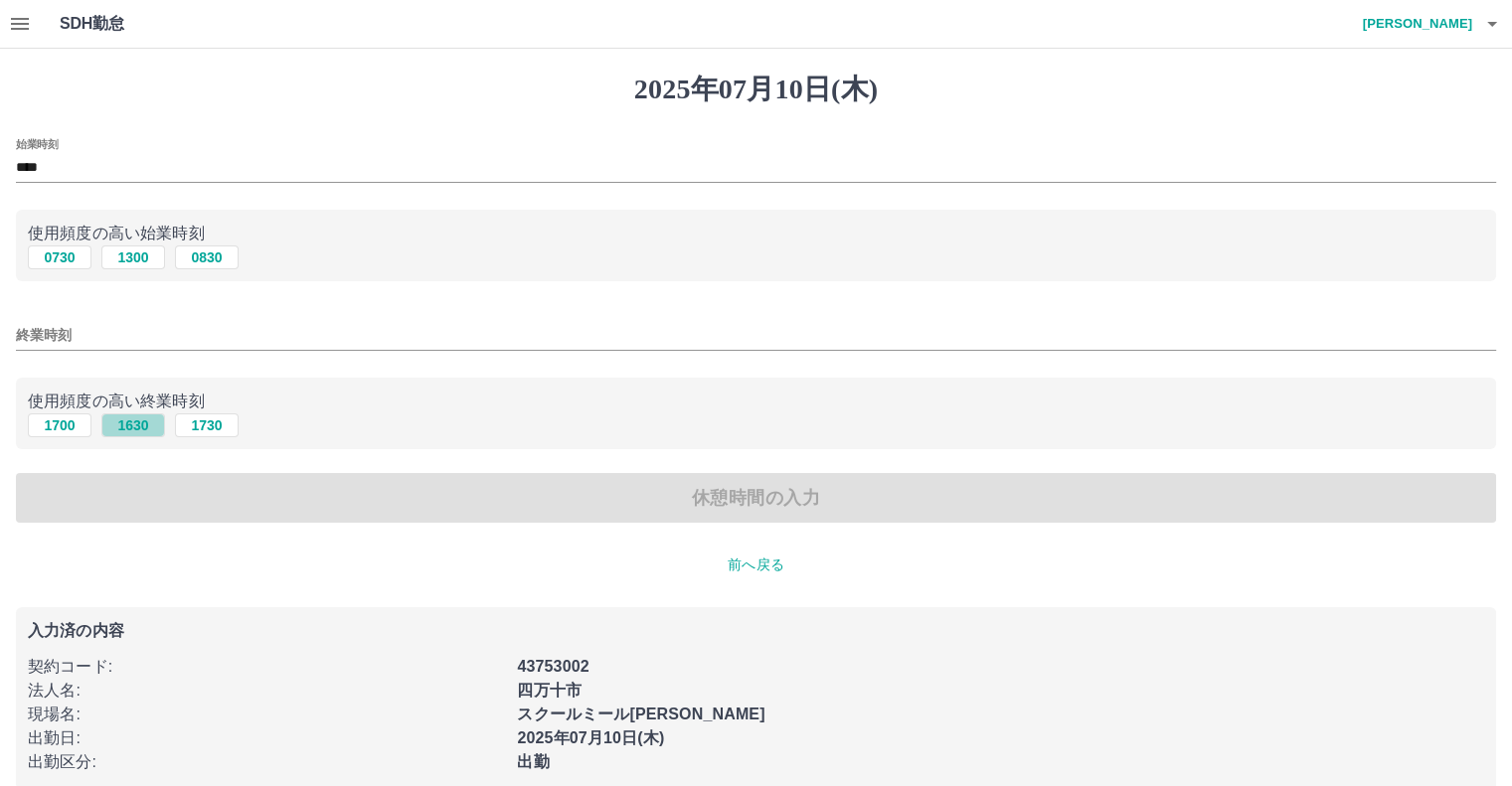 click on "1630" at bounding box center (133, 425) 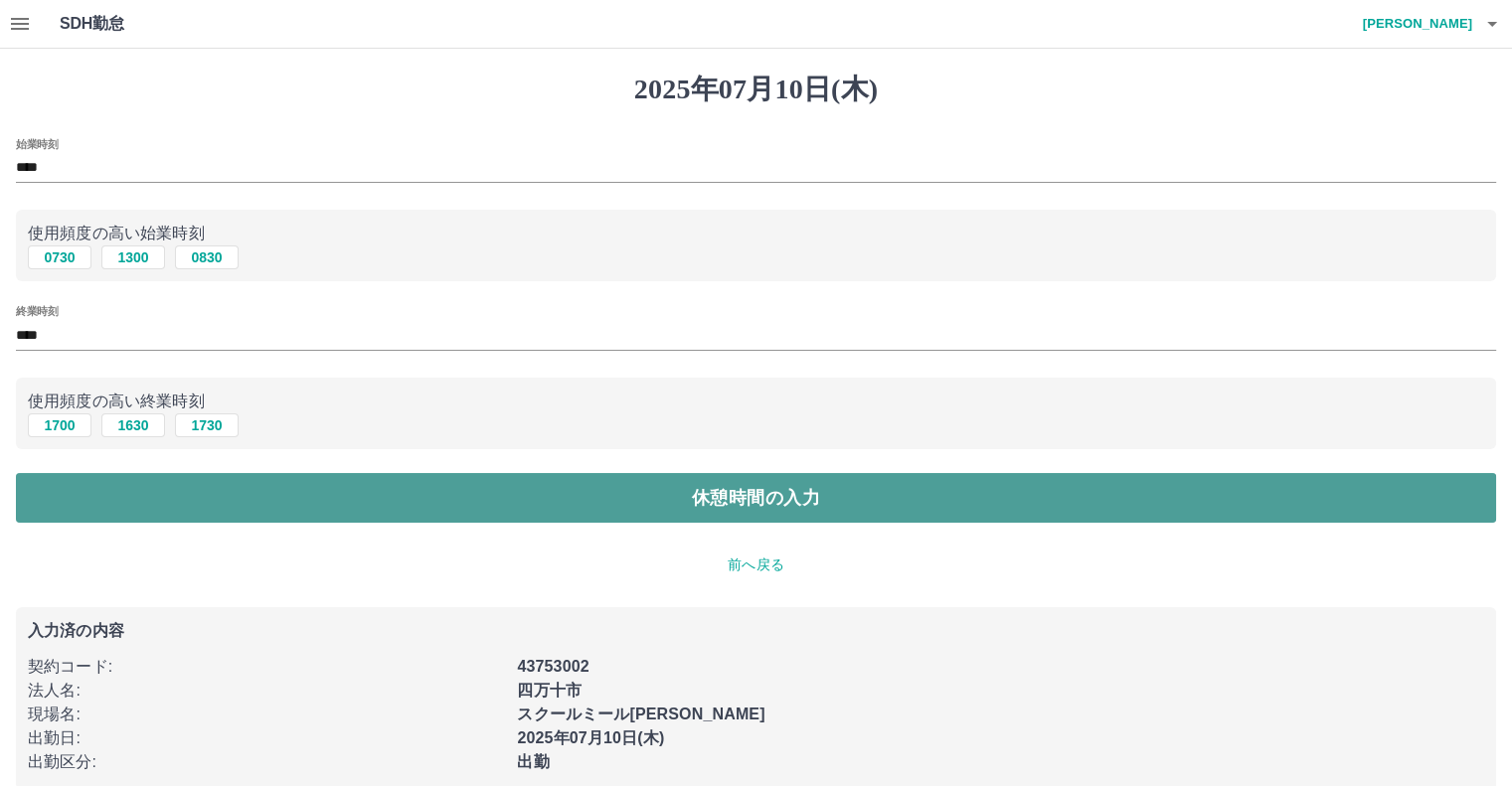 click on "休憩時間の入力" at bounding box center [756, 498] 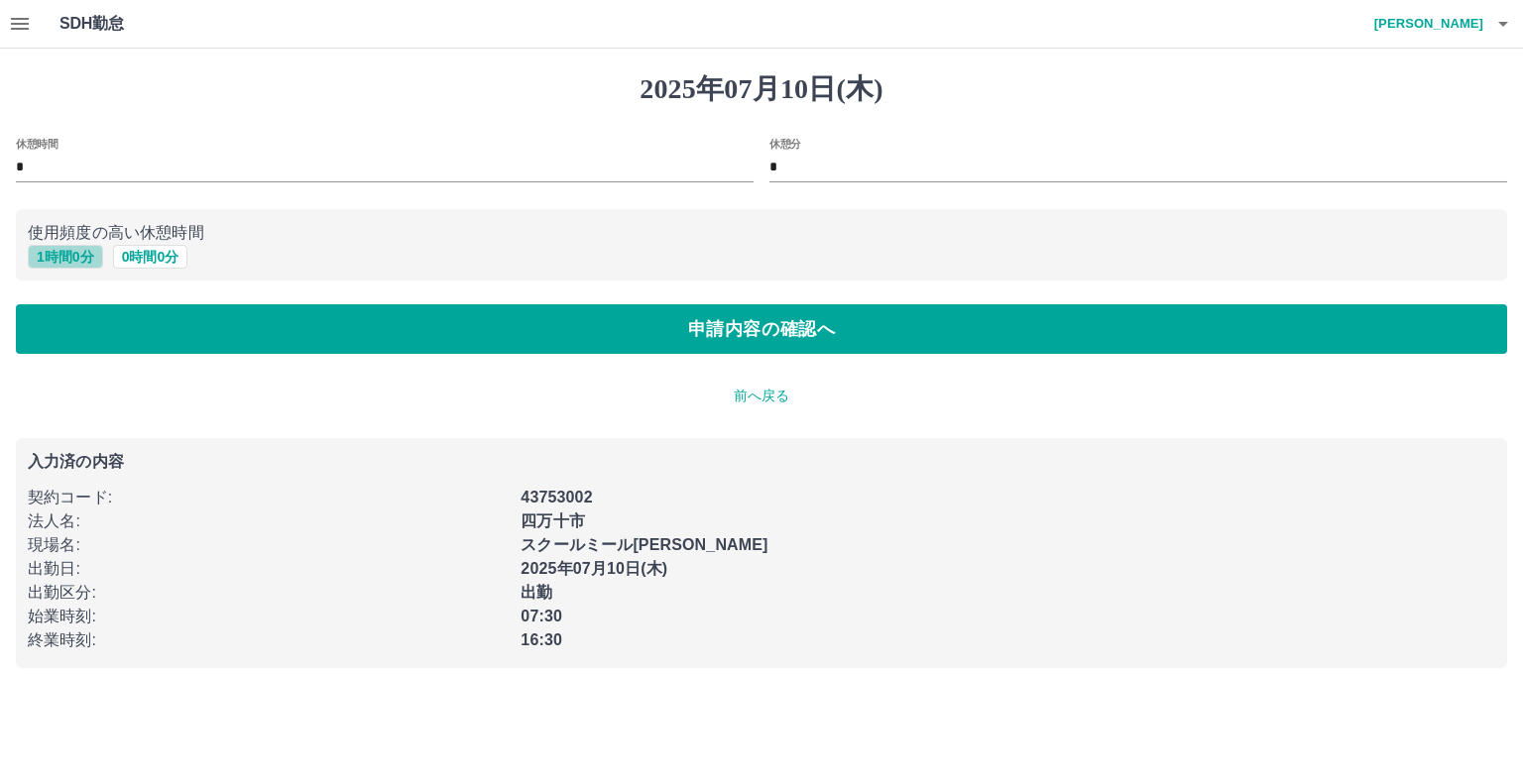 click on "1 時間 0 分" at bounding box center (65, 257) 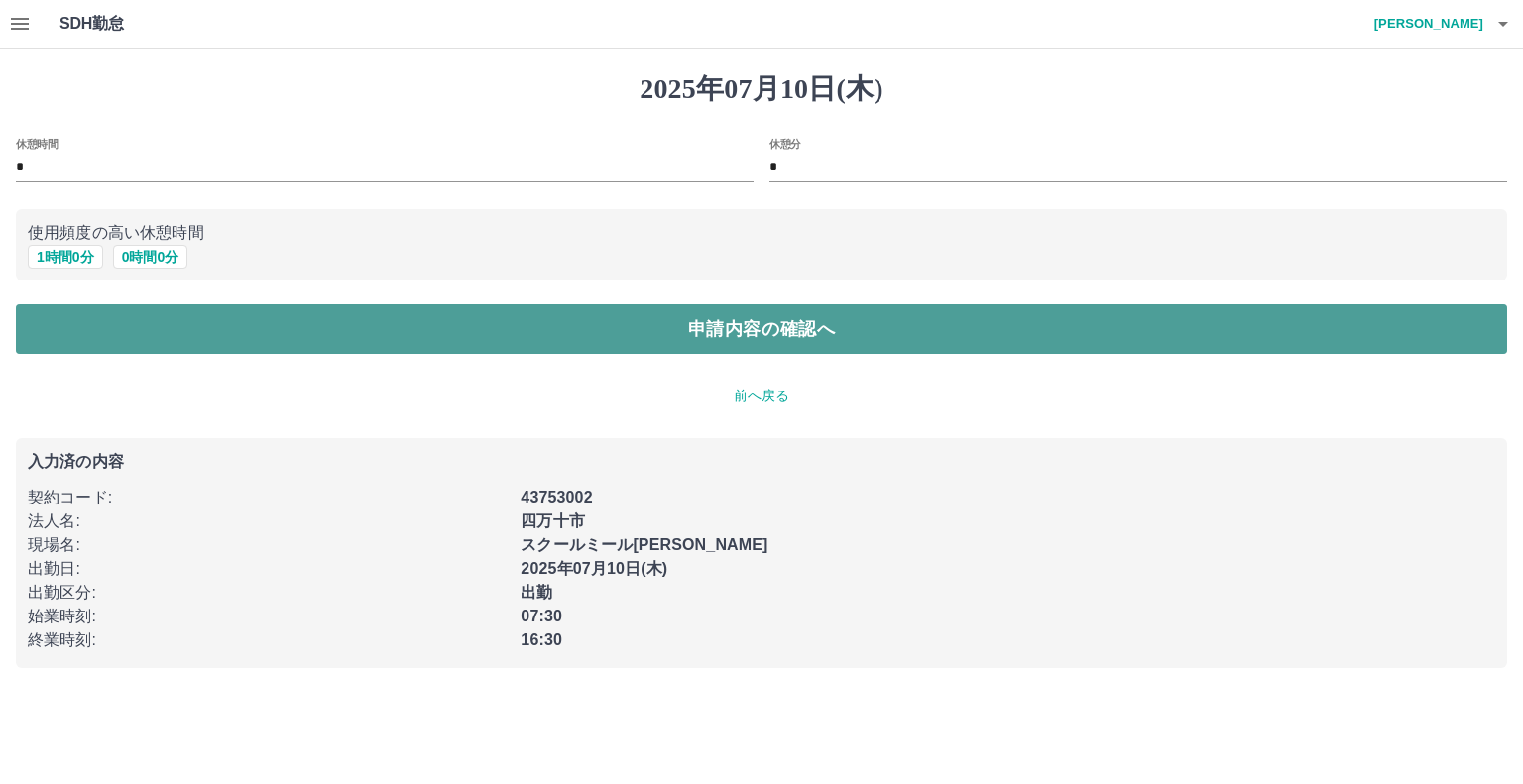 click on "申請内容の確認へ" at bounding box center [762, 329] 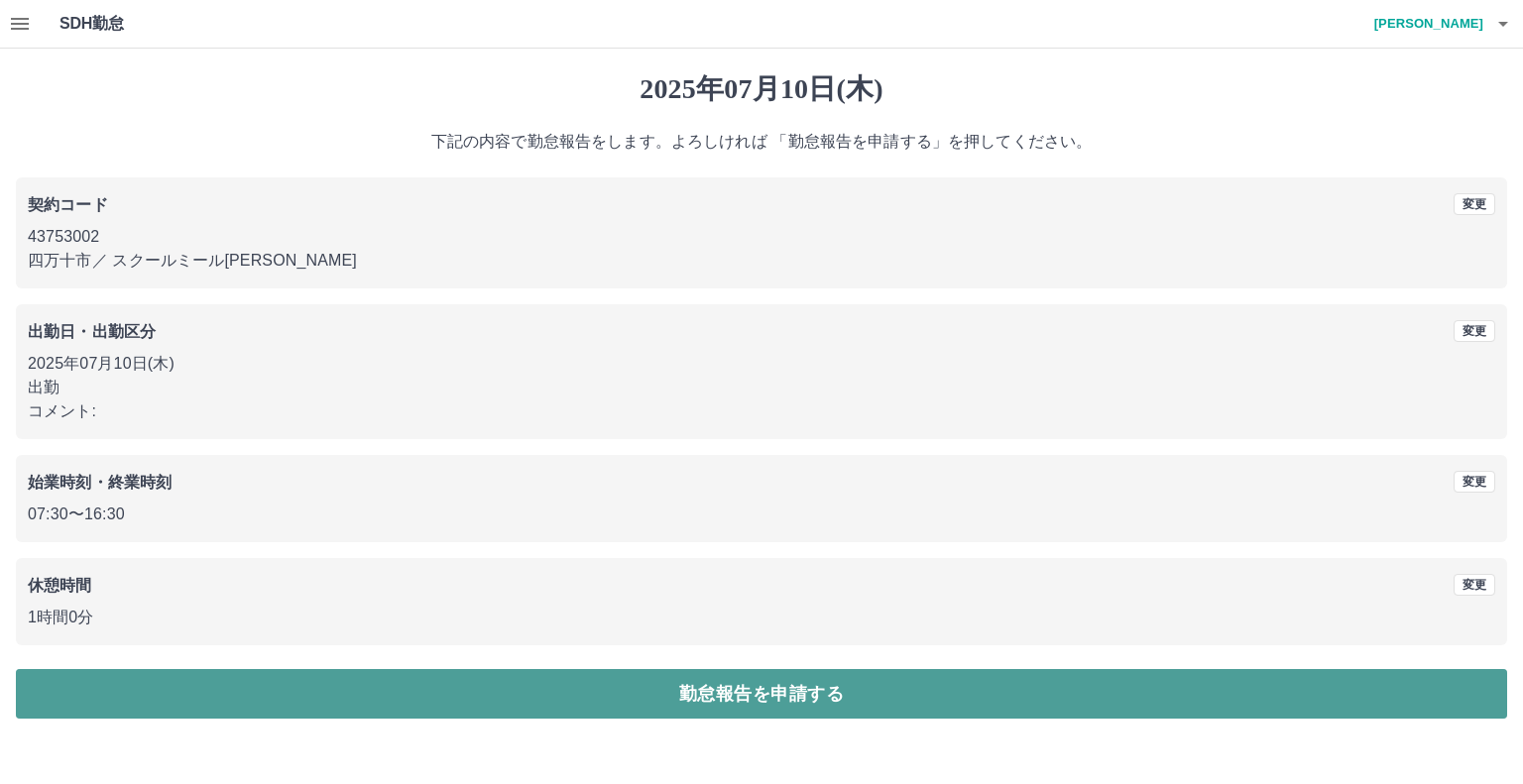 click on "勤怠報告を申請する" at bounding box center [762, 694] 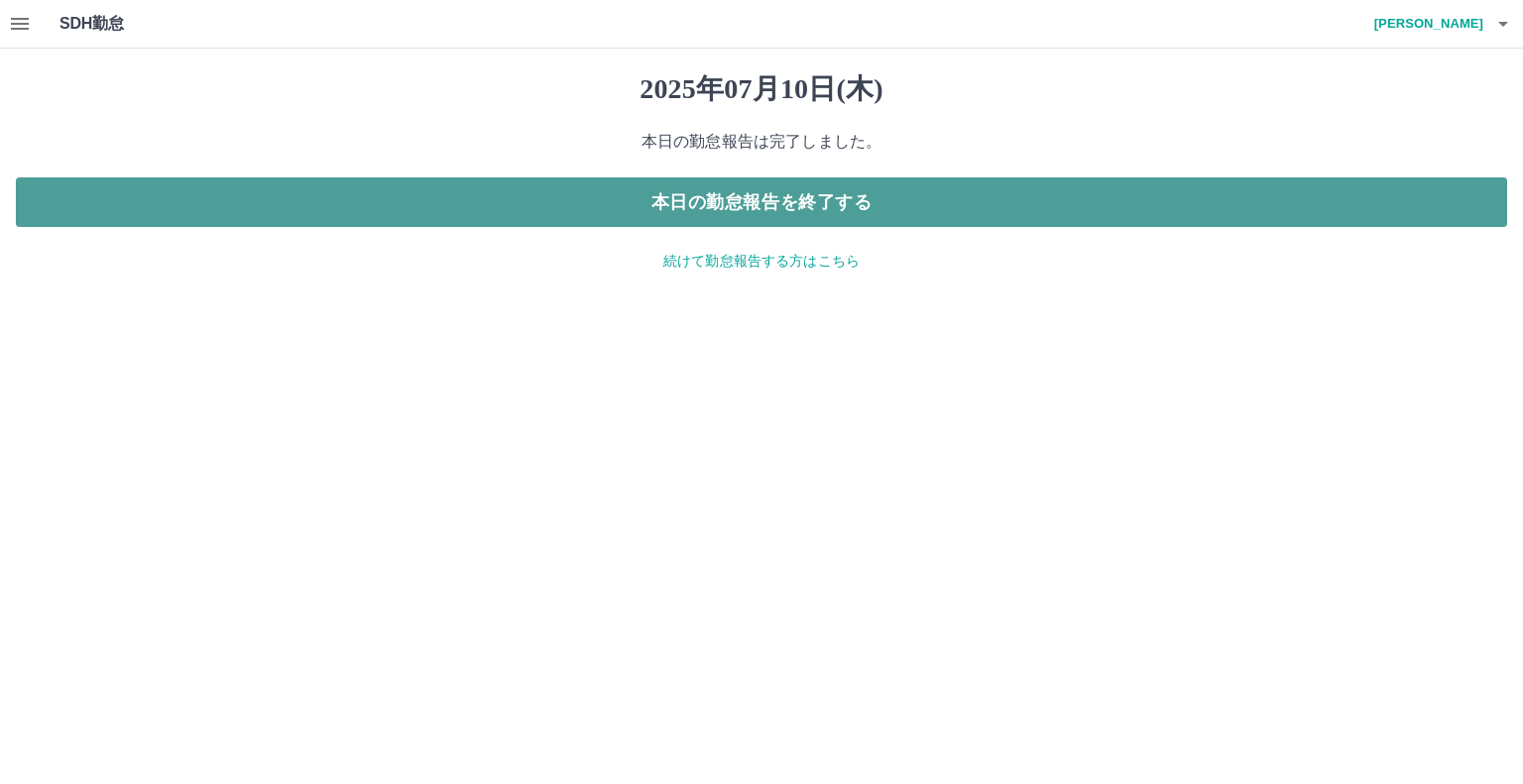 click on "本日の勤怠報告を終了する" at bounding box center [762, 202] 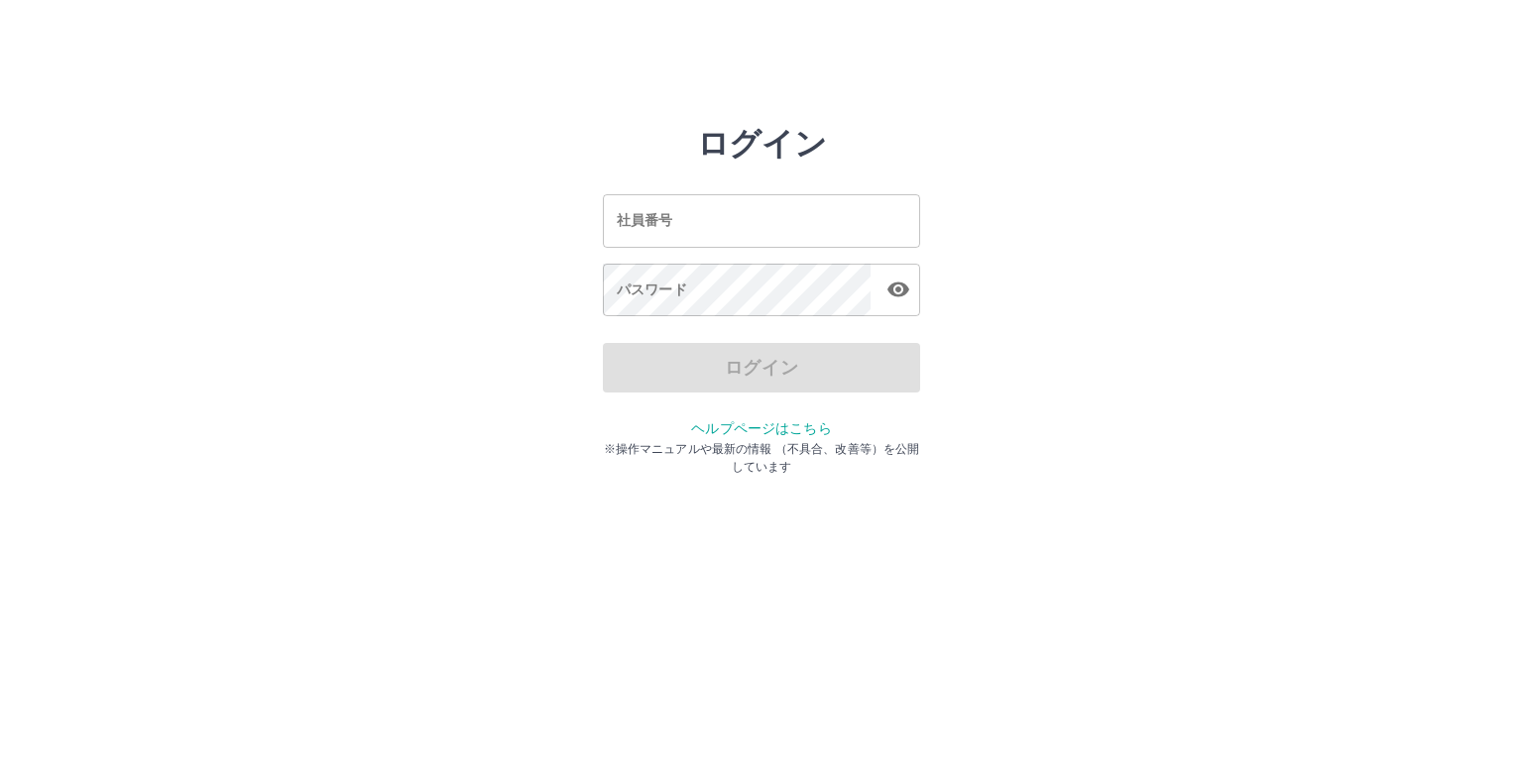 scroll, scrollTop: 0, scrollLeft: 0, axis: both 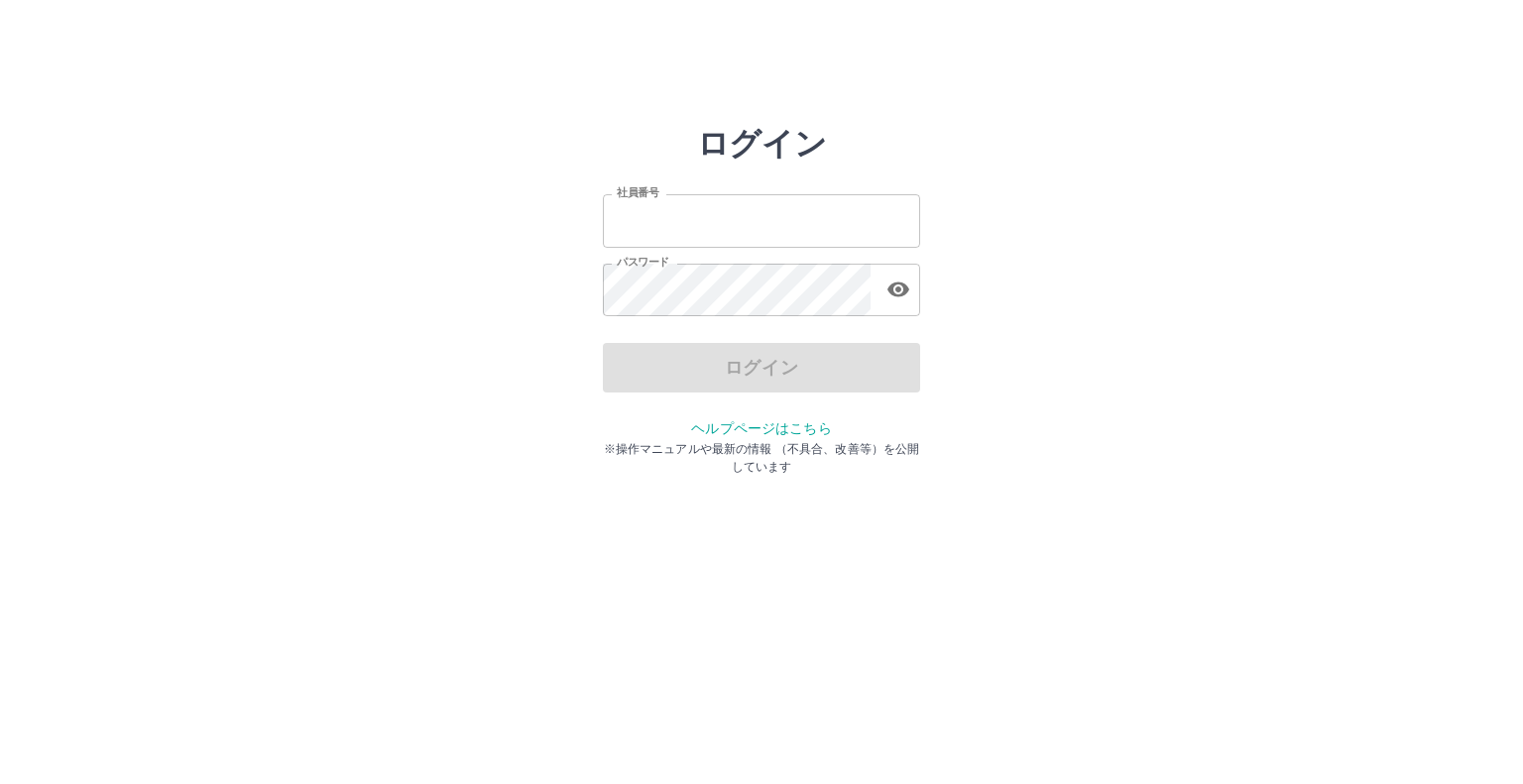 type on "*******" 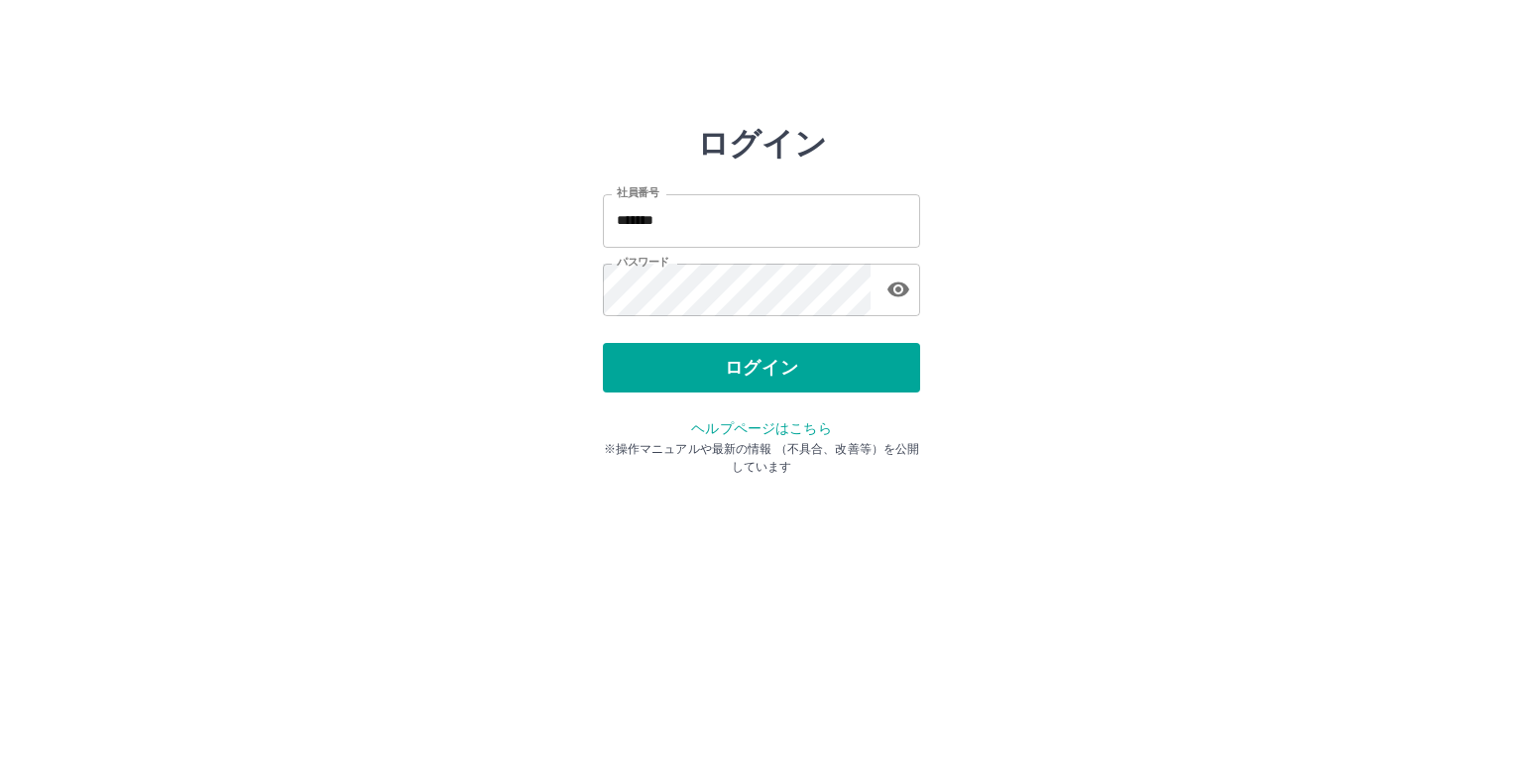click on "ログイン" at bounding box center (762, 368) 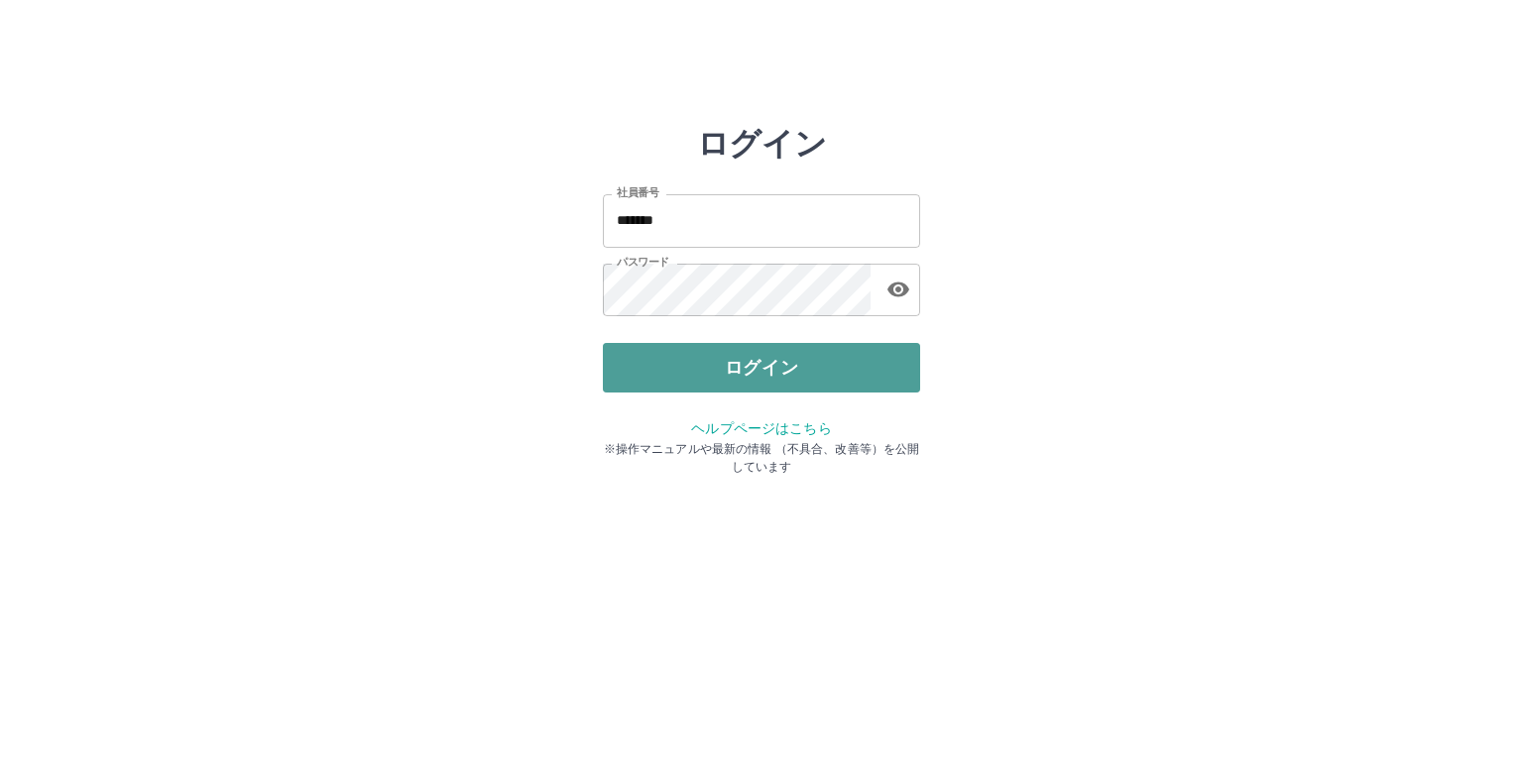 click on "ログイン" at bounding box center (762, 368) 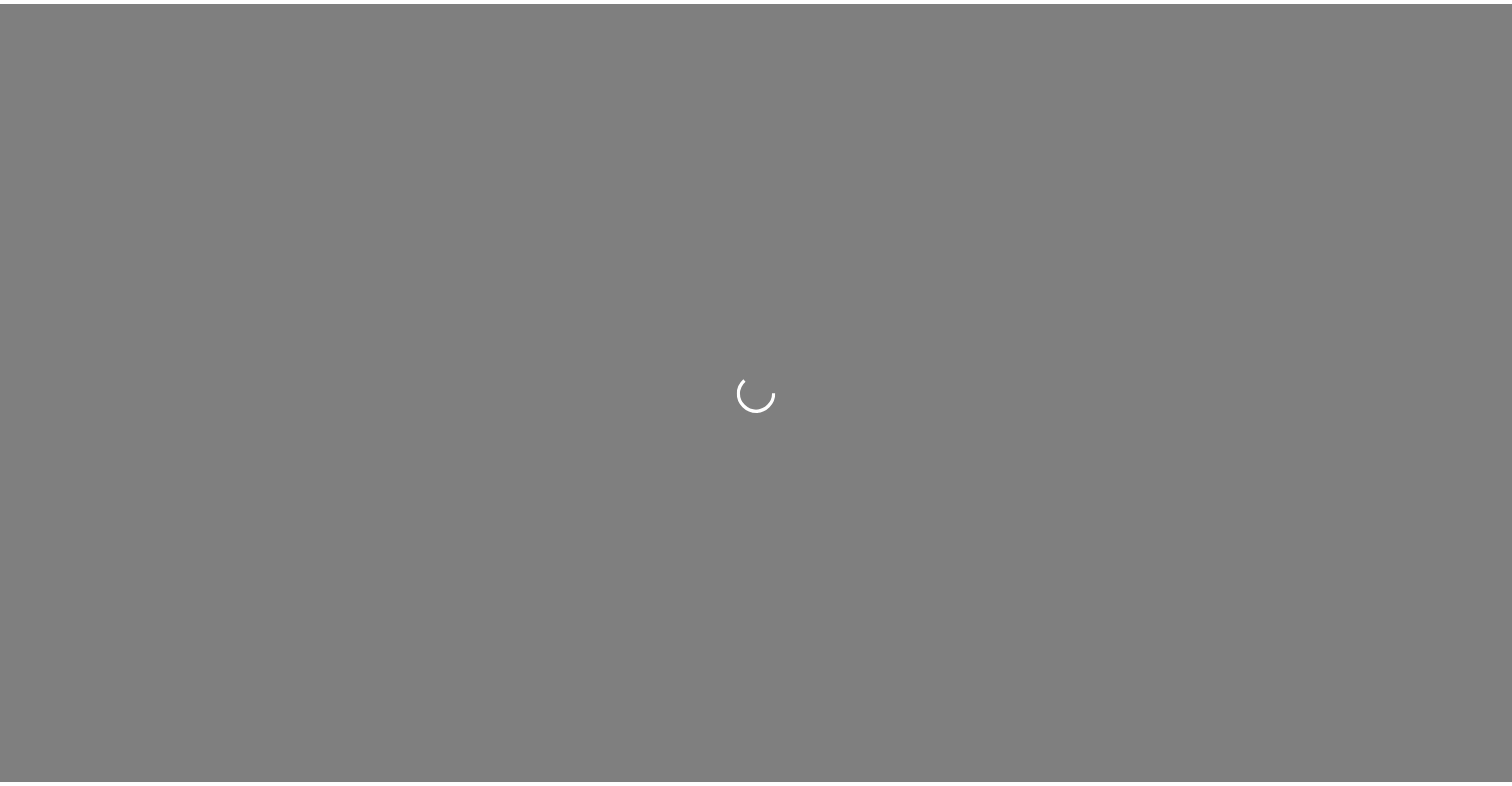 scroll, scrollTop: 0, scrollLeft: 0, axis: both 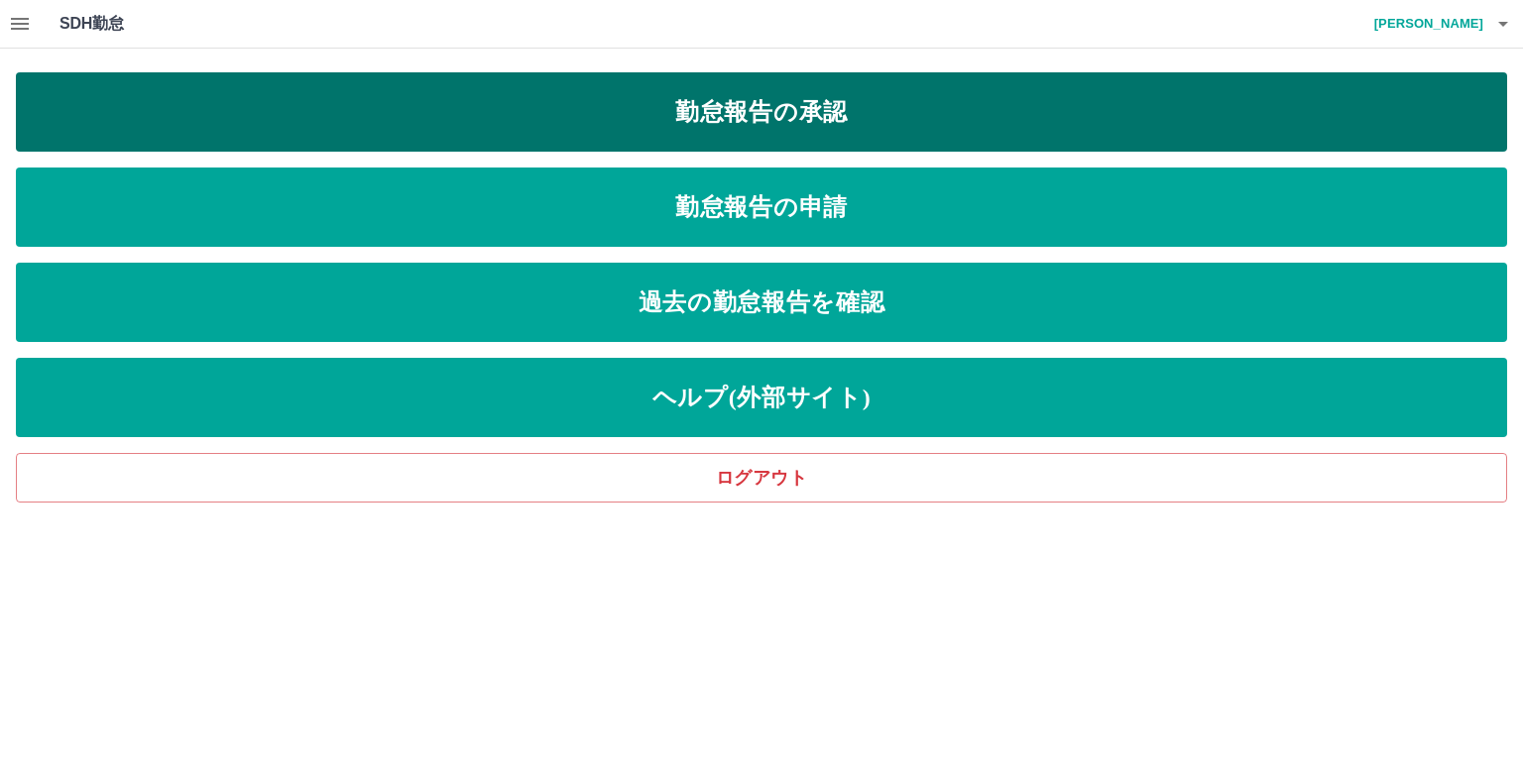 click on "勤怠報告の承認" at bounding box center [762, 112] 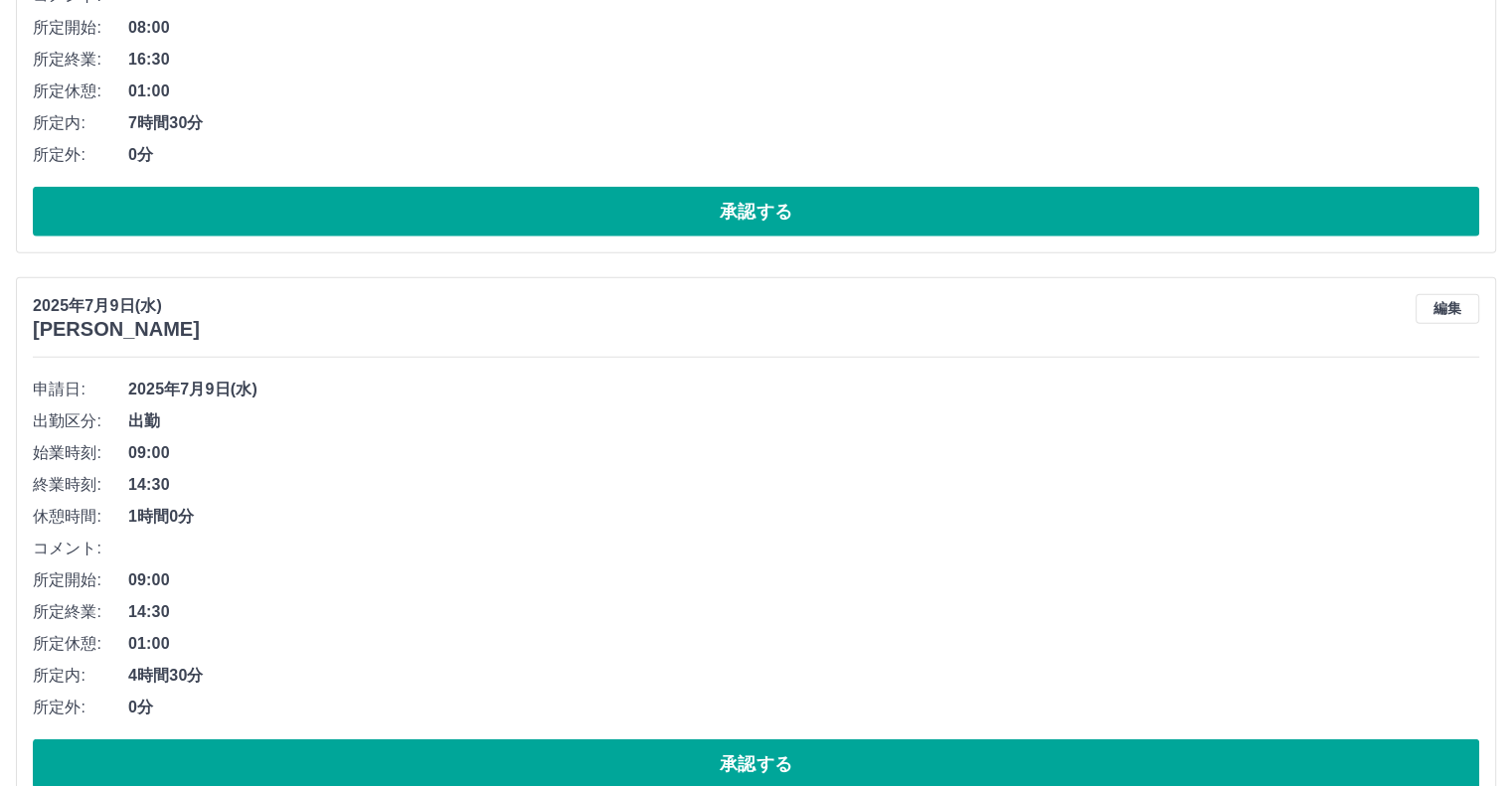 scroll, scrollTop: 4968, scrollLeft: 0, axis: vertical 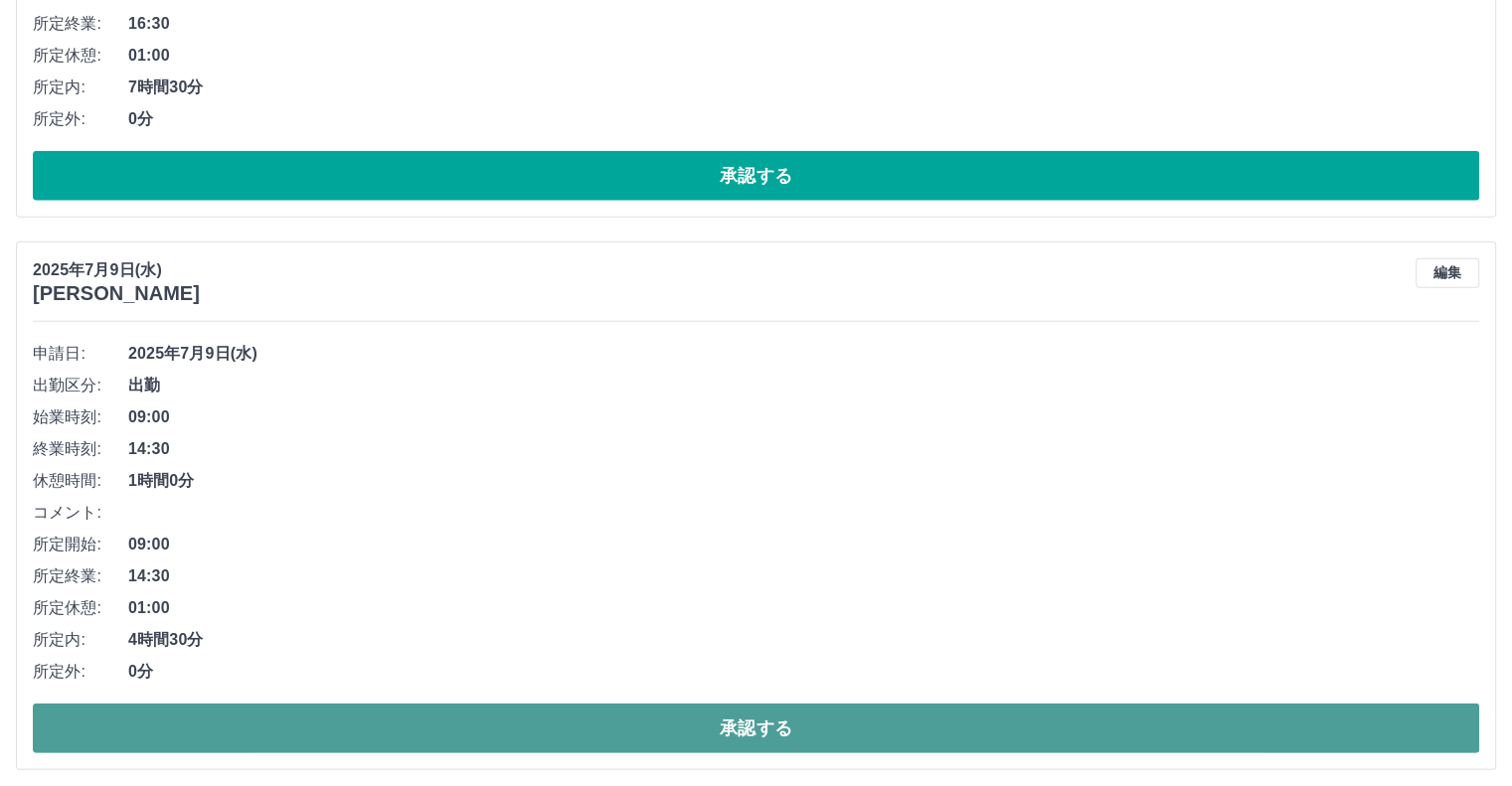 click on "承認する" at bounding box center [756, 728] 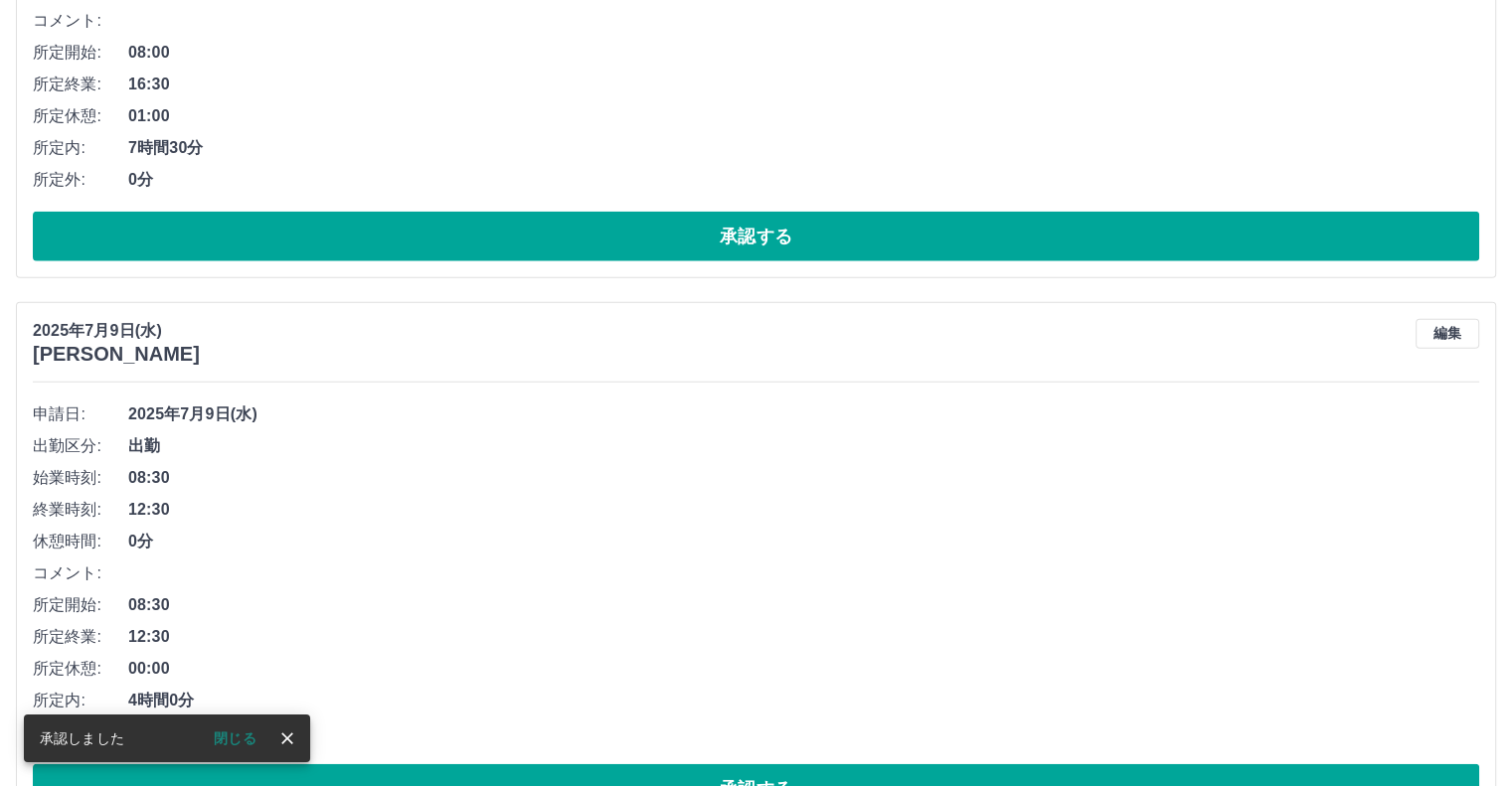 scroll, scrollTop: 4968, scrollLeft: 0, axis: vertical 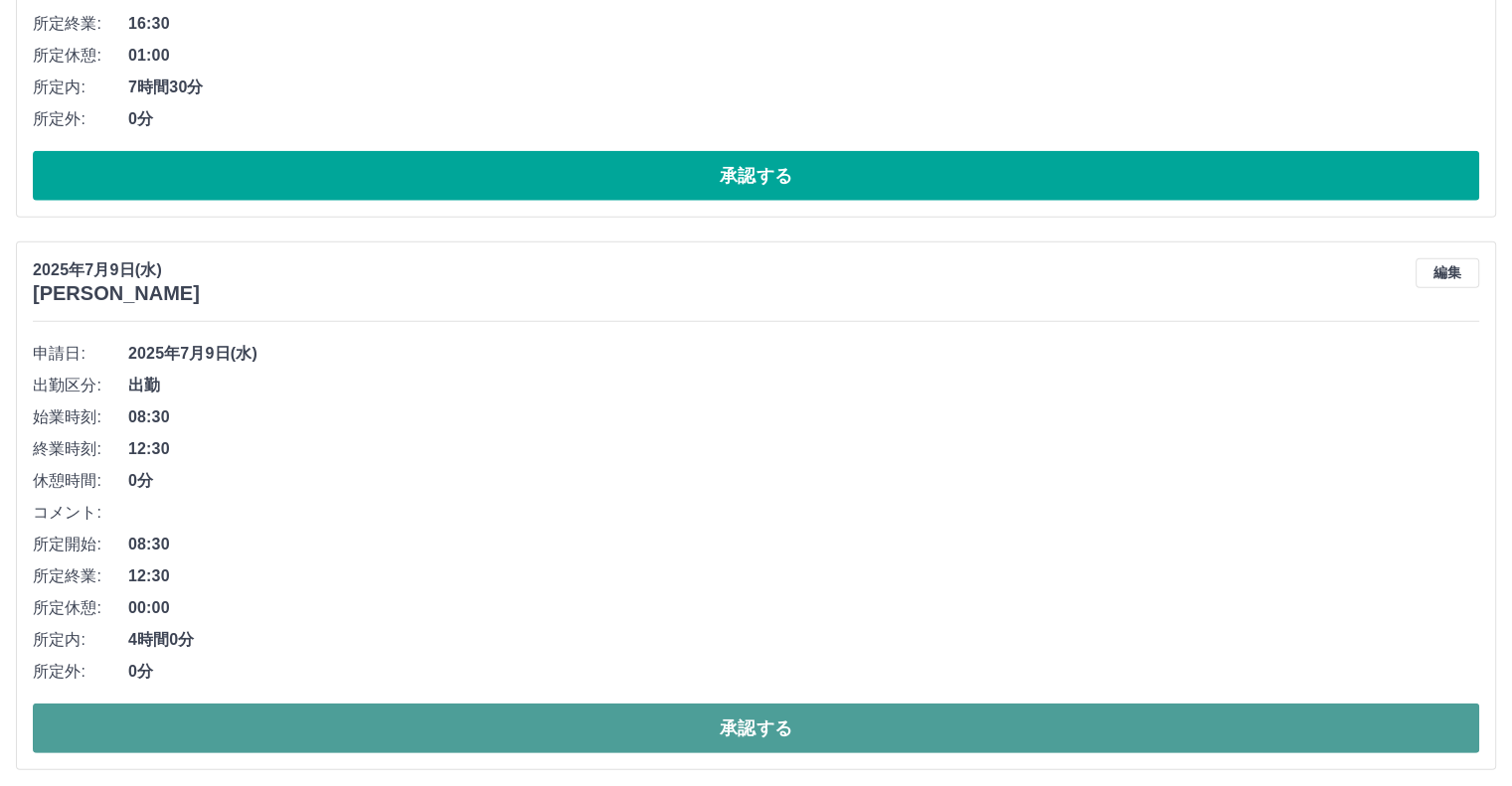 click on "承認する" at bounding box center (756, 728) 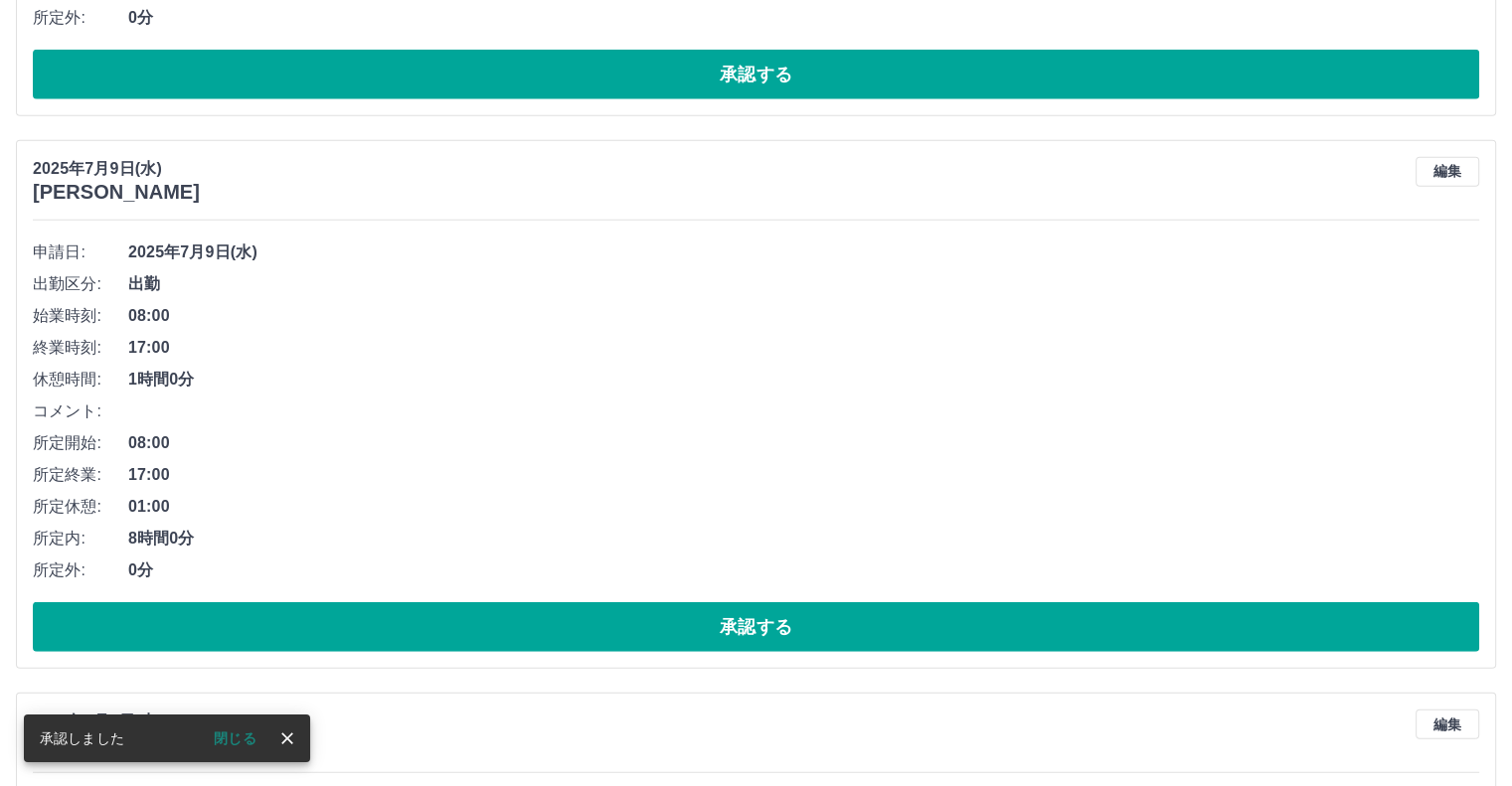scroll, scrollTop: 5167, scrollLeft: 0, axis: vertical 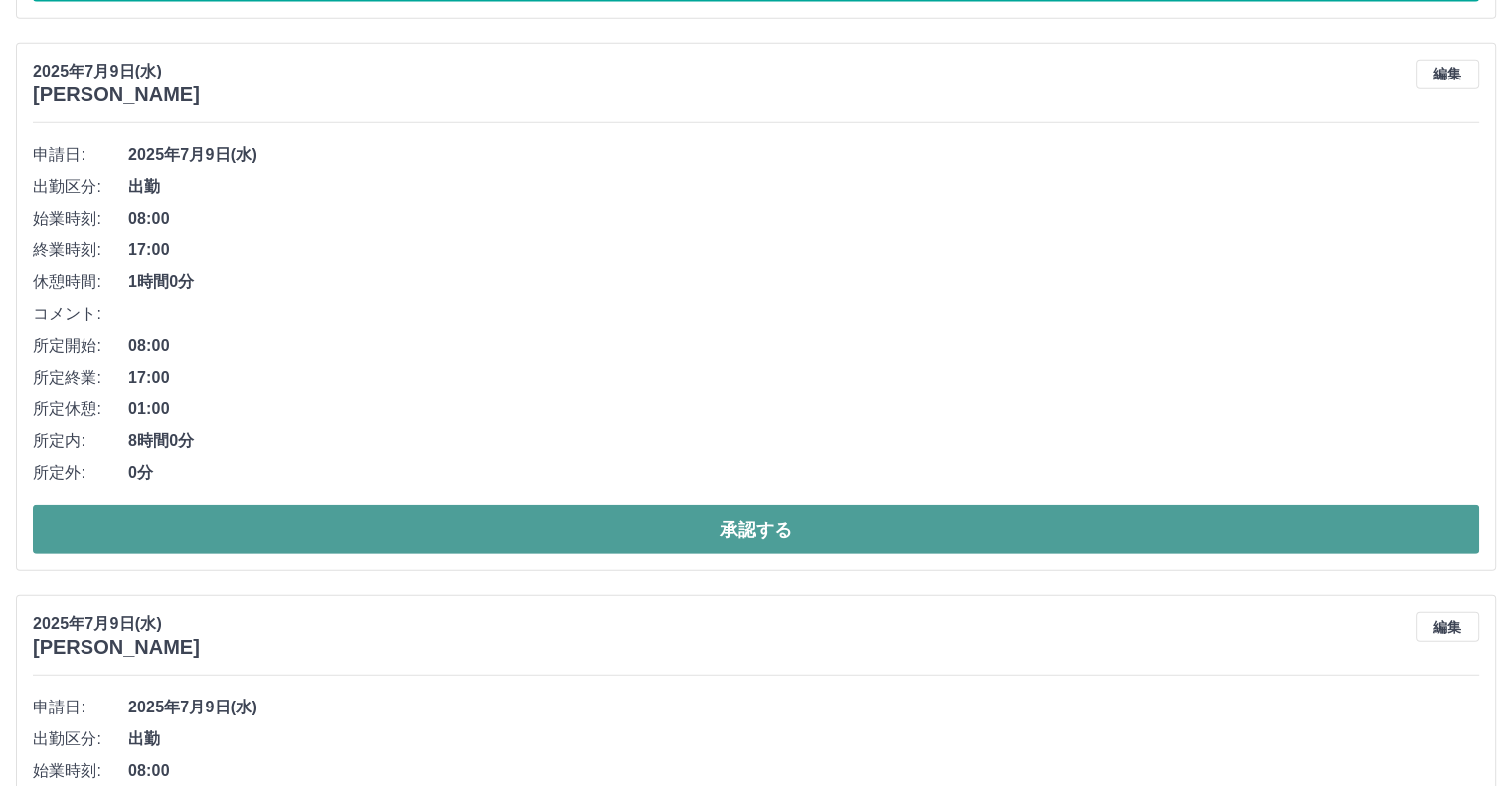 click on "承認する" at bounding box center (756, 530) 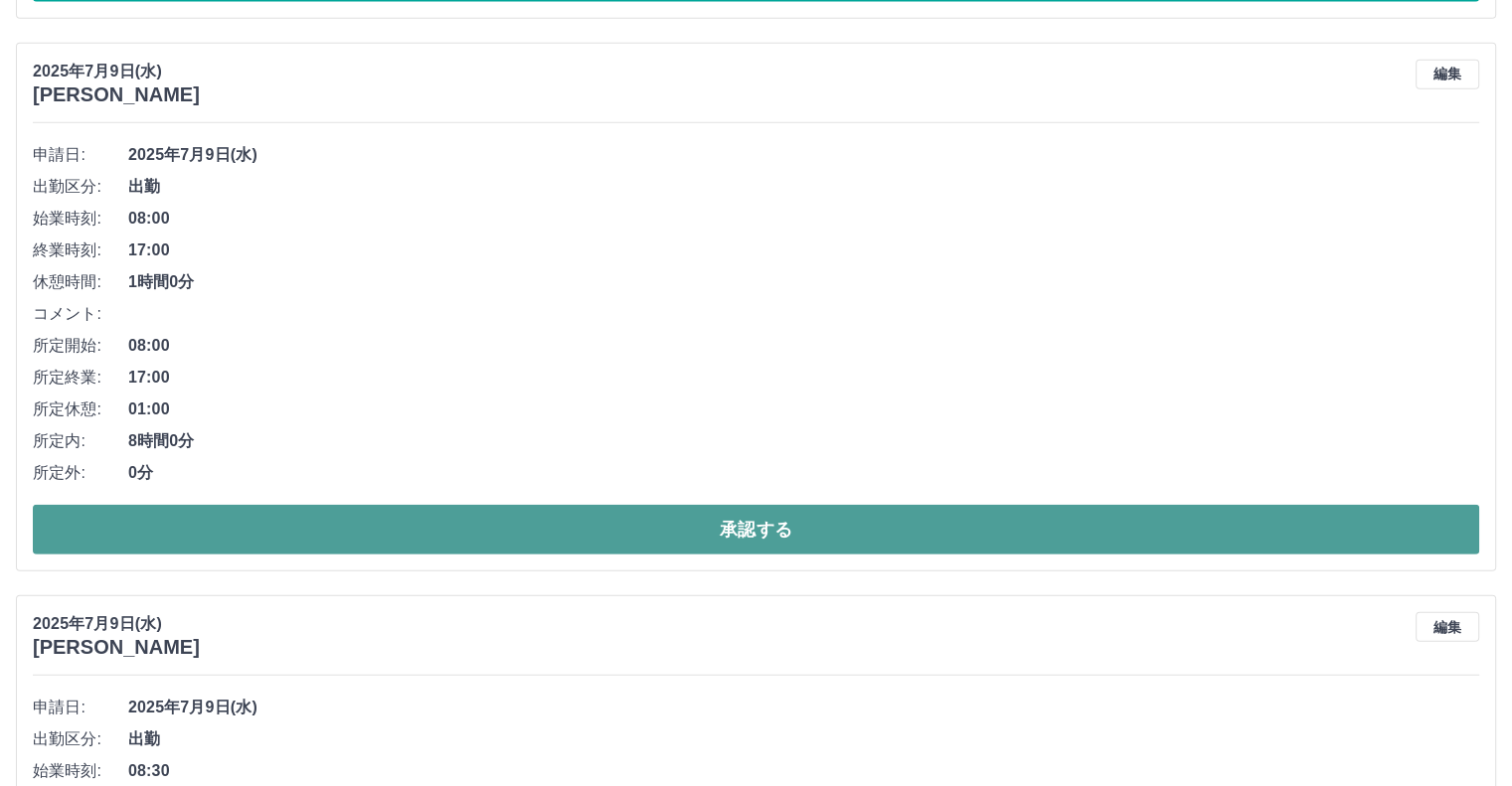 click on "承認する" at bounding box center [756, 530] 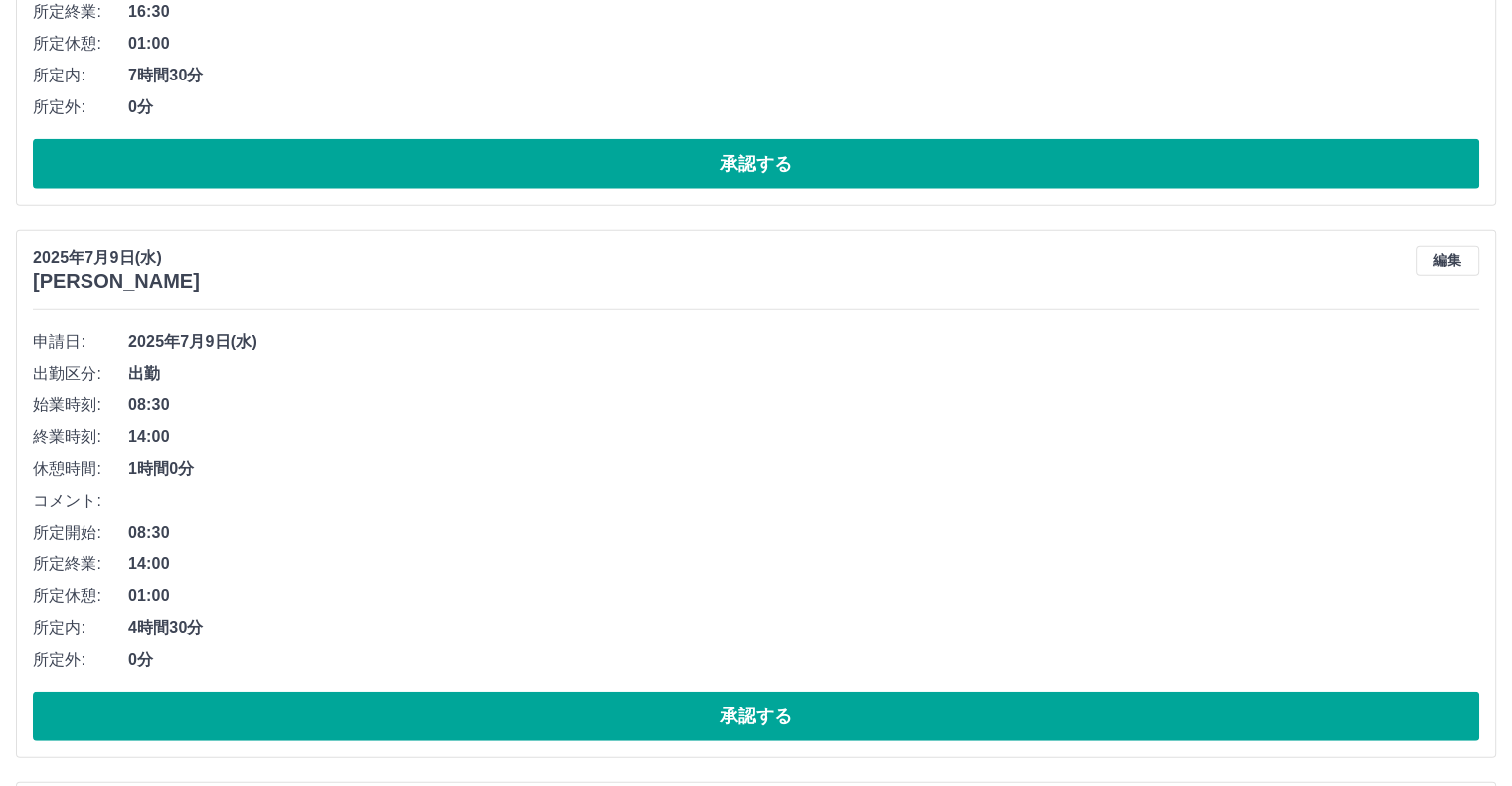 scroll, scrollTop: 5167, scrollLeft: 0, axis: vertical 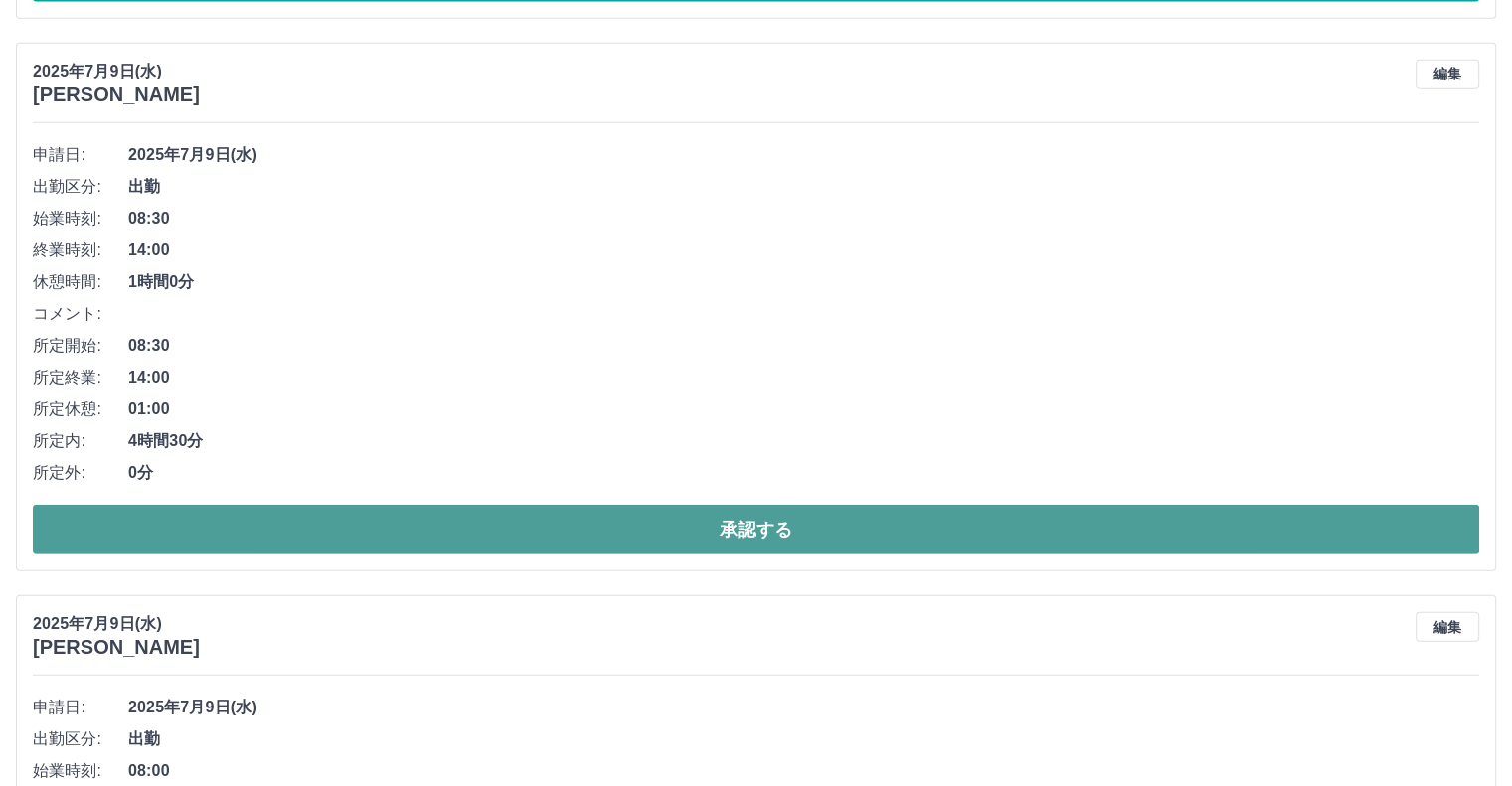 click on "承認する" at bounding box center [756, 530] 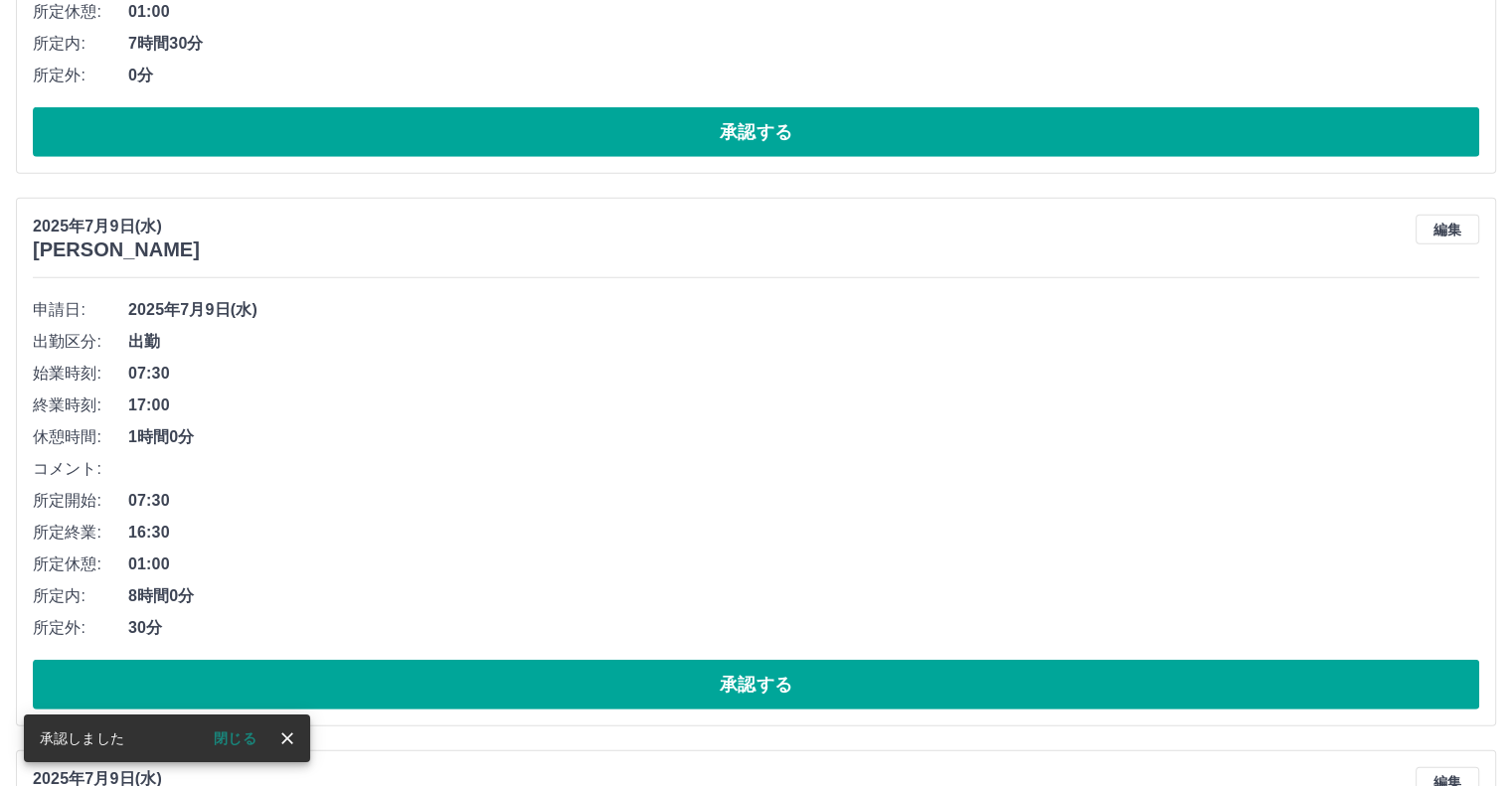 scroll, scrollTop: 5012, scrollLeft: 0, axis: vertical 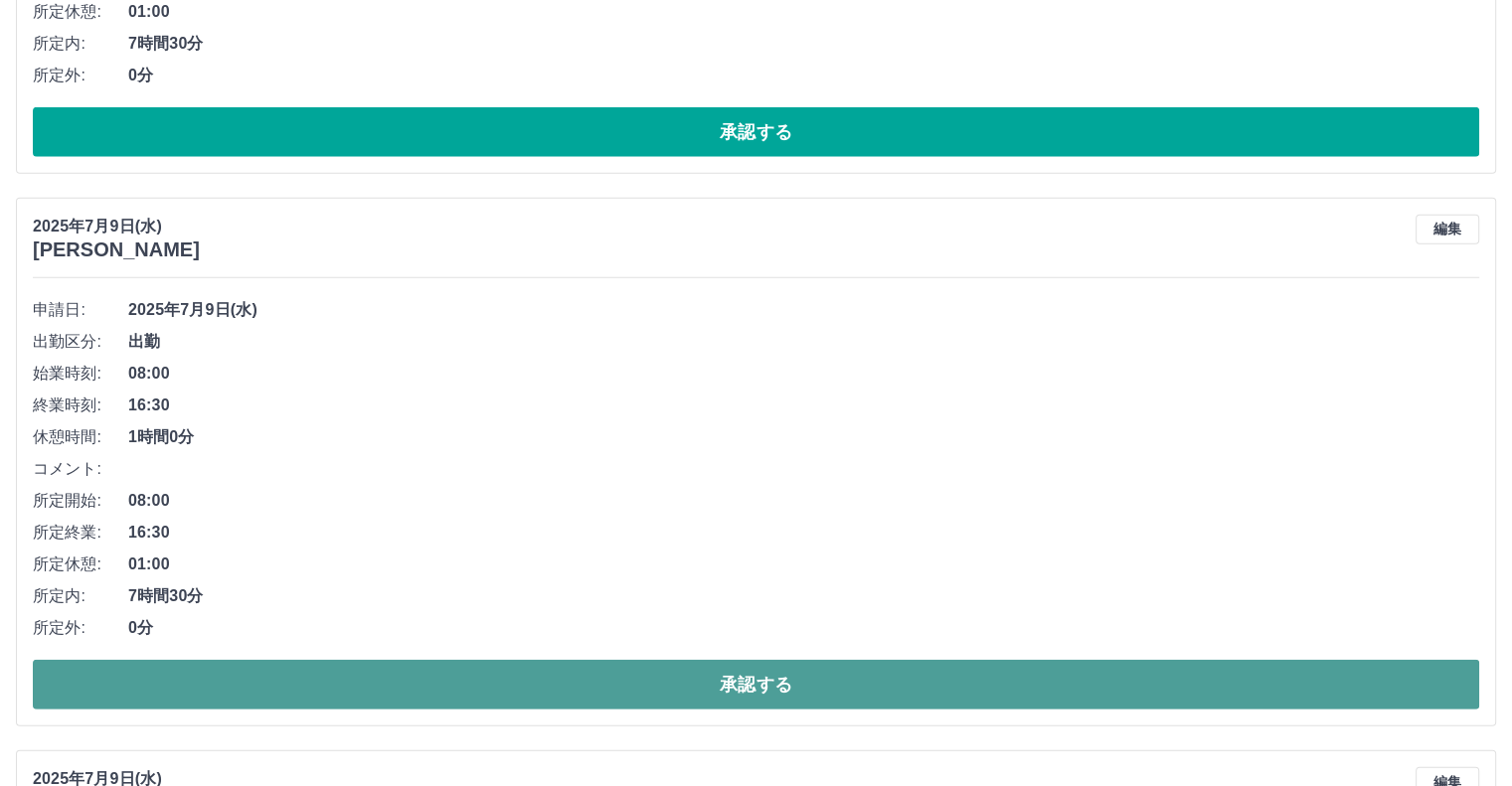 click on "承認する" at bounding box center [756, 685] 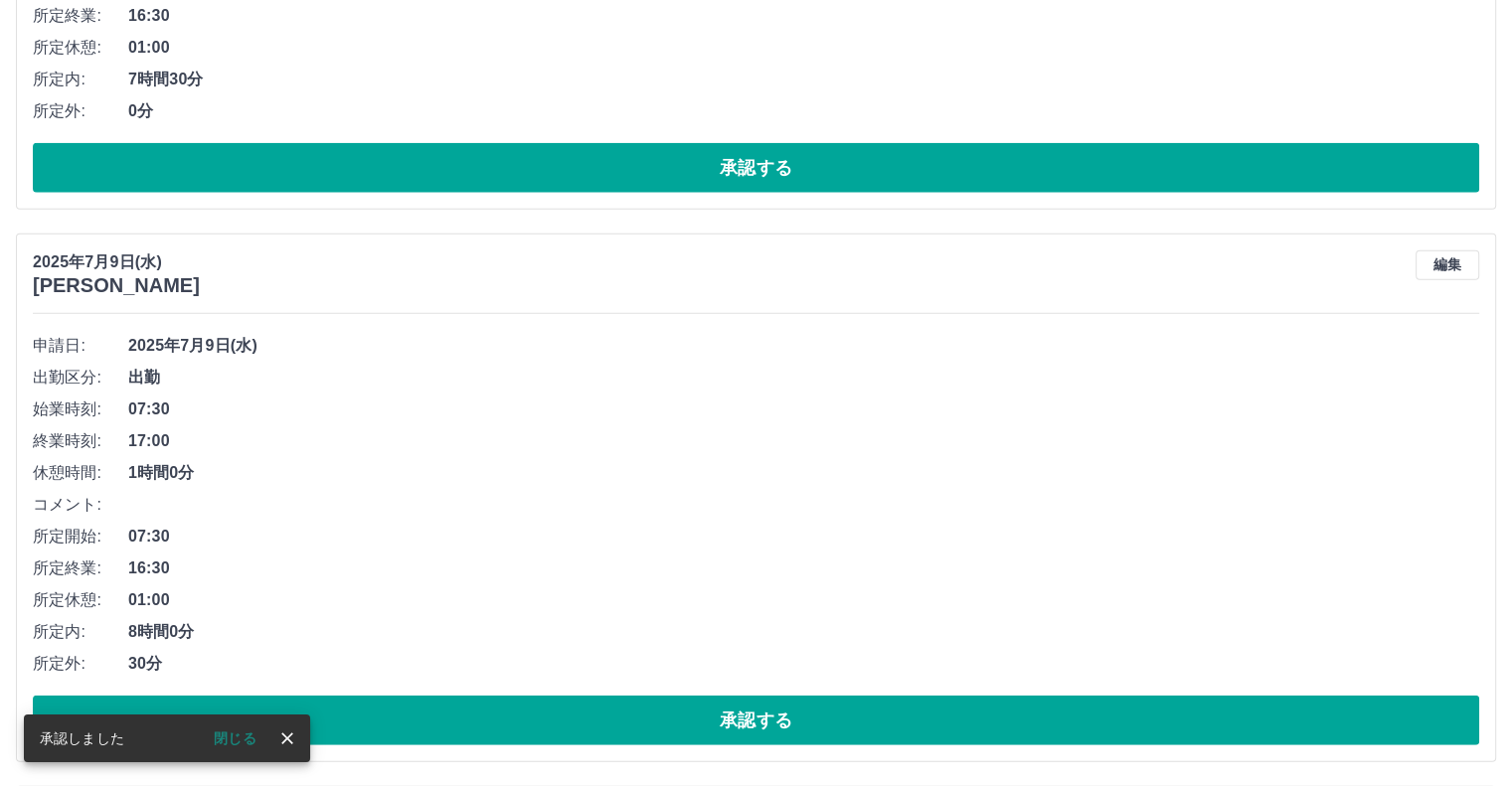 scroll, scrollTop: 5012, scrollLeft: 0, axis: vertical 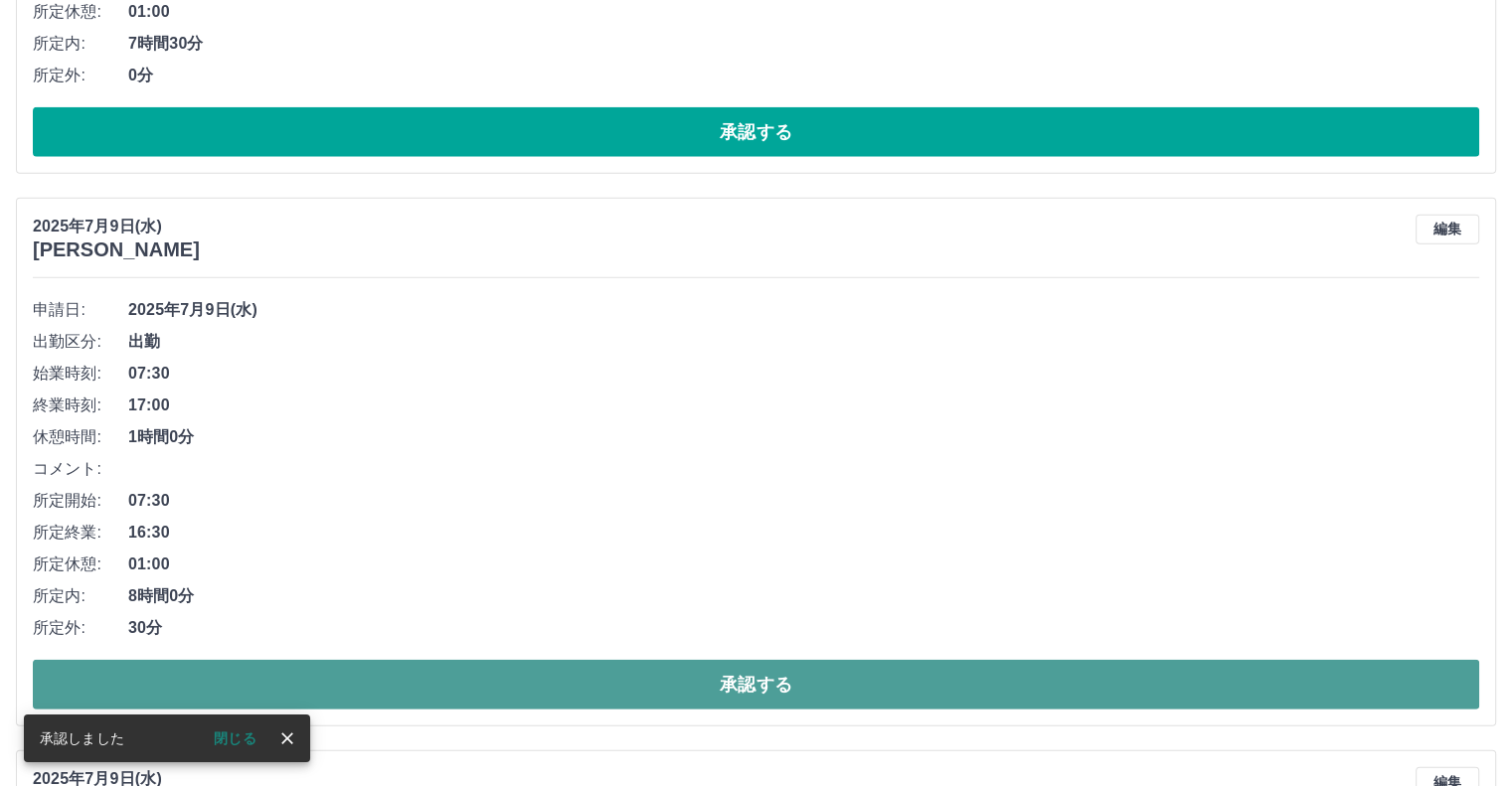 click on "承認する" at bounding box center (756, 685) 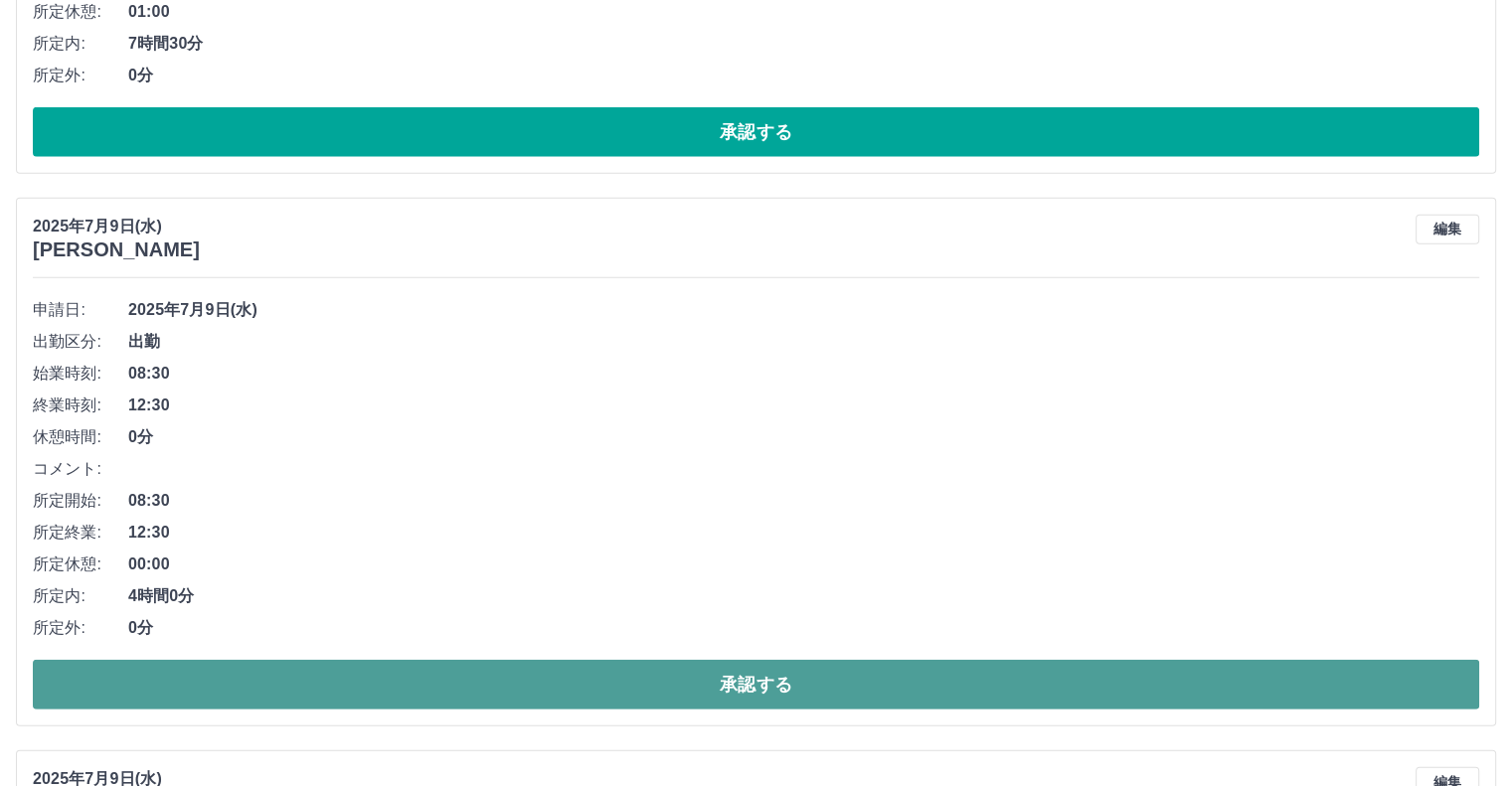 click on "承認する" at bounding box center [756, 685] 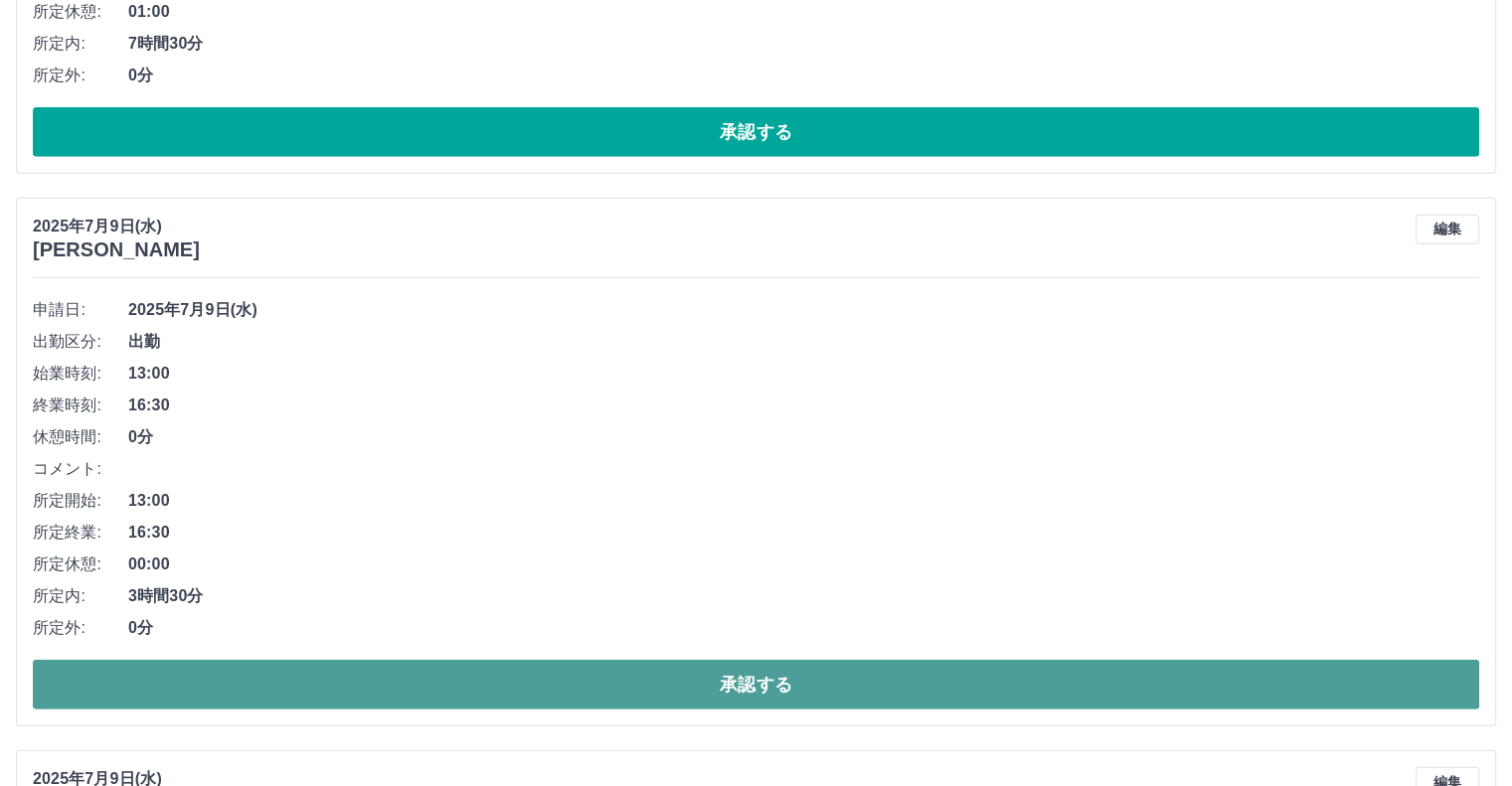 click on "承認する" at bounding box center (756, 685) 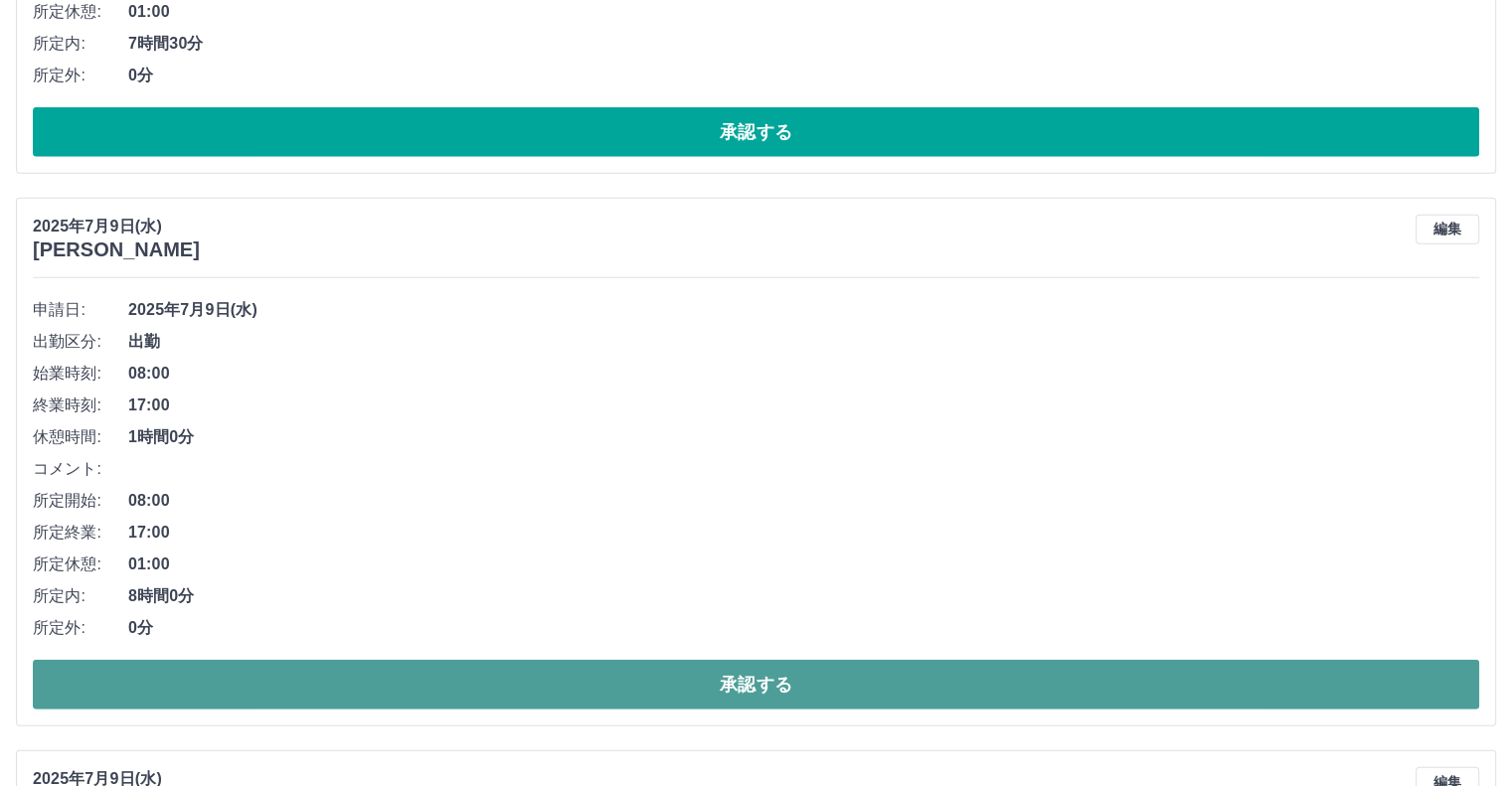 click on "承認する" at bounding box center (756, 685) 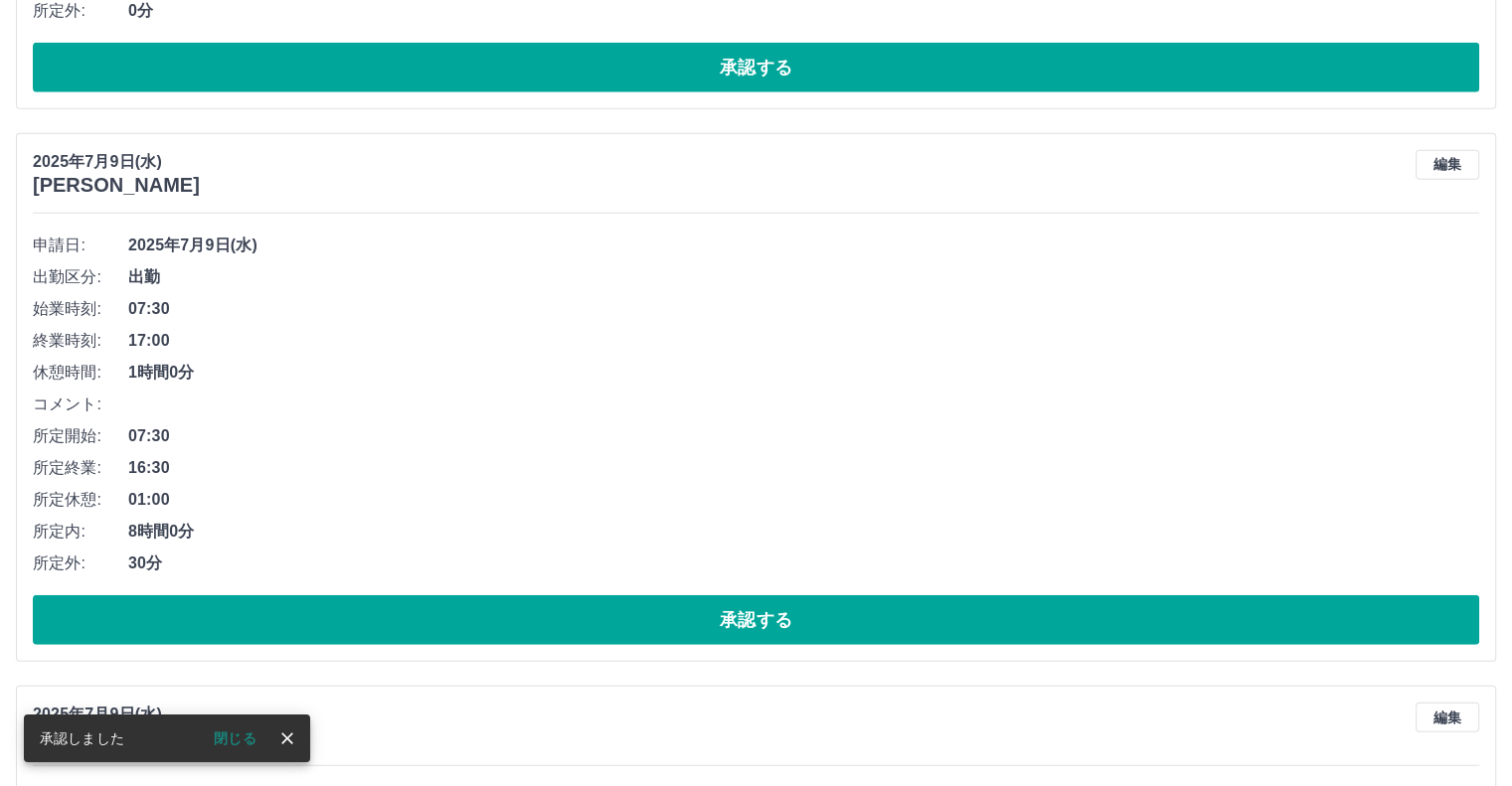 scroll, scrollTop: 5111, scrollLeft: 0, axis: vertical 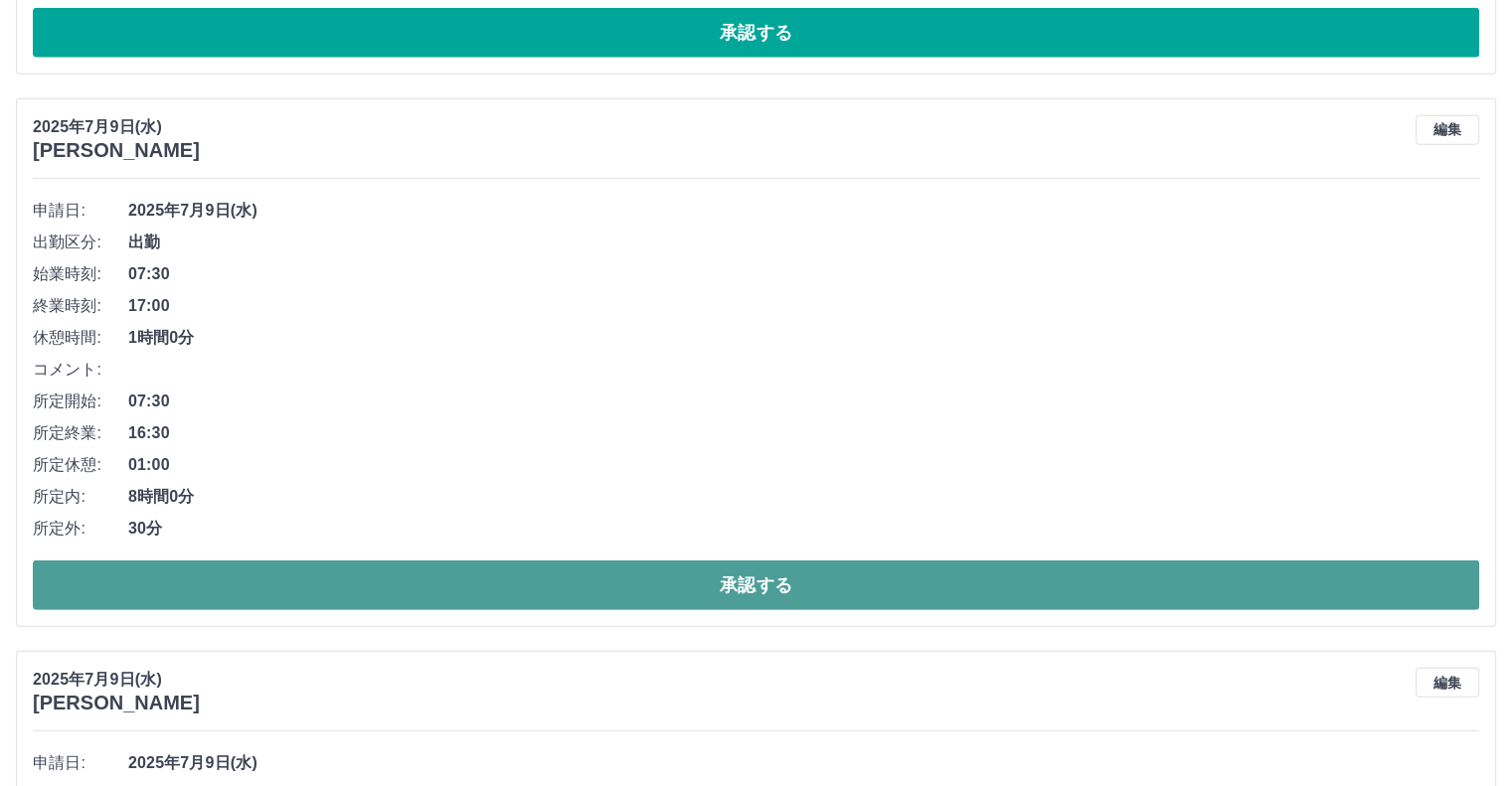 click on "承認する" at bounding box center [756, 585] 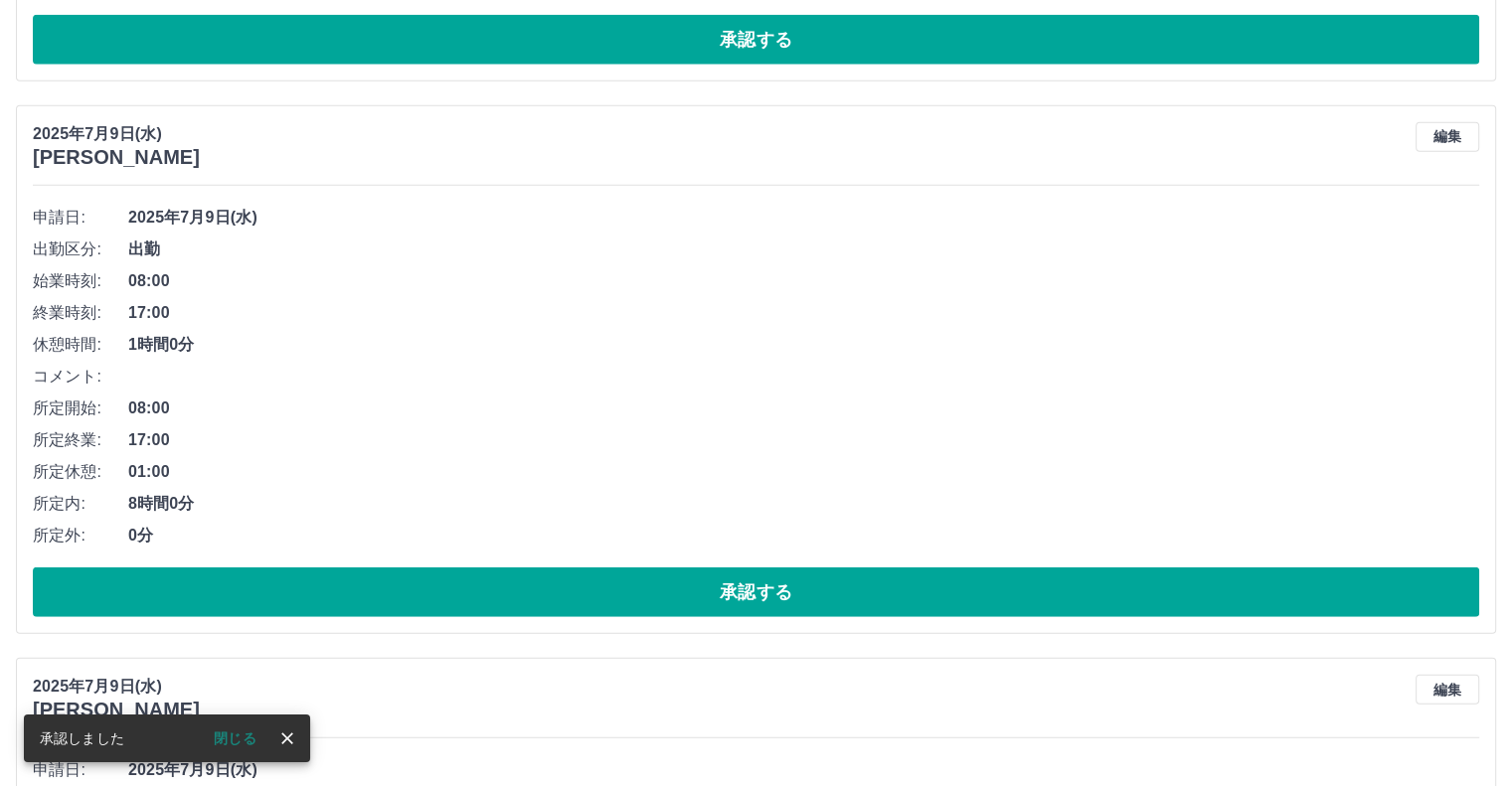 scroll, scrollTop: 5111, scrollLeft: 0, axis: vertical 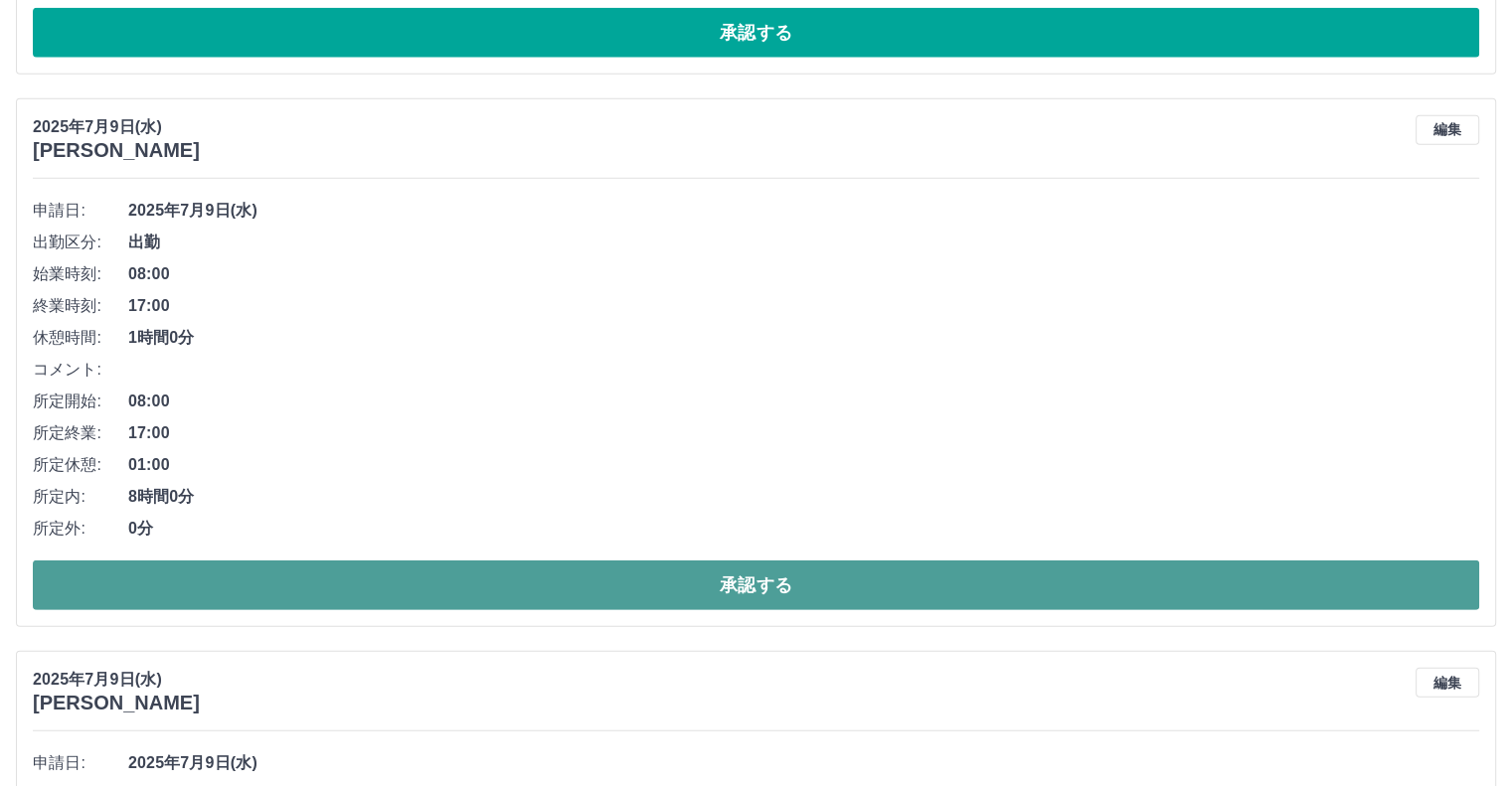 click on "承認する" at bounding box center [756, 585] 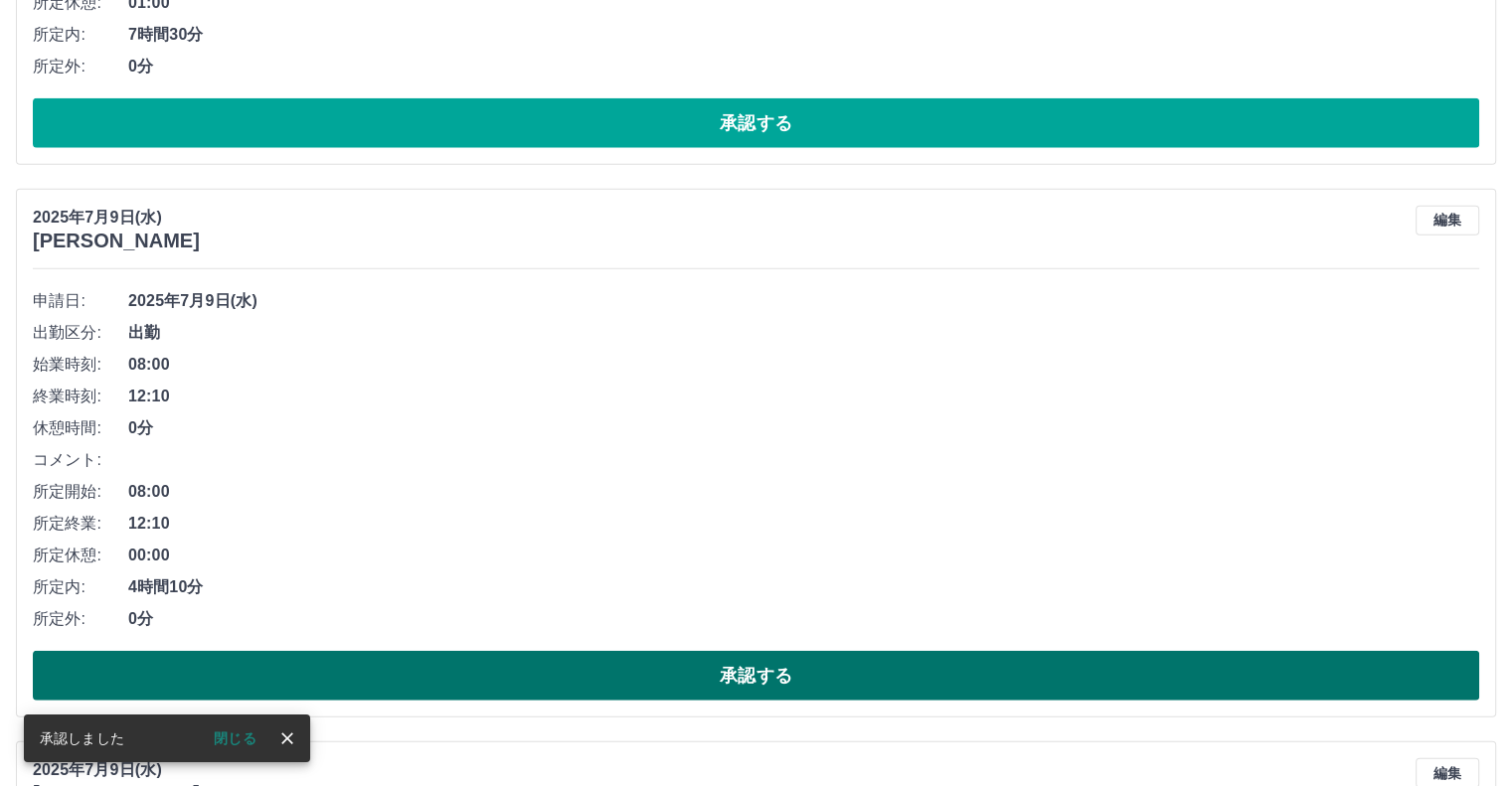 scroll, scrollTop: 5056, scrollLeft: 0, axis: vertical 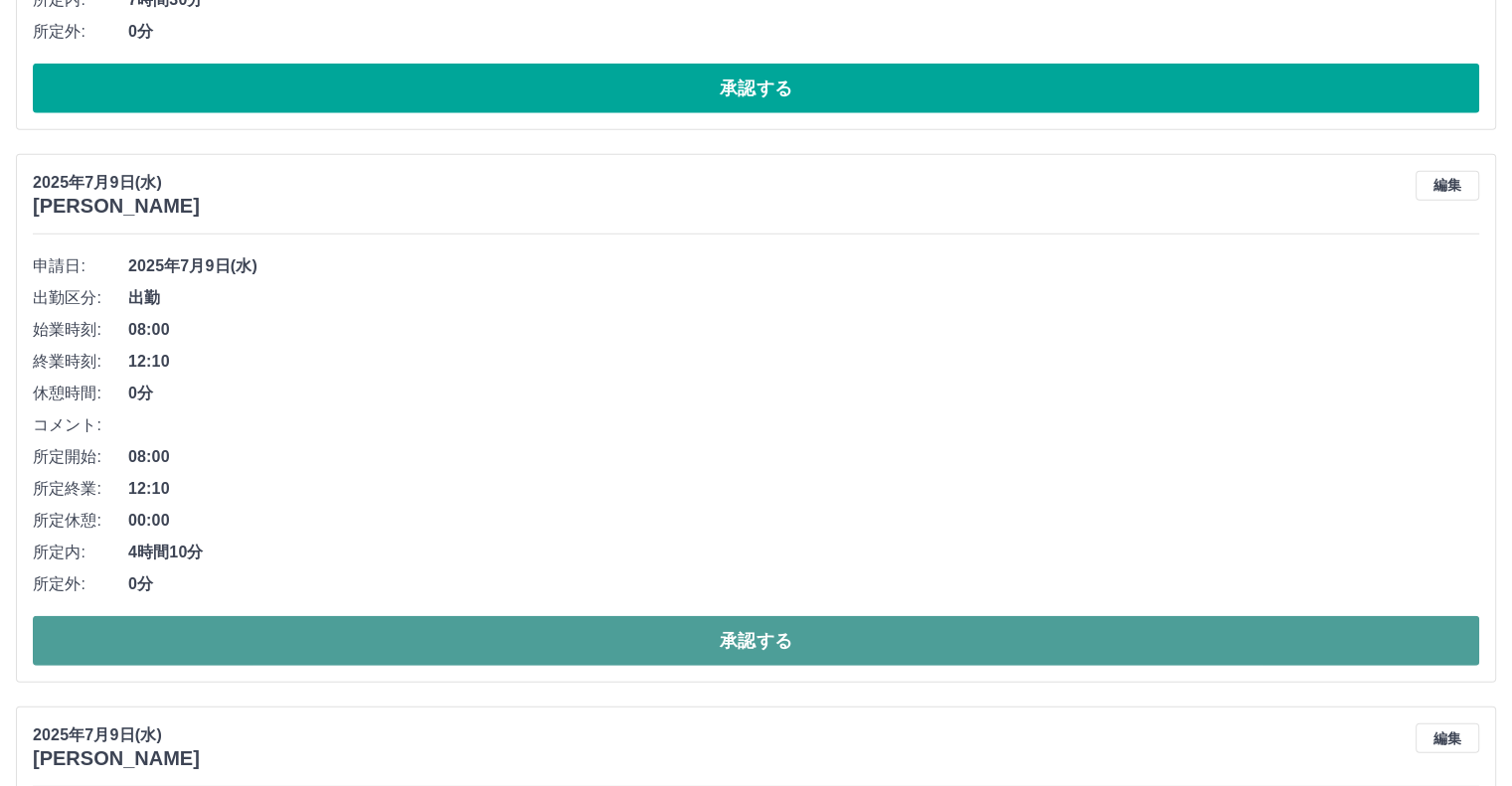 click on "承認する" at bounding box center (756, 641) 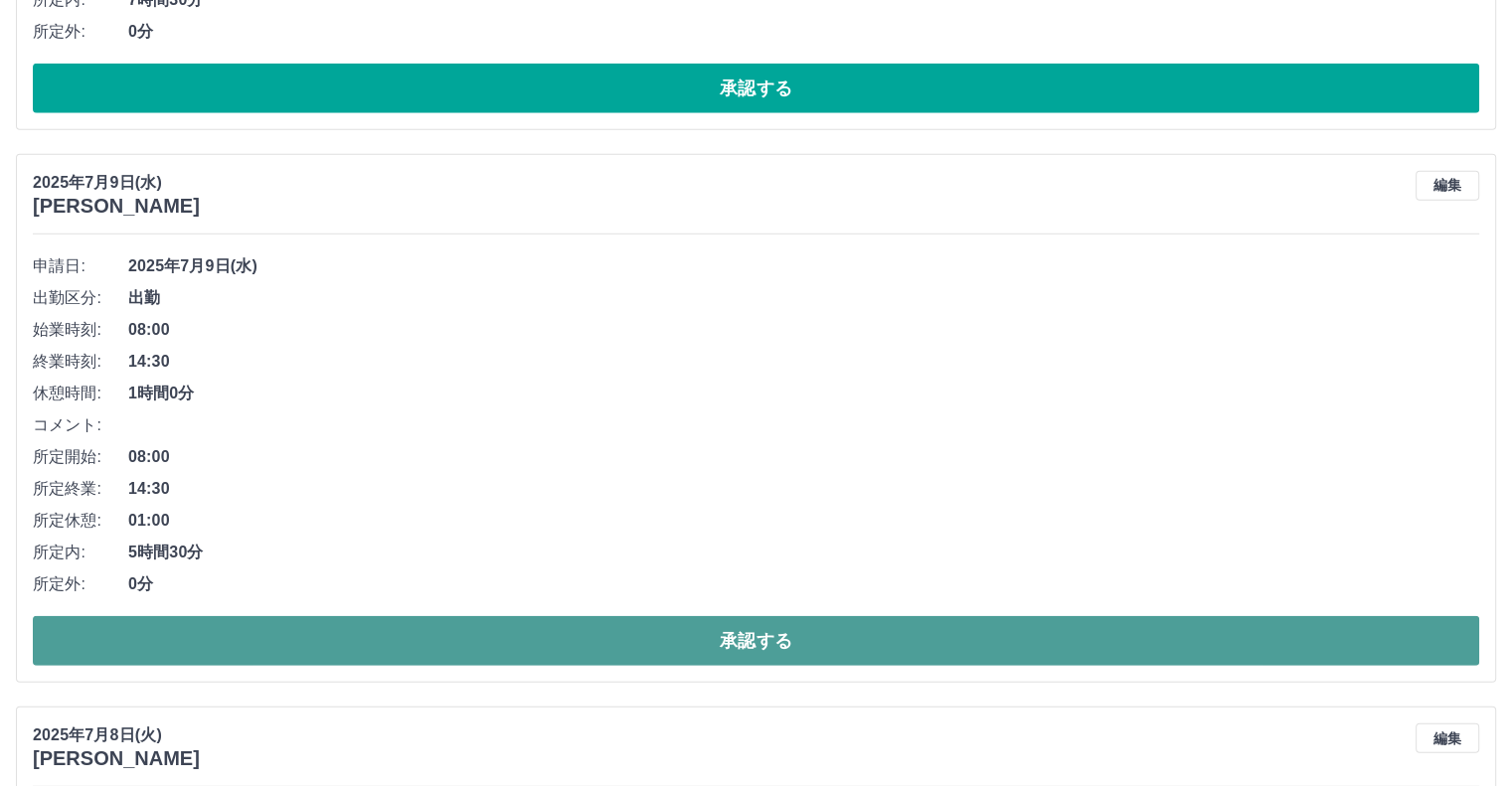 click on "承認する" at bounding box center [756, 641] 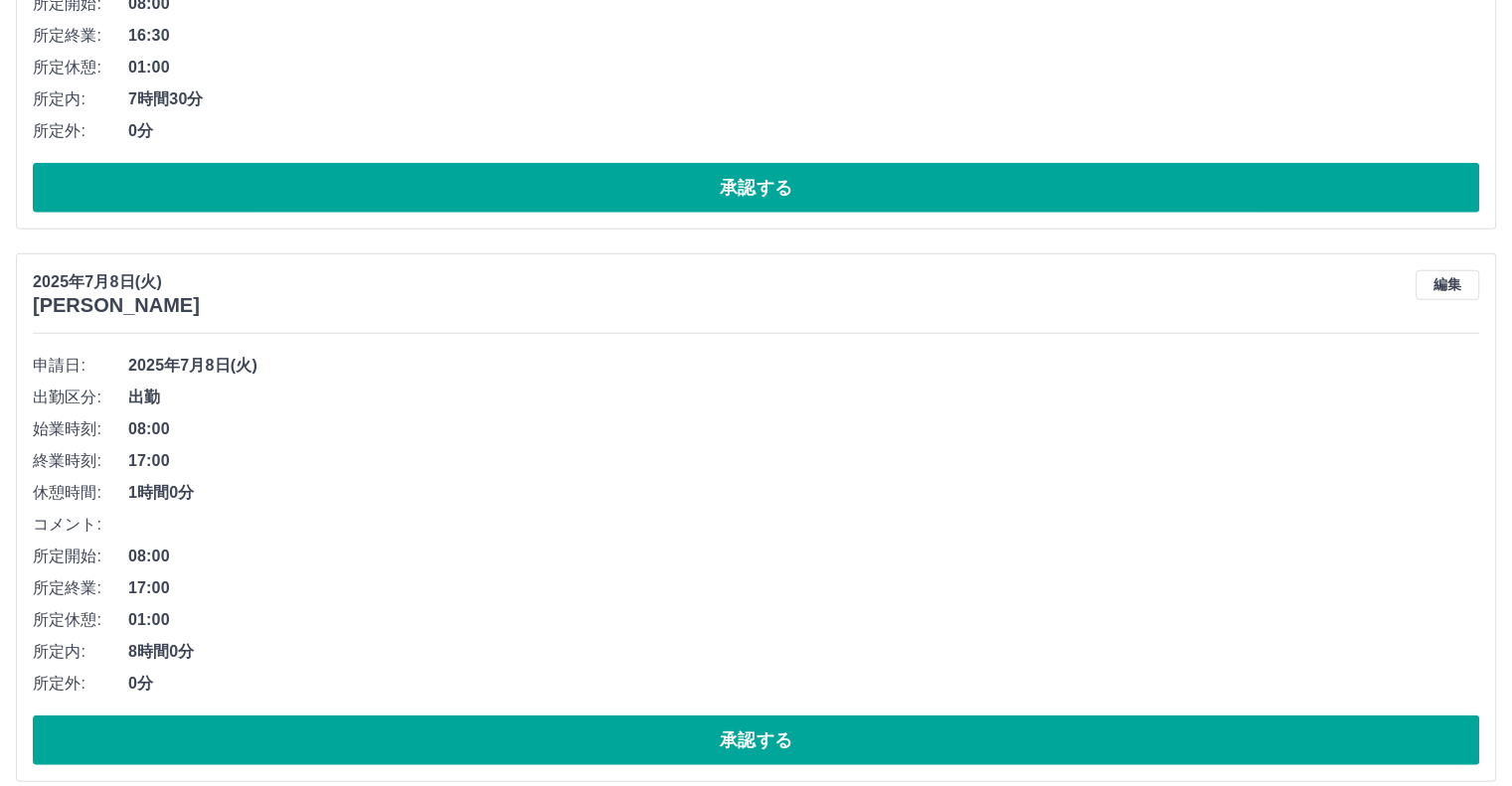 scroll, scrollTop: 5056, scrollLeft: 0, axis: vertical 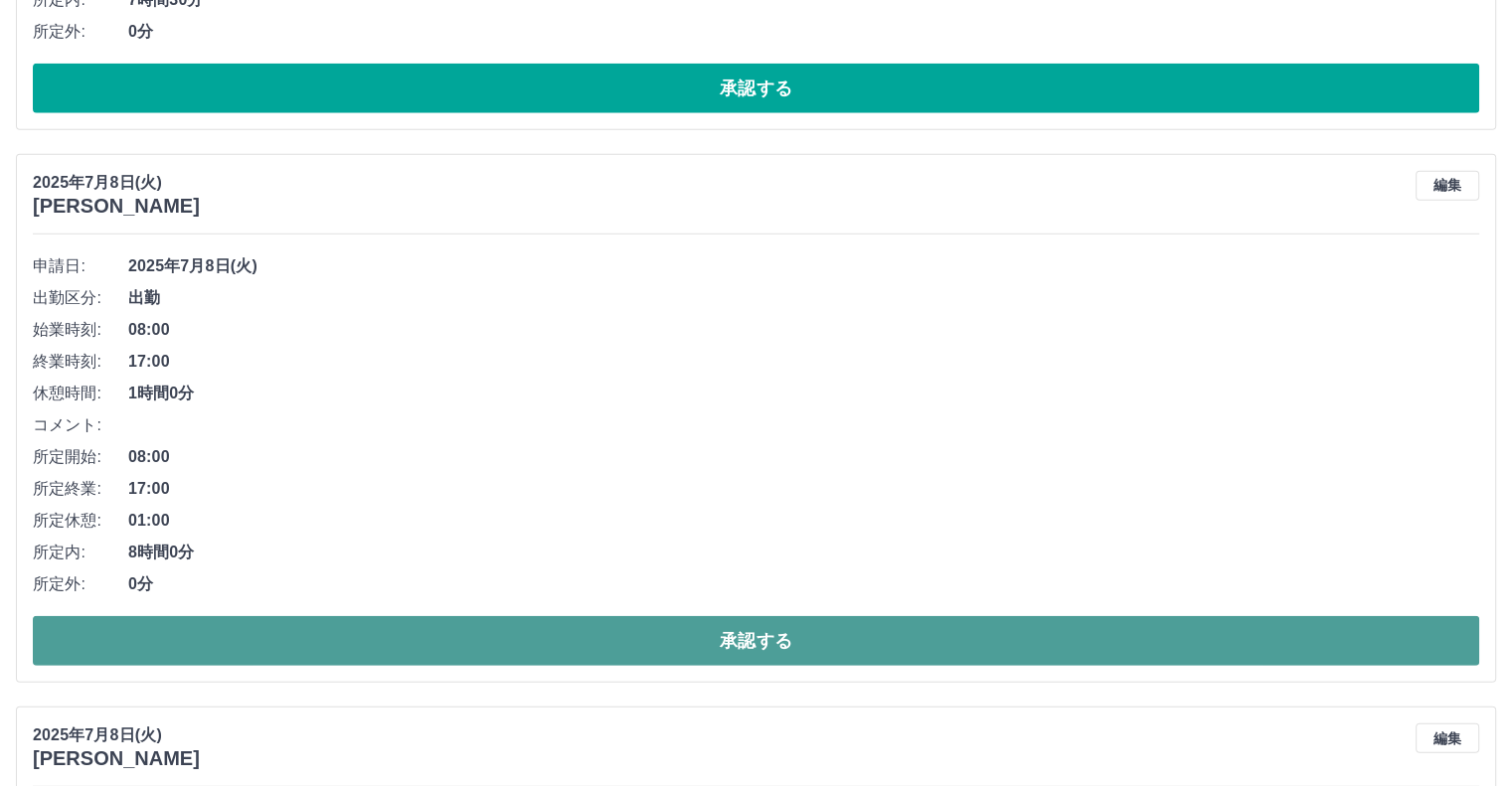 click on "承認する" at bounding box center (756, 641) 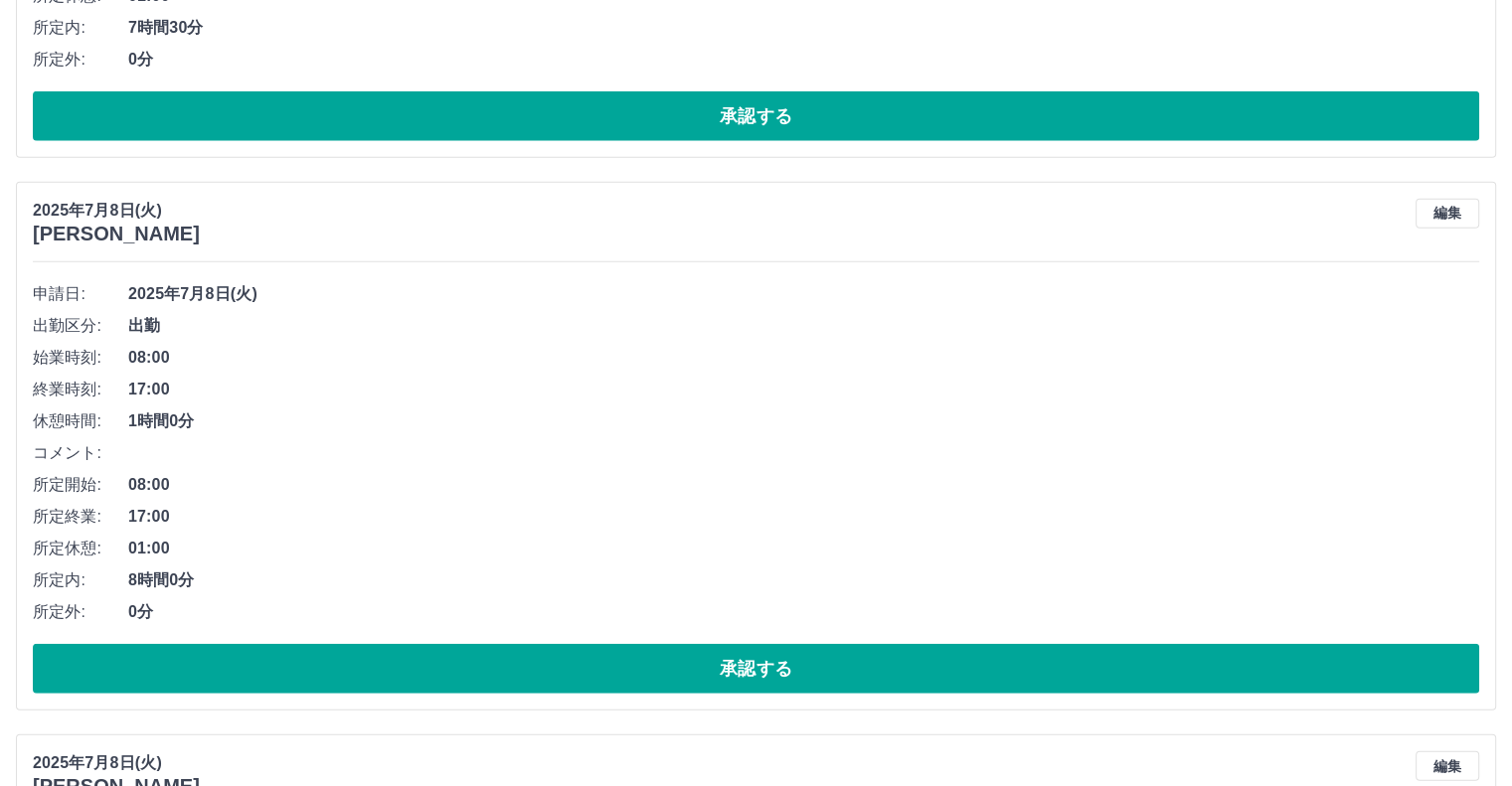 scroll, scrollTop: 5155, scrollLeft: 0, axis: vertical 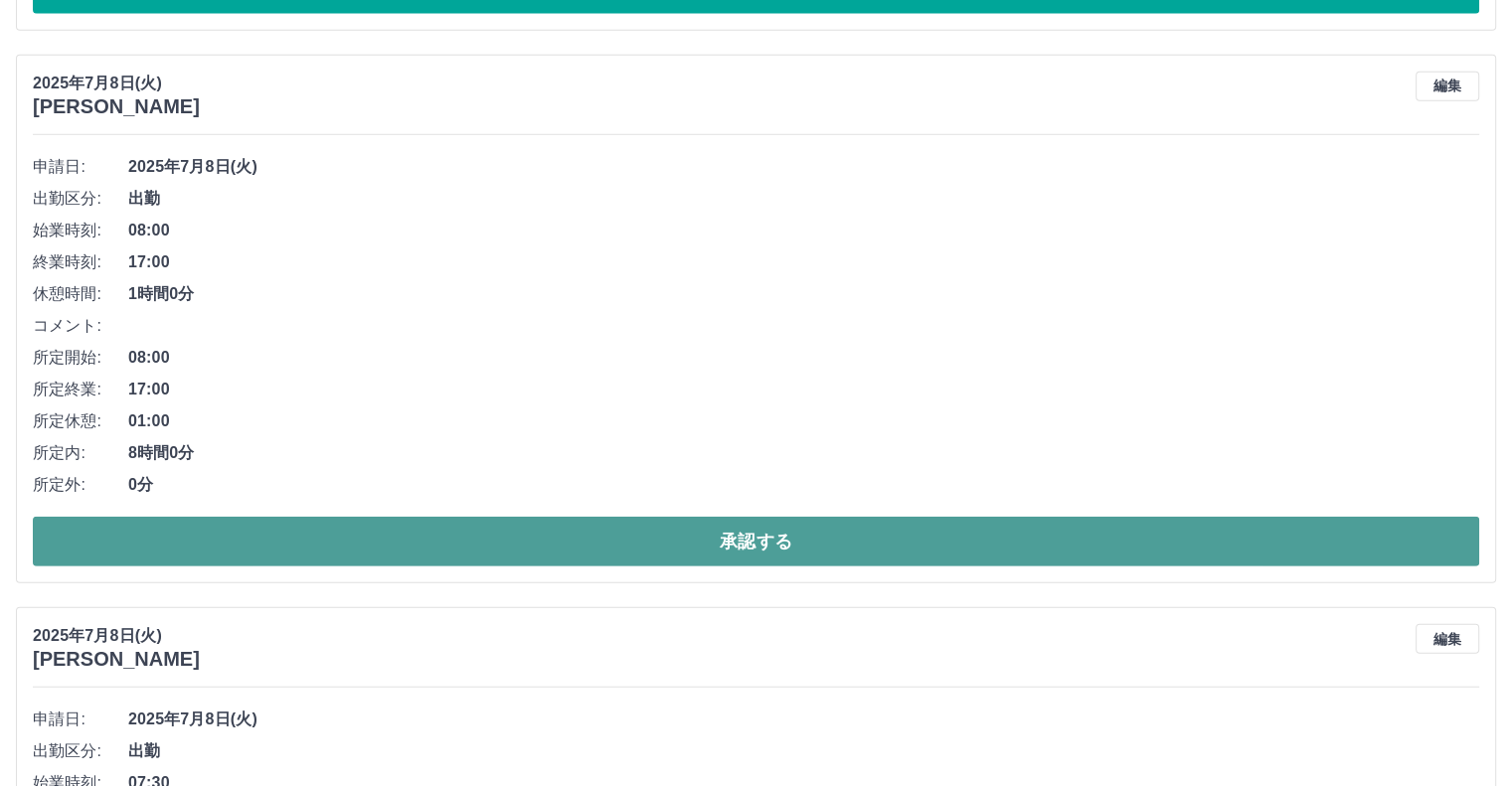 click on "承認する" at bounding box center [756, 542] 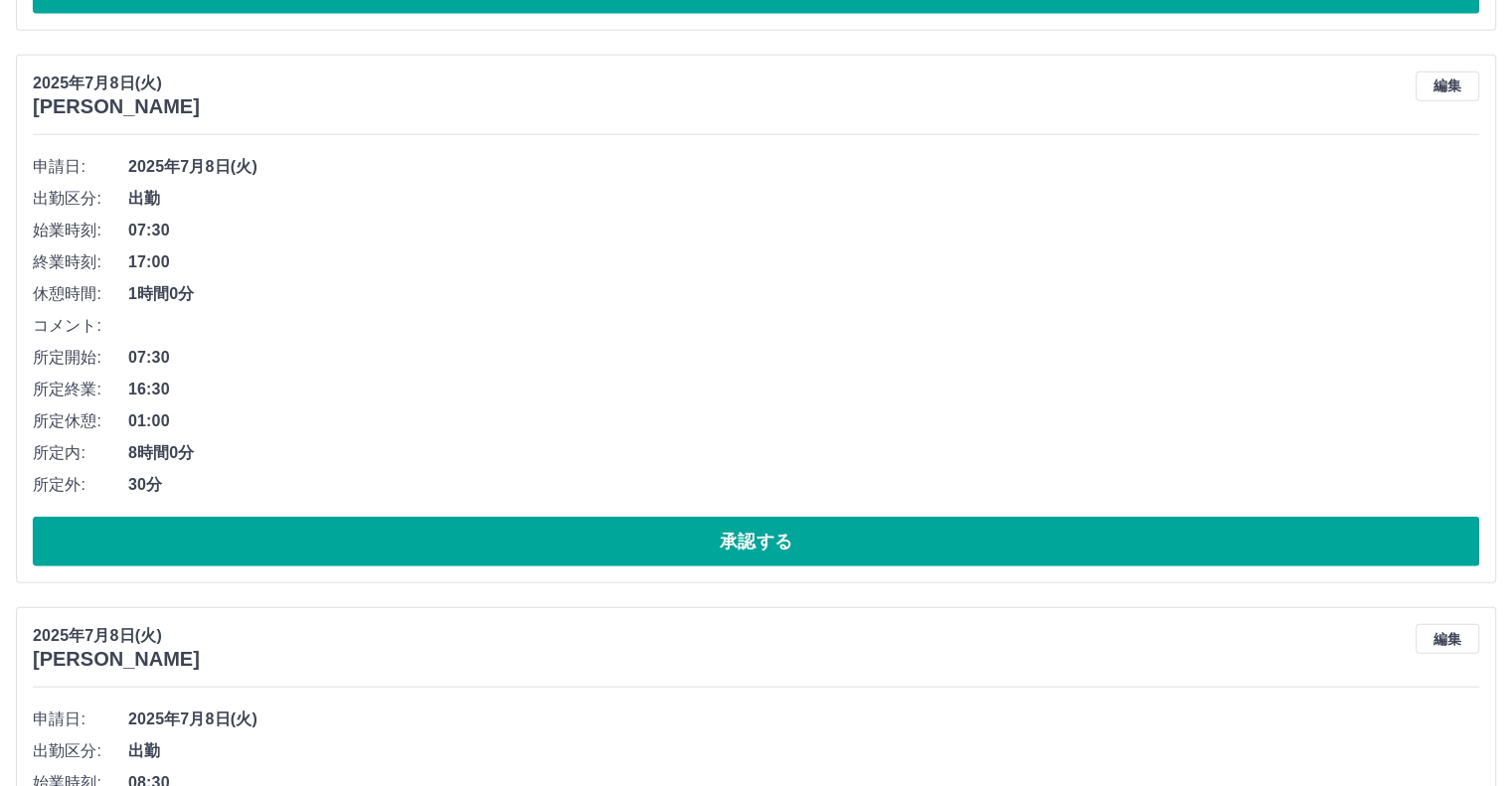 click on "[DATE] [PERSON_NAME] 編集 申請日: [DATE] 出勤区分: 出勤 始業時刻: 07:30 終業時刻: 17:00 休憩時間: 1時間0分 コメント: 所定開始: 07:30 所定終業: 16:30 所定休憩: 01:00 所定内: 8時間0分 所定外: 30分 承認する" at bounding box center (756, 319) 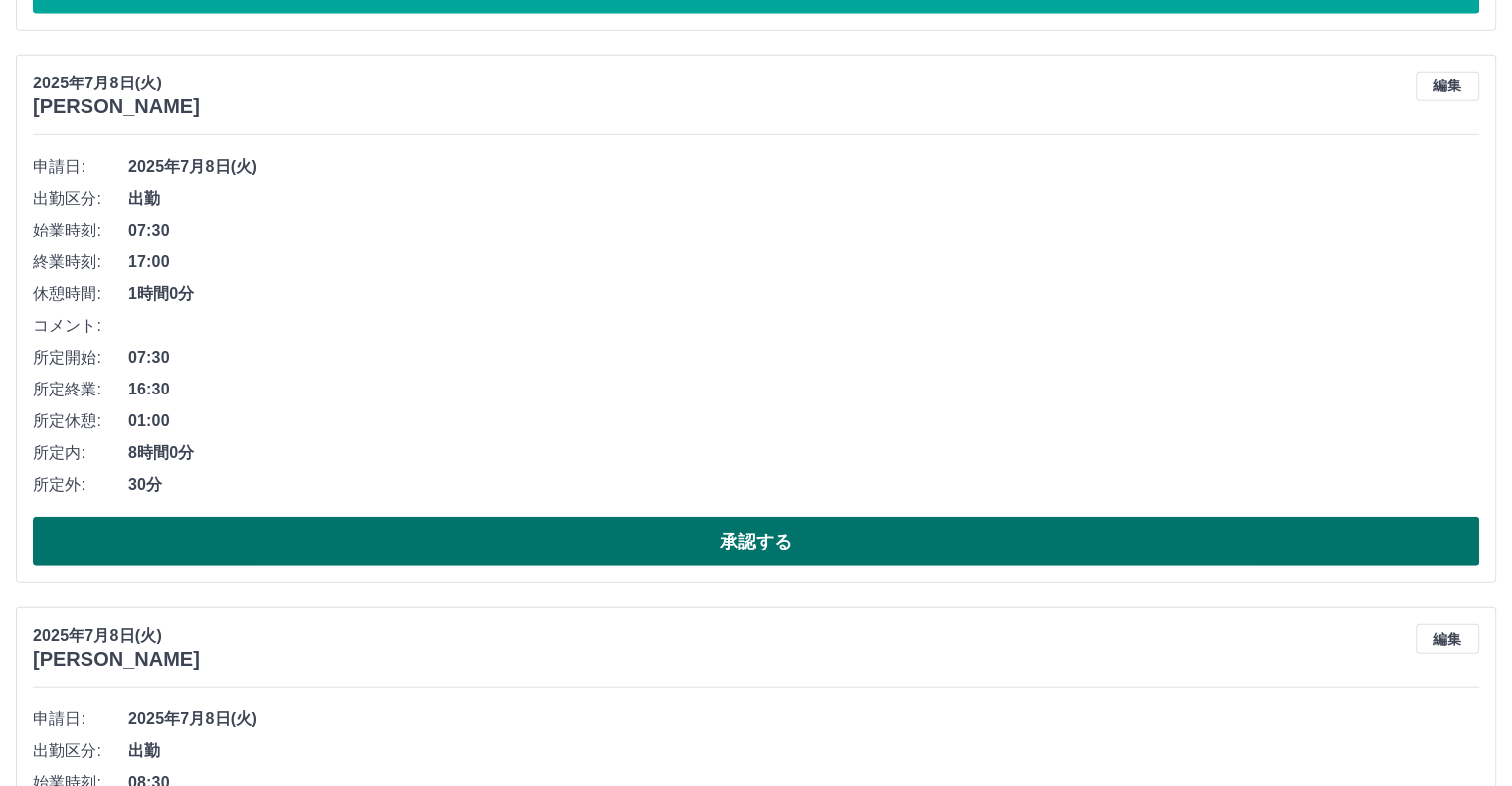 click on "承認する" at bounding box center (756, 542) 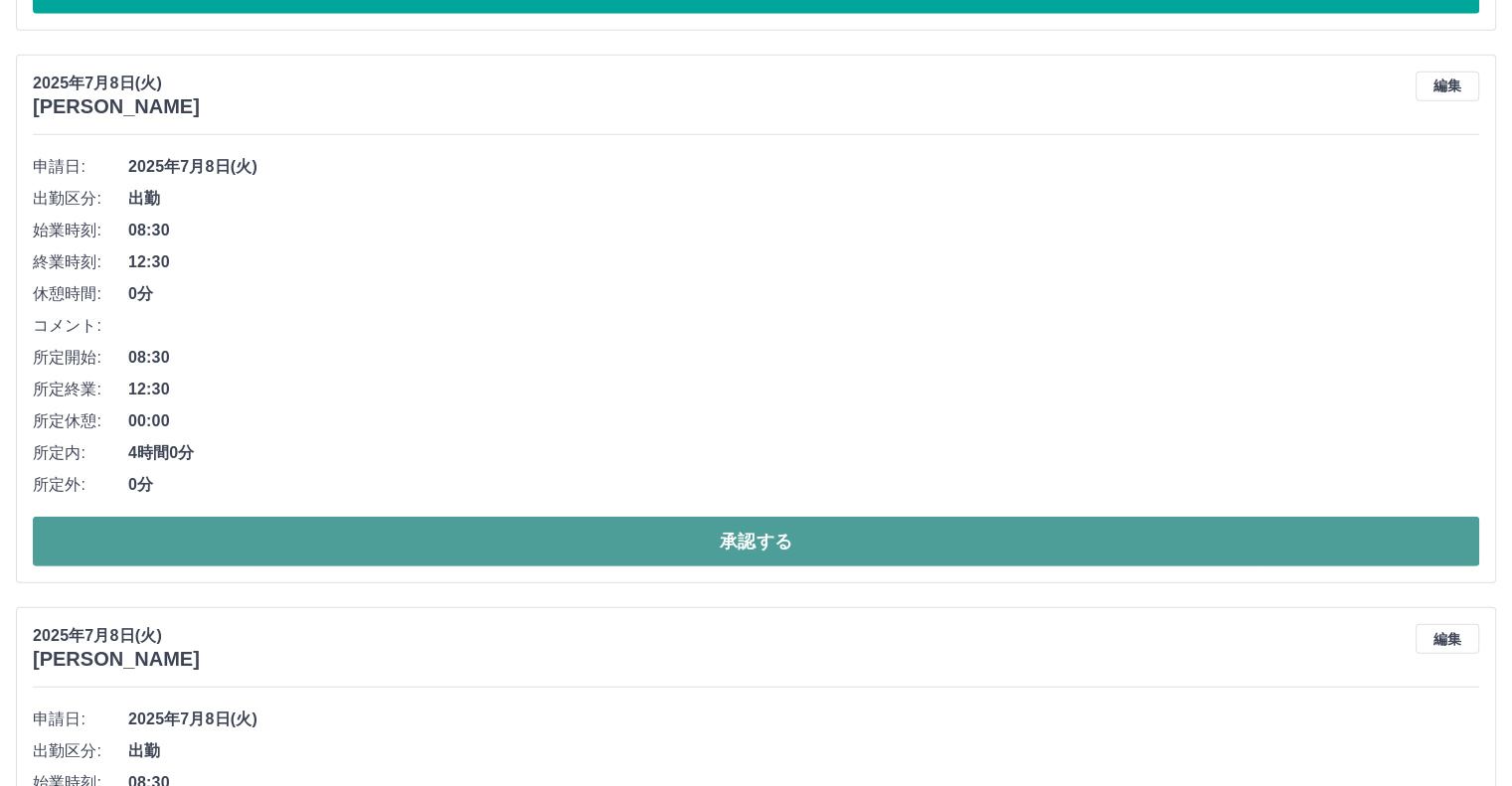click on "承認する" at bounding box center (756, 542) 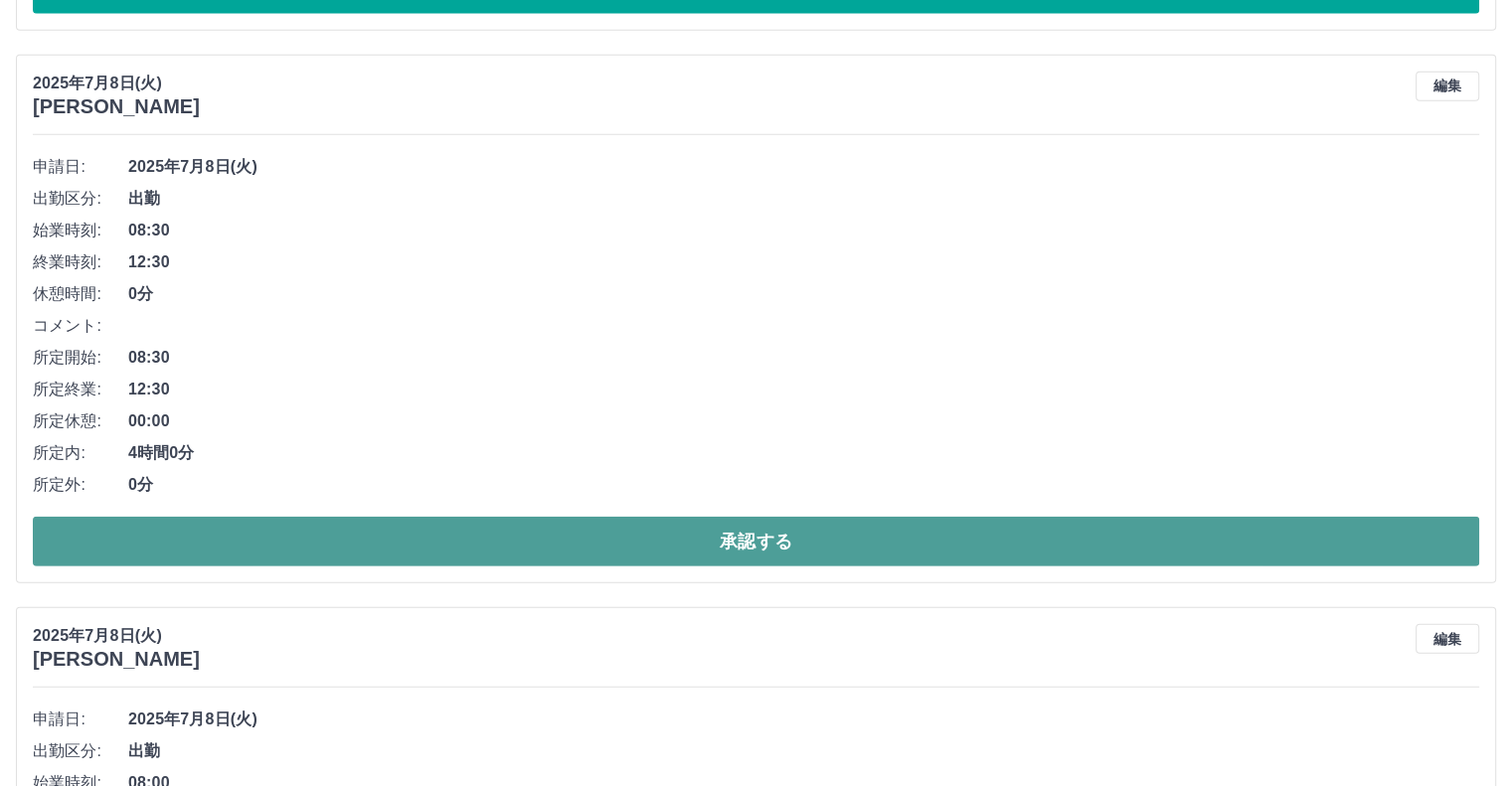 click on "承認する" at bounding box center (756, 542) 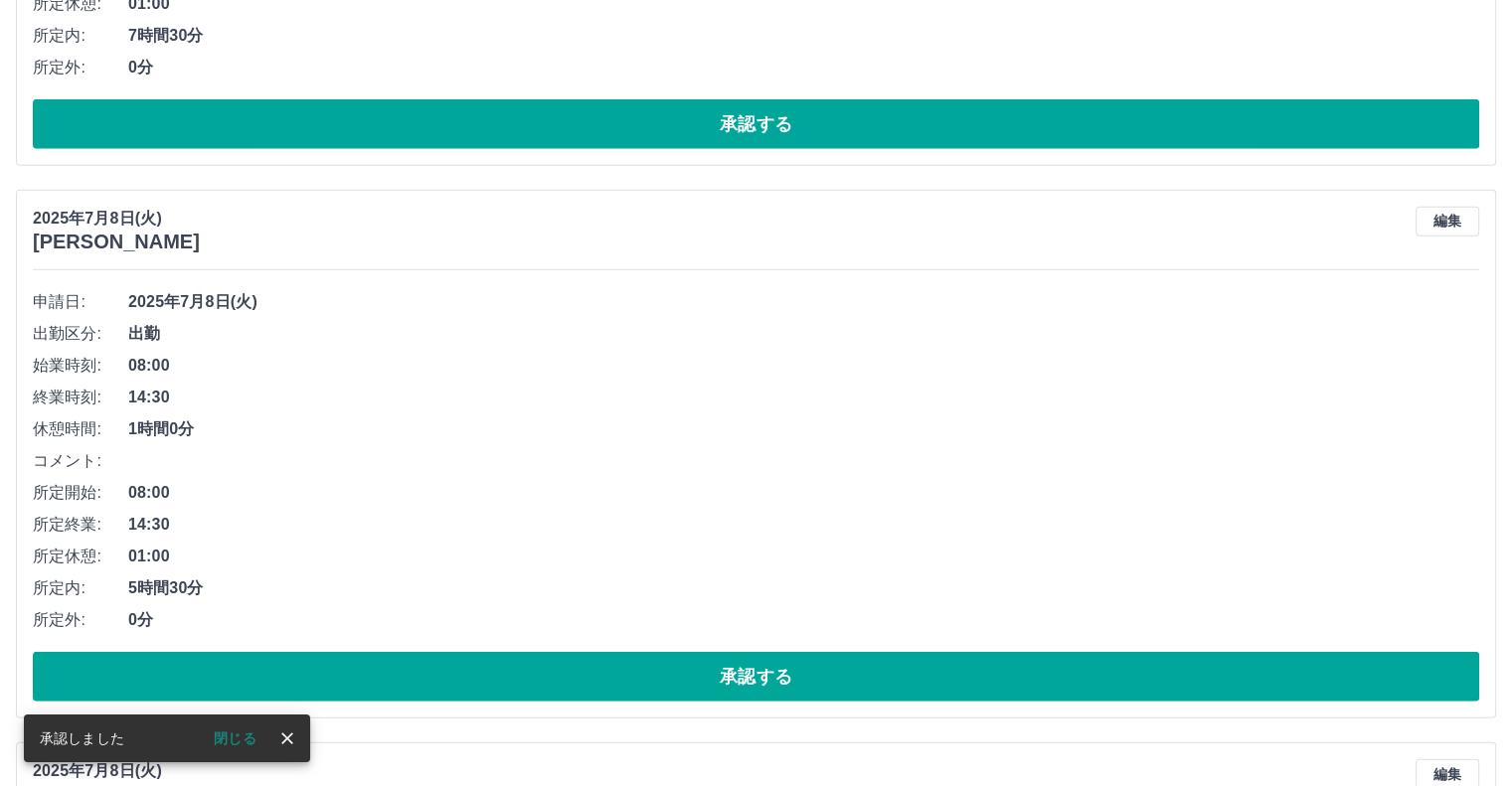 scroll, scrollTop: 5056, scrollLeft: 0, axis: vertical 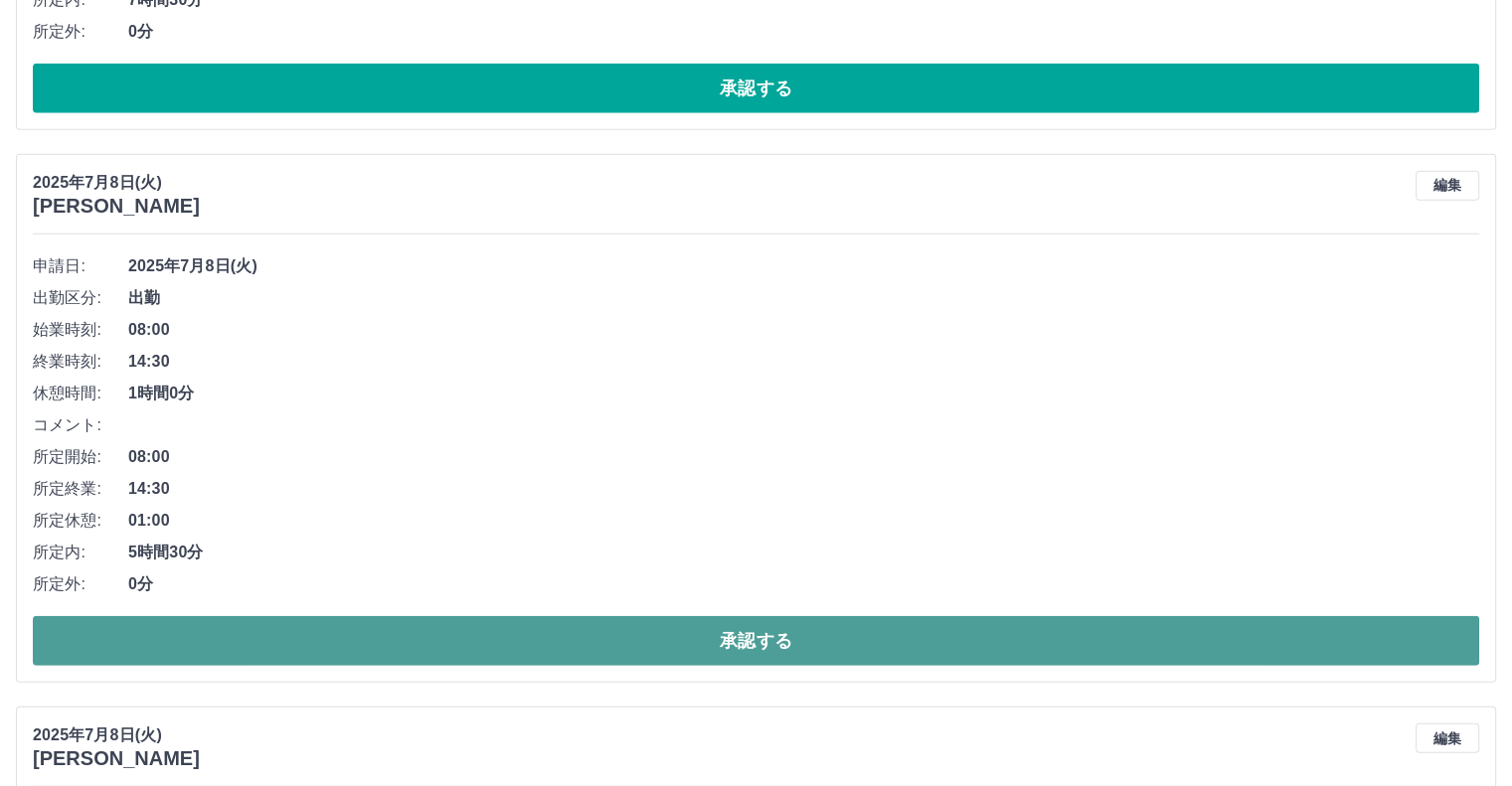 click on "承認する" at bounding box center (756, 641) 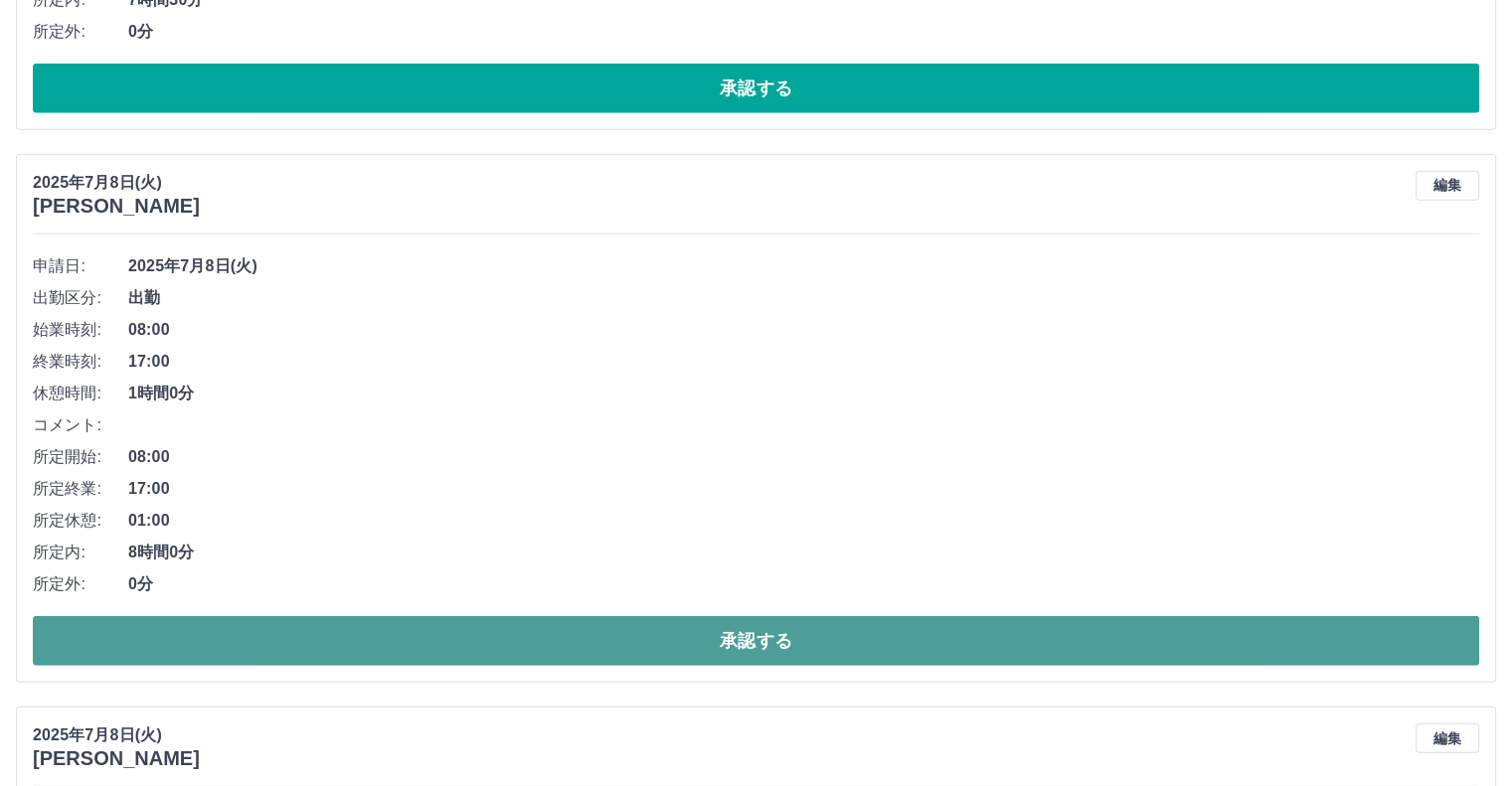 click on "承認する" at bounding box center (756, 641) 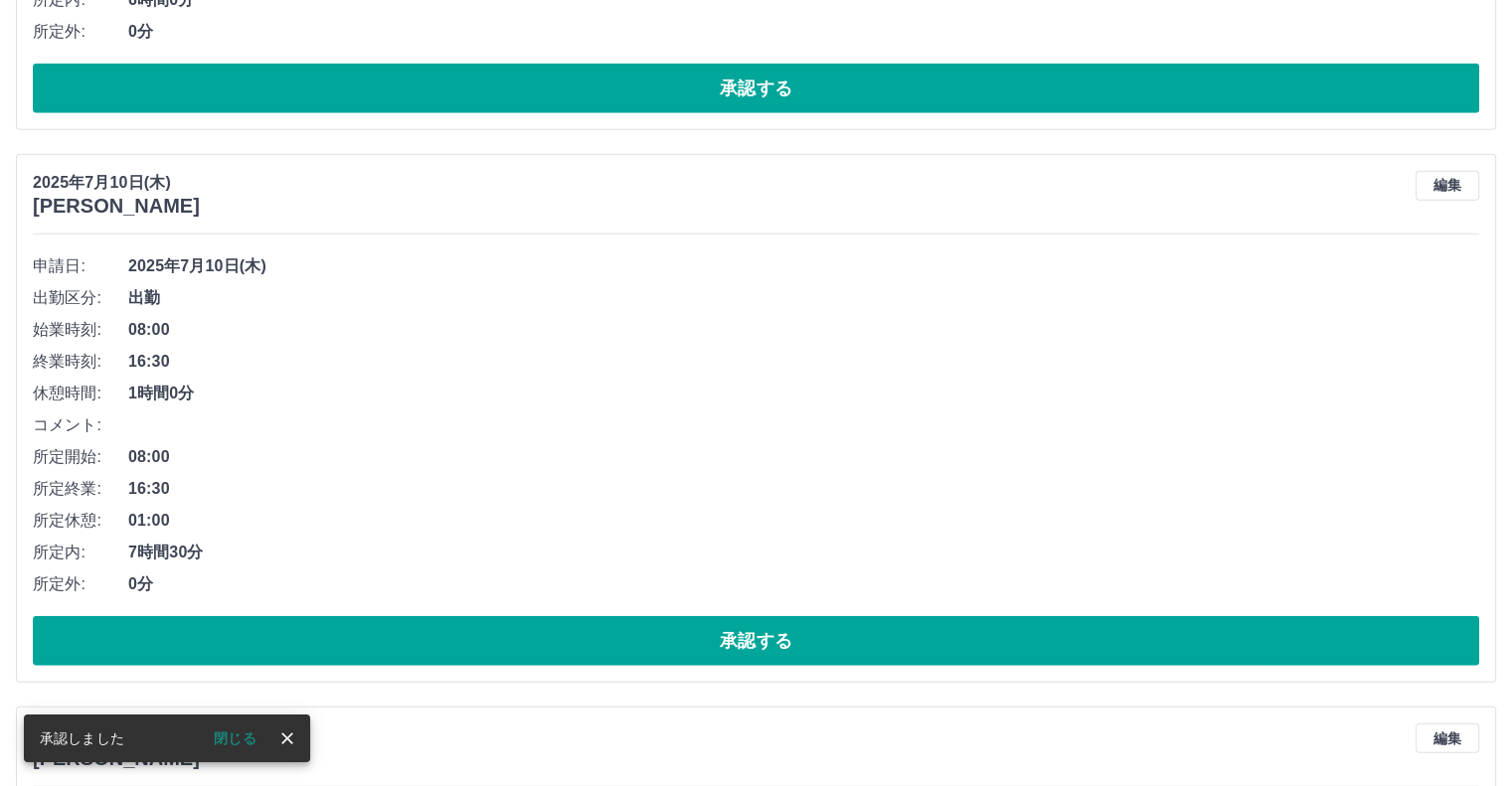 scroll, scrollTop: 5608, scrollLeft: 0, axis: vertical 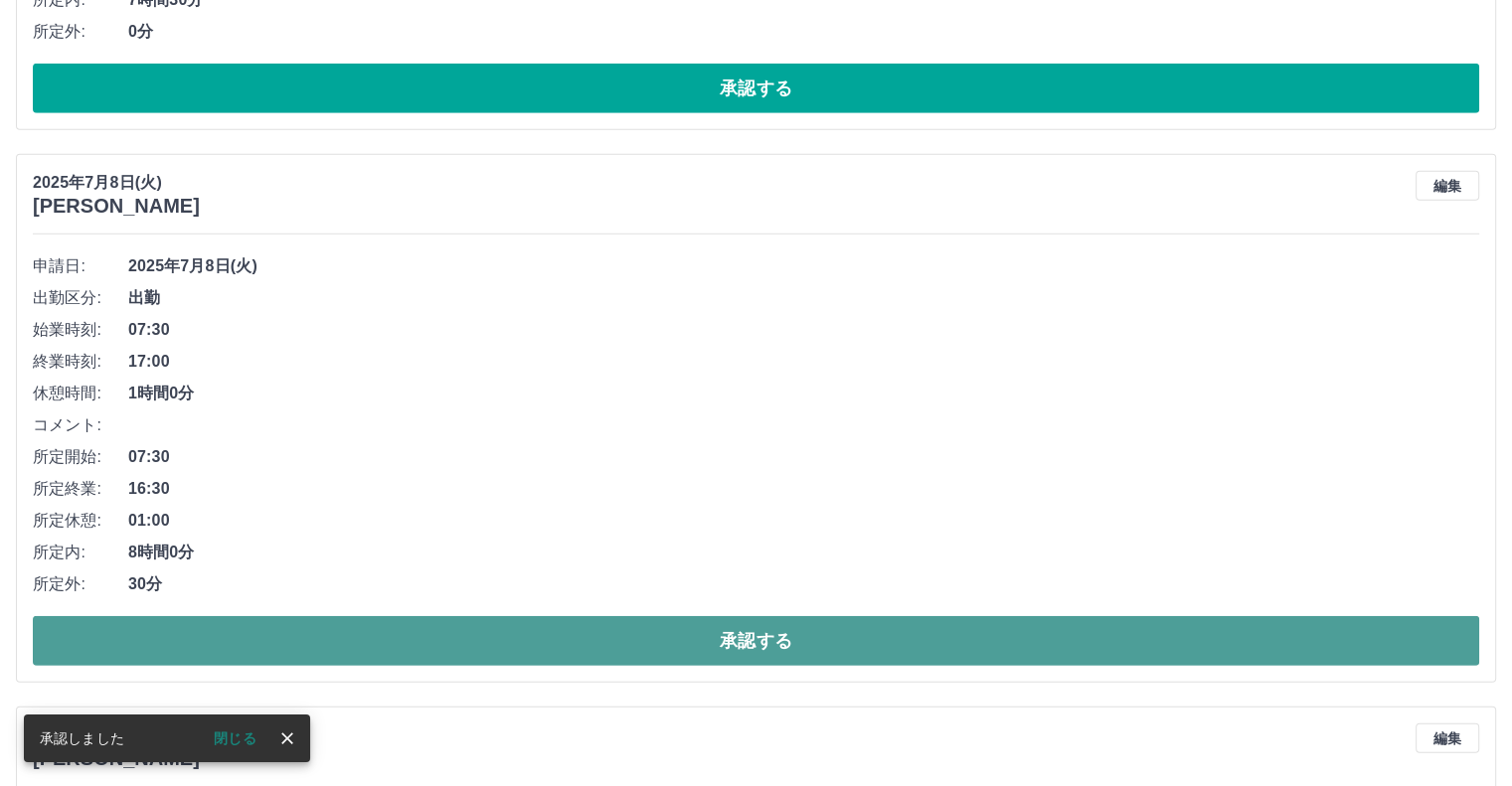 click on "承認する" at bounding box center (756, 641) 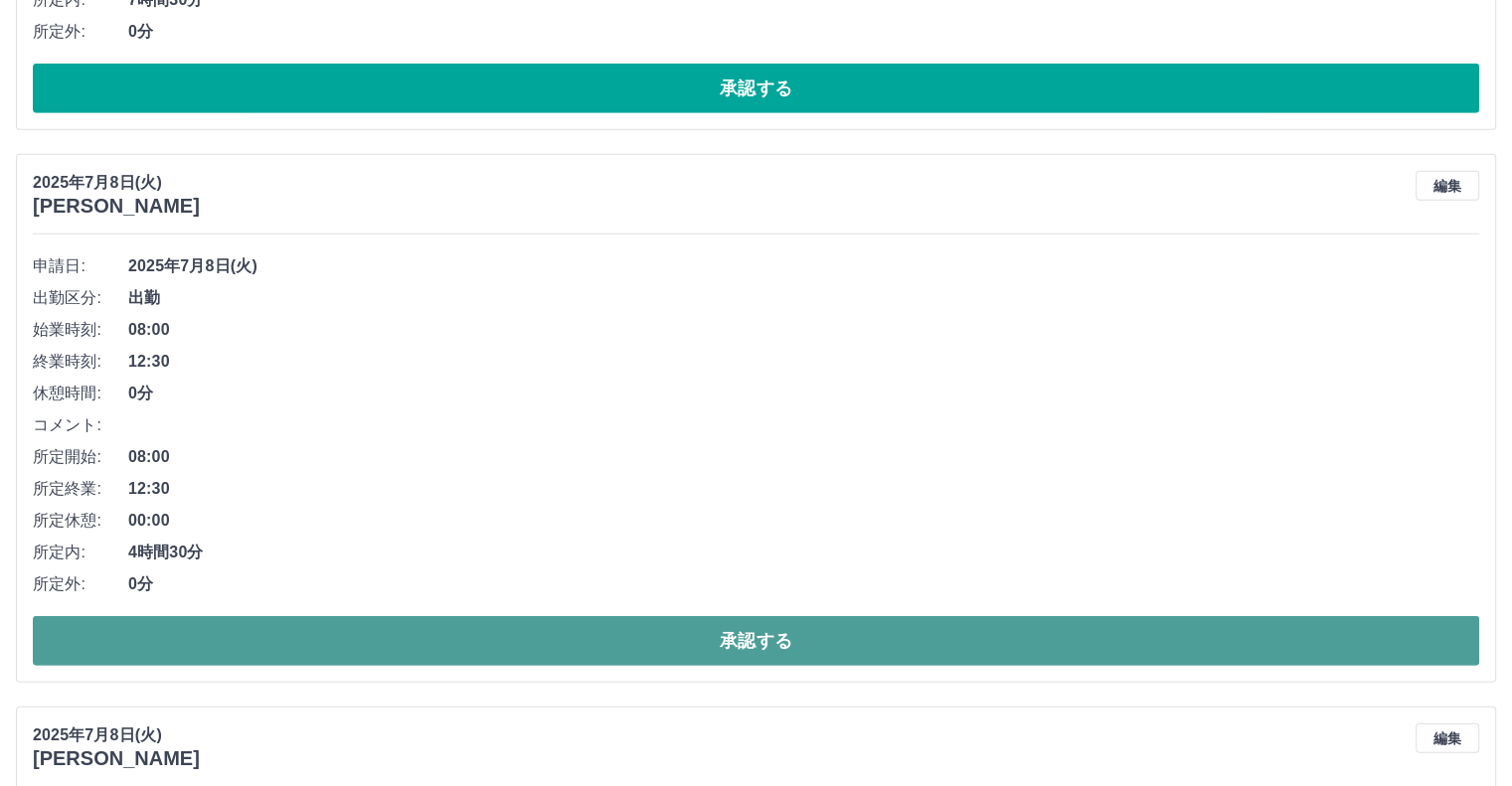 click on "承認する" at bounding box center (756, 641) 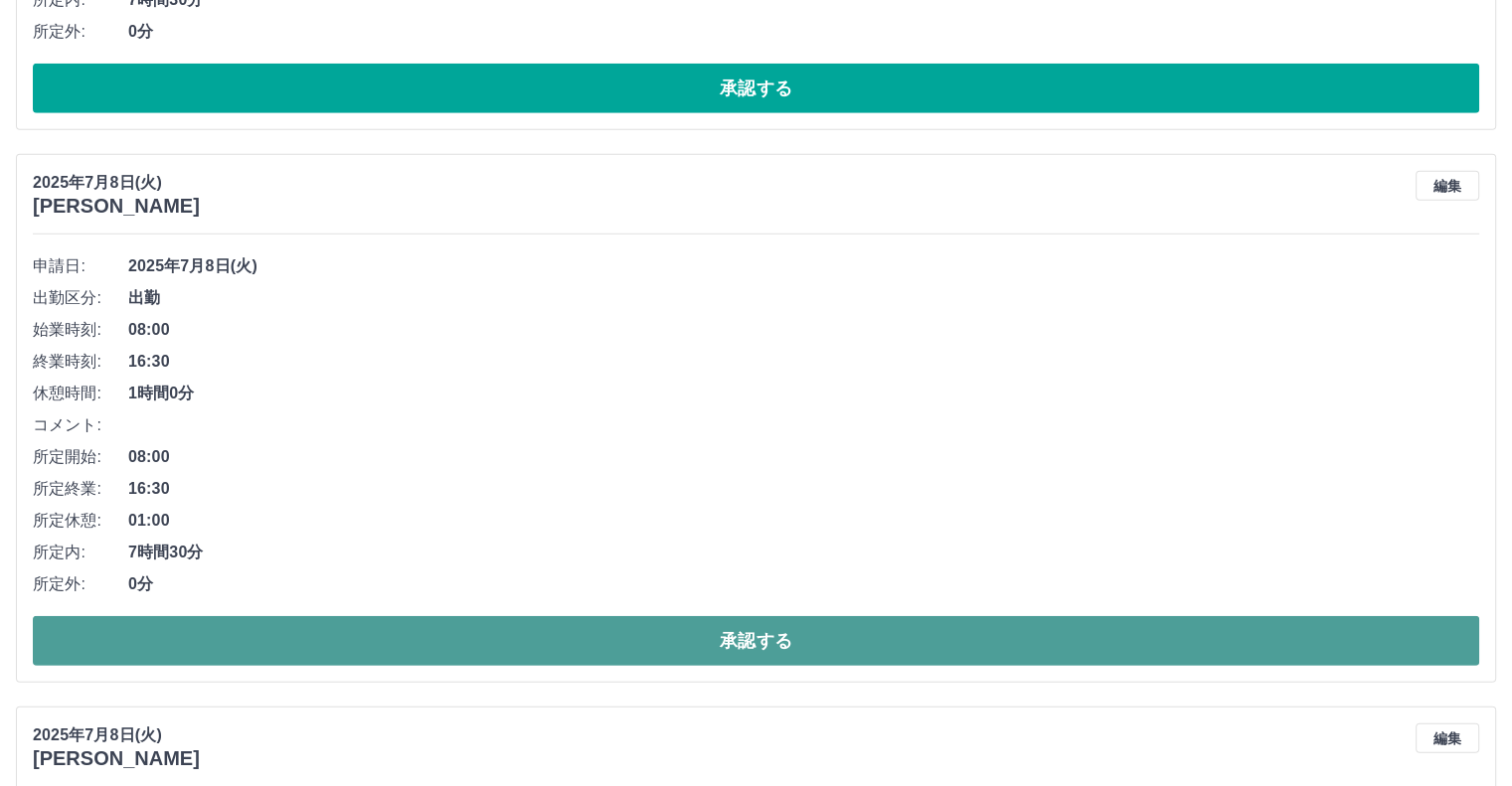 click on "承認する" at bounding box center [756, 641] 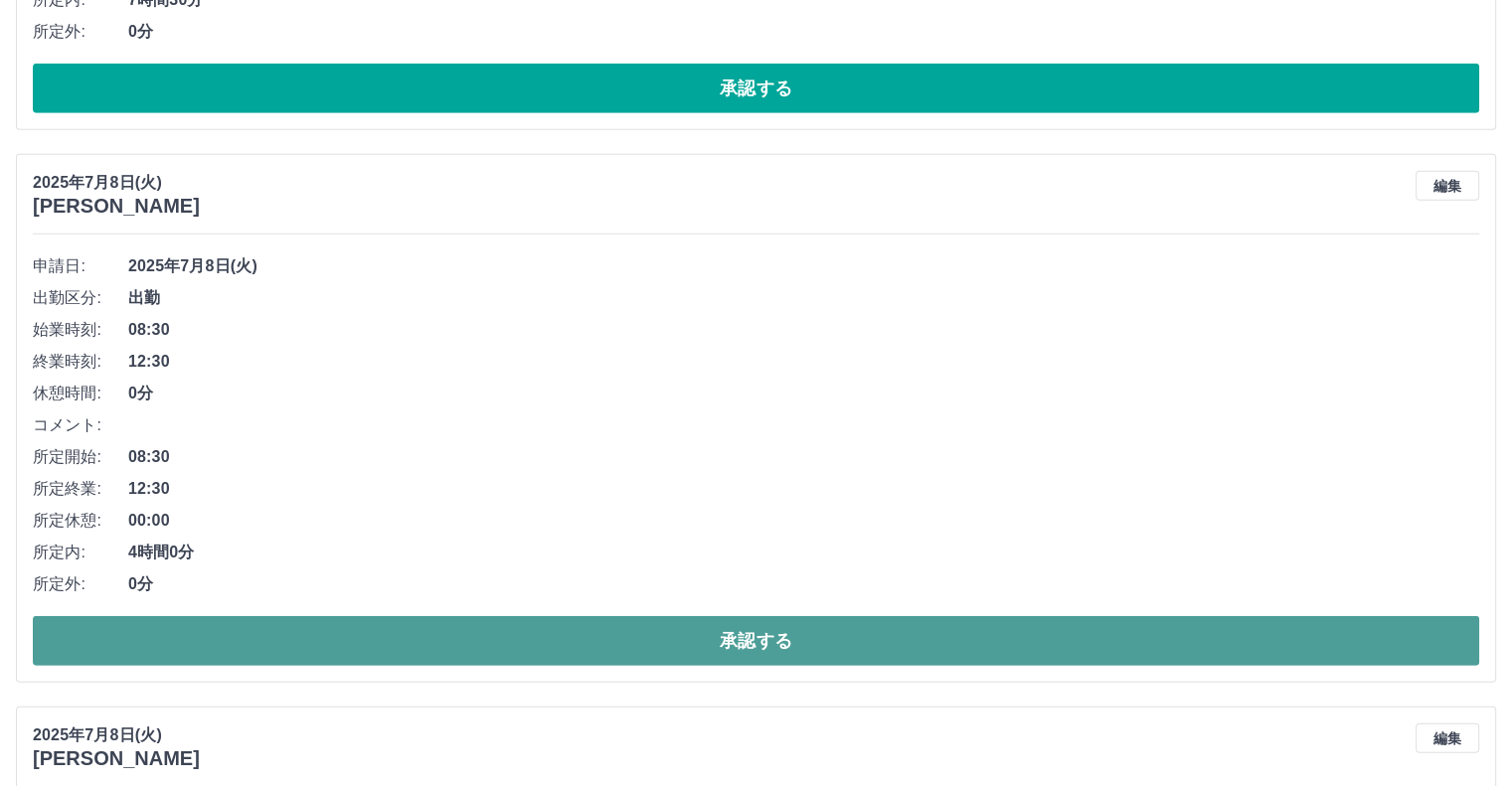 click on "承認する" at bounding box center [756, 641] 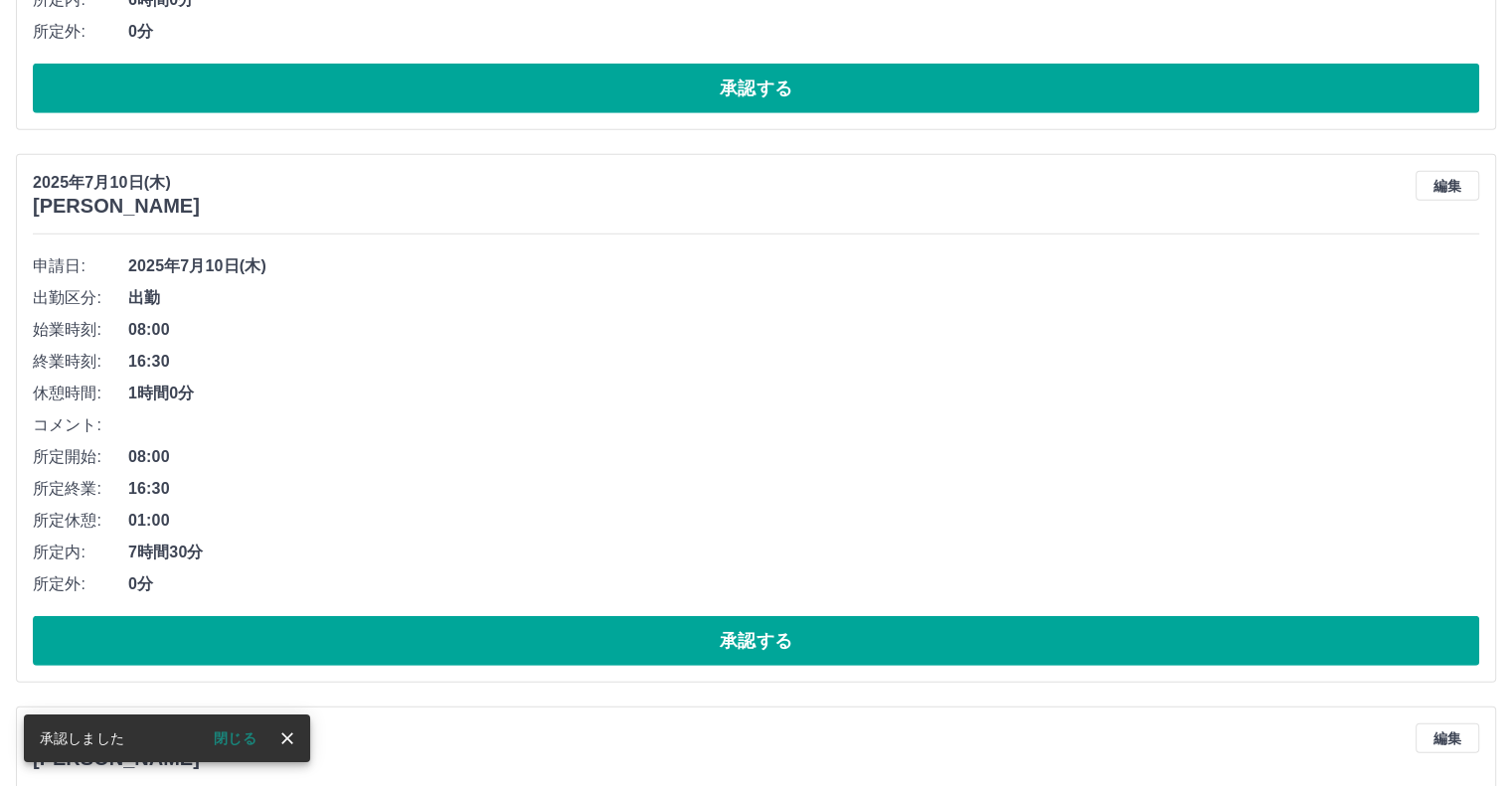 scroll, scrollTop: 6160, scrollLeft: 0, axis: vertical 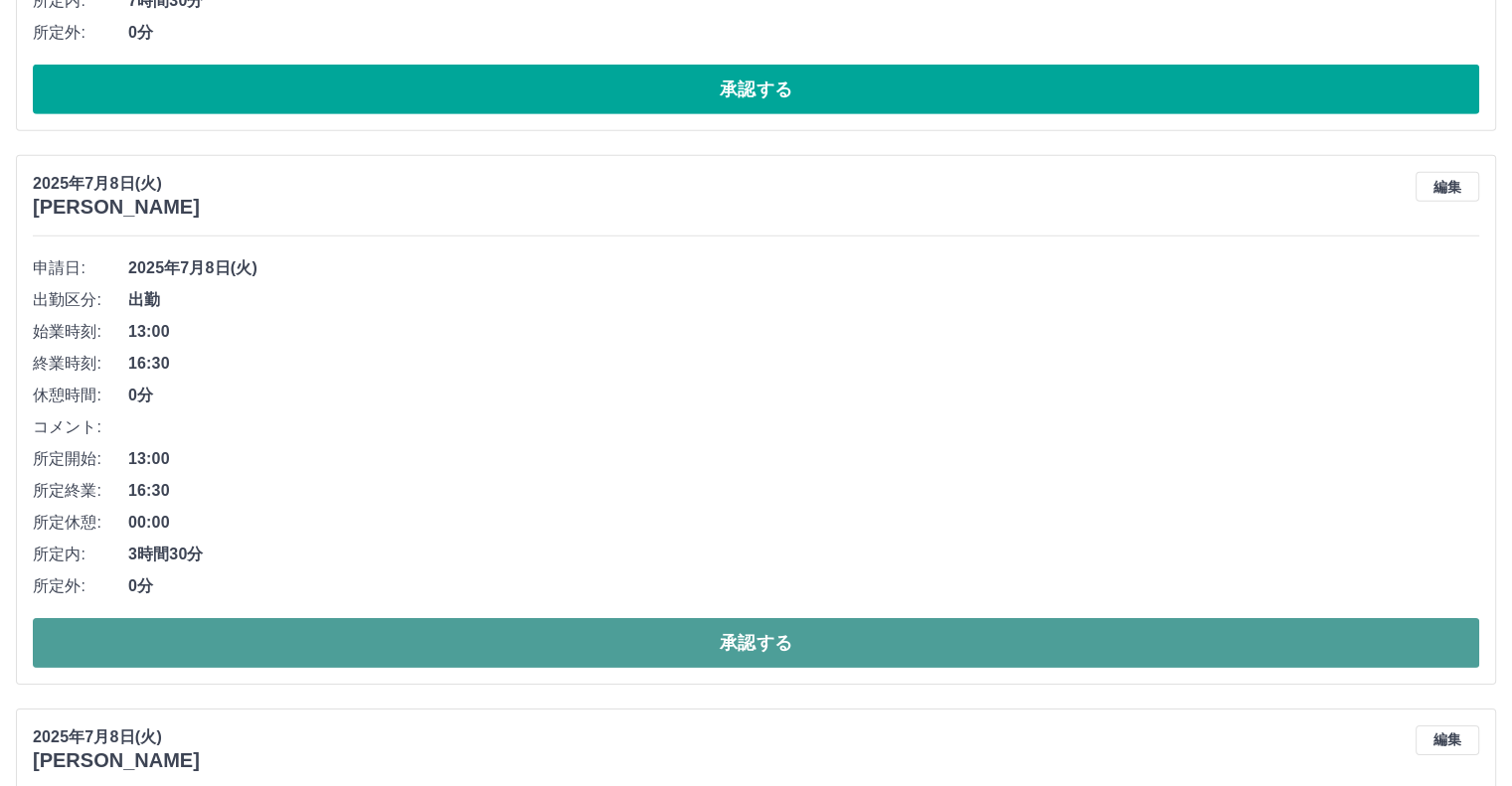 click on "承認する" at bounding box center (756, 643) 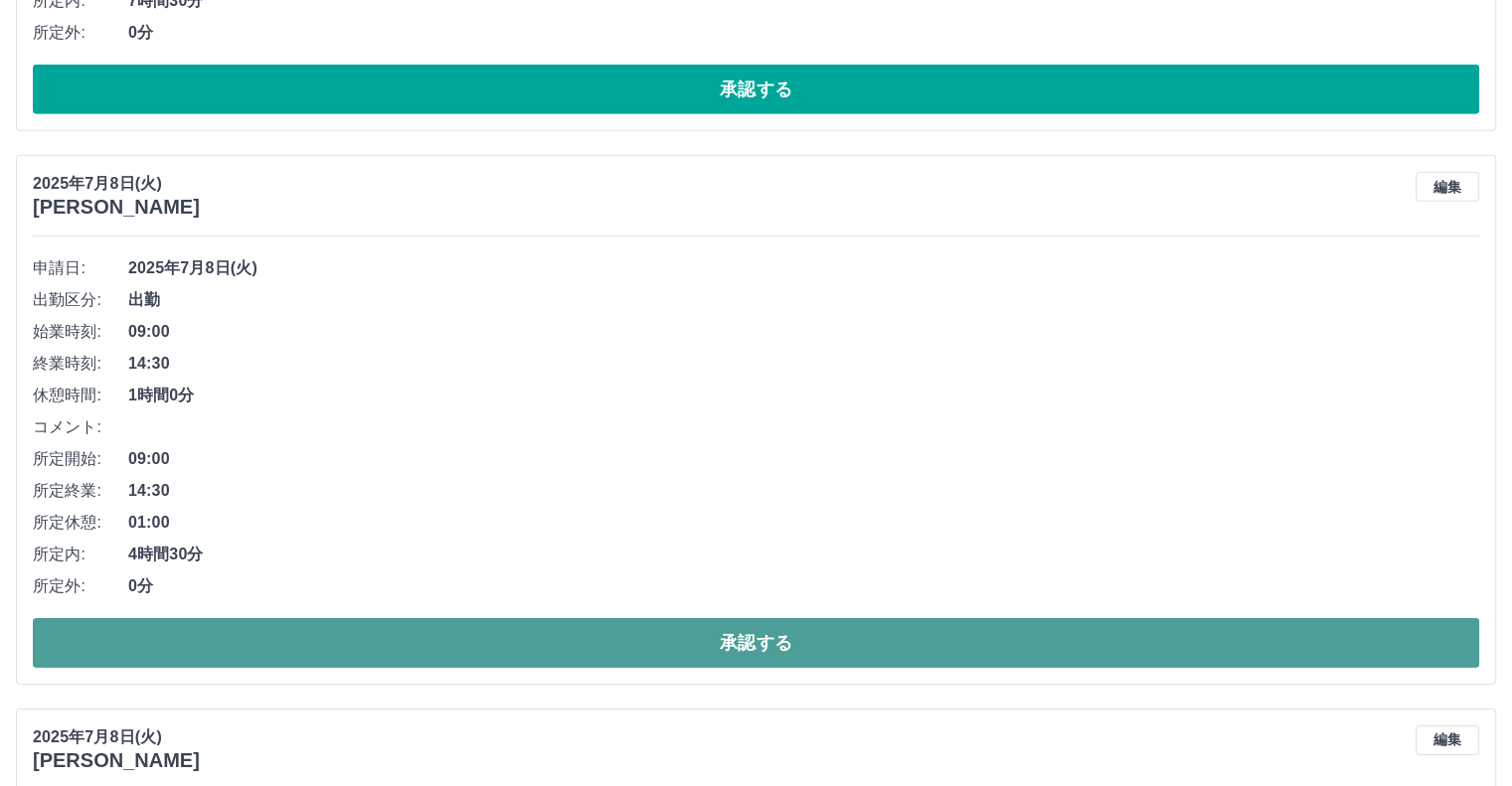 click on "承認する" at bounding box center (756, 643) 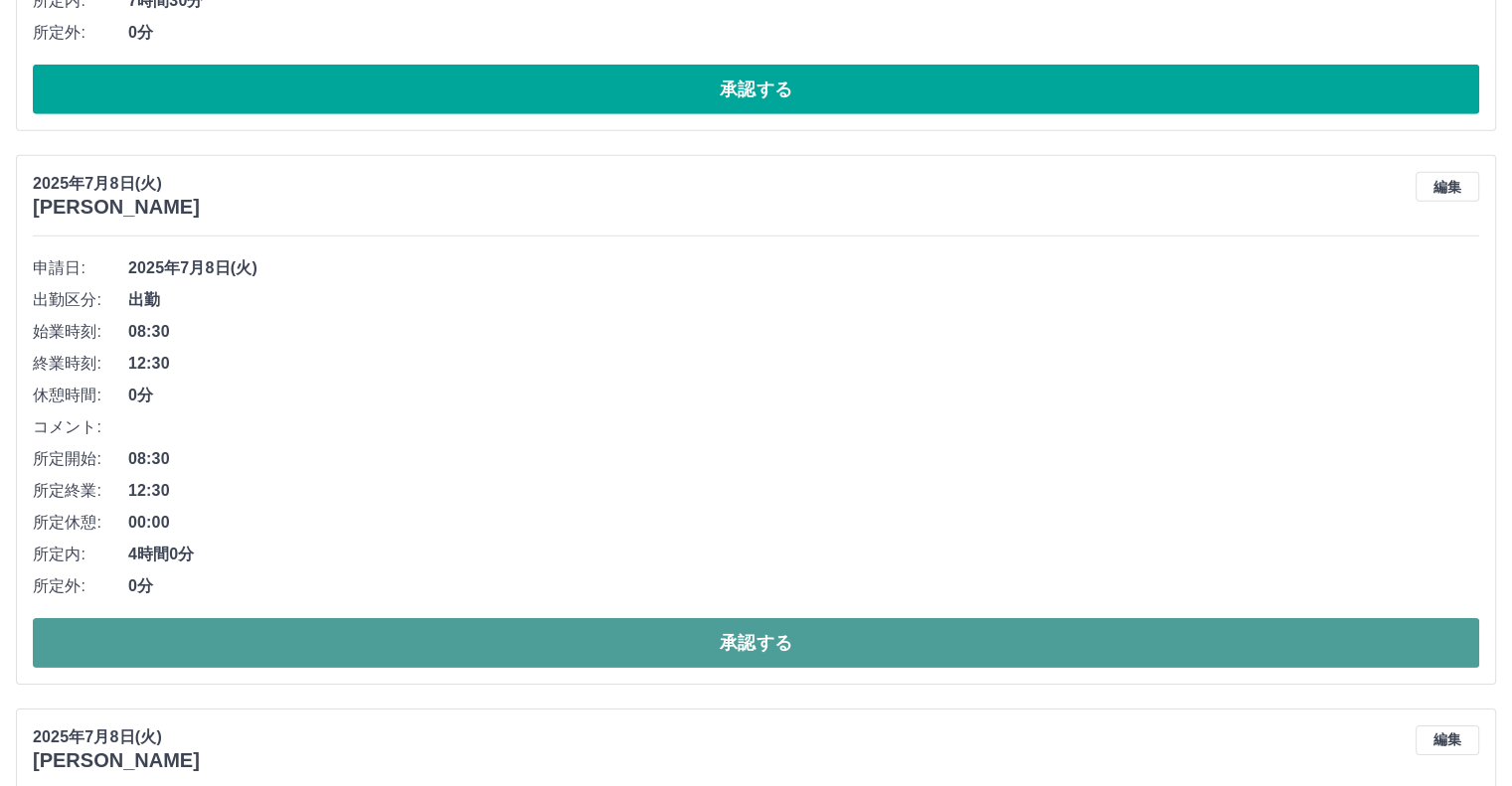 click on "承認する" at bounding box center [756, 643] 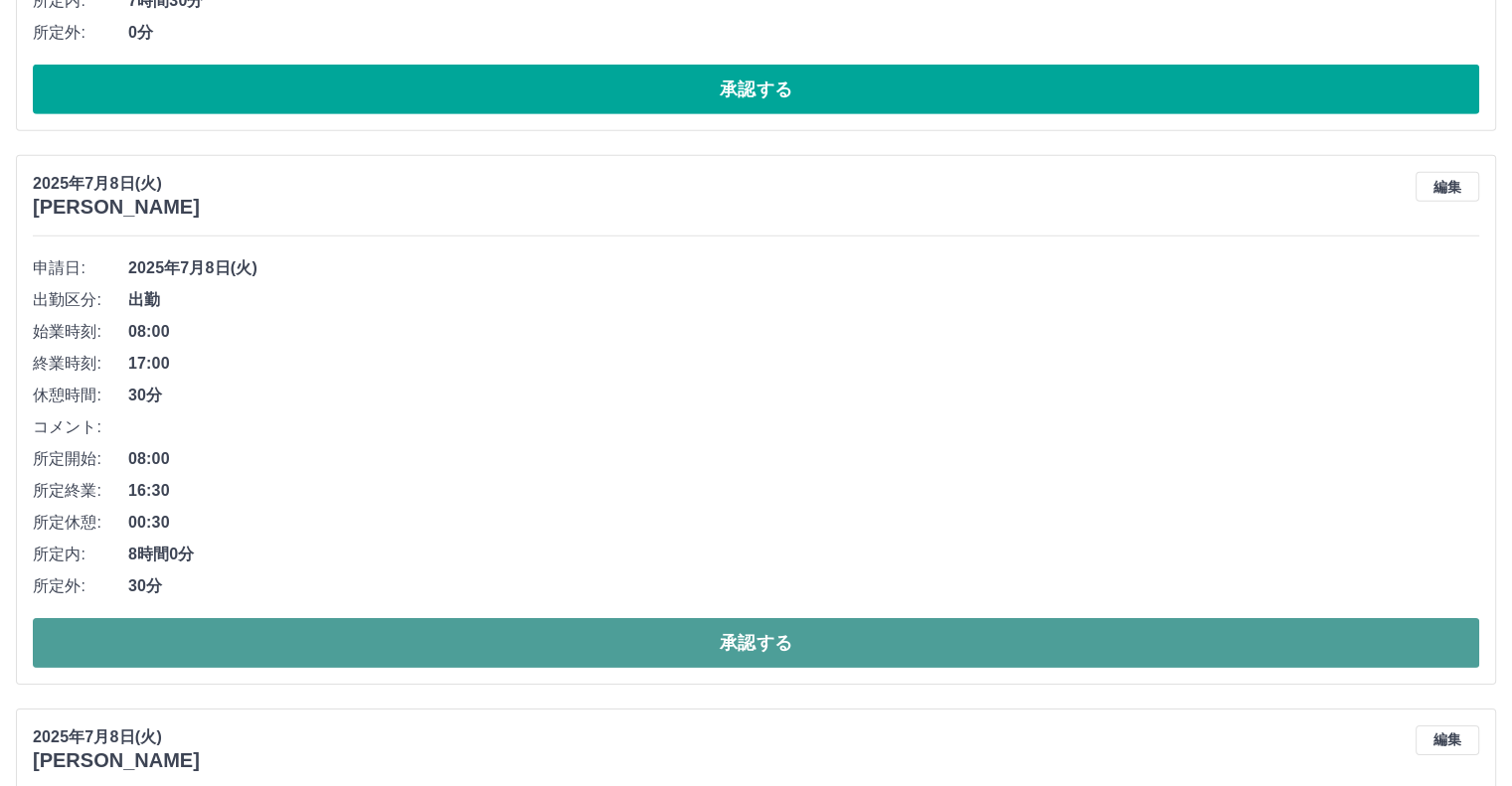 click on "承認する" at bounding box center (756, 643) 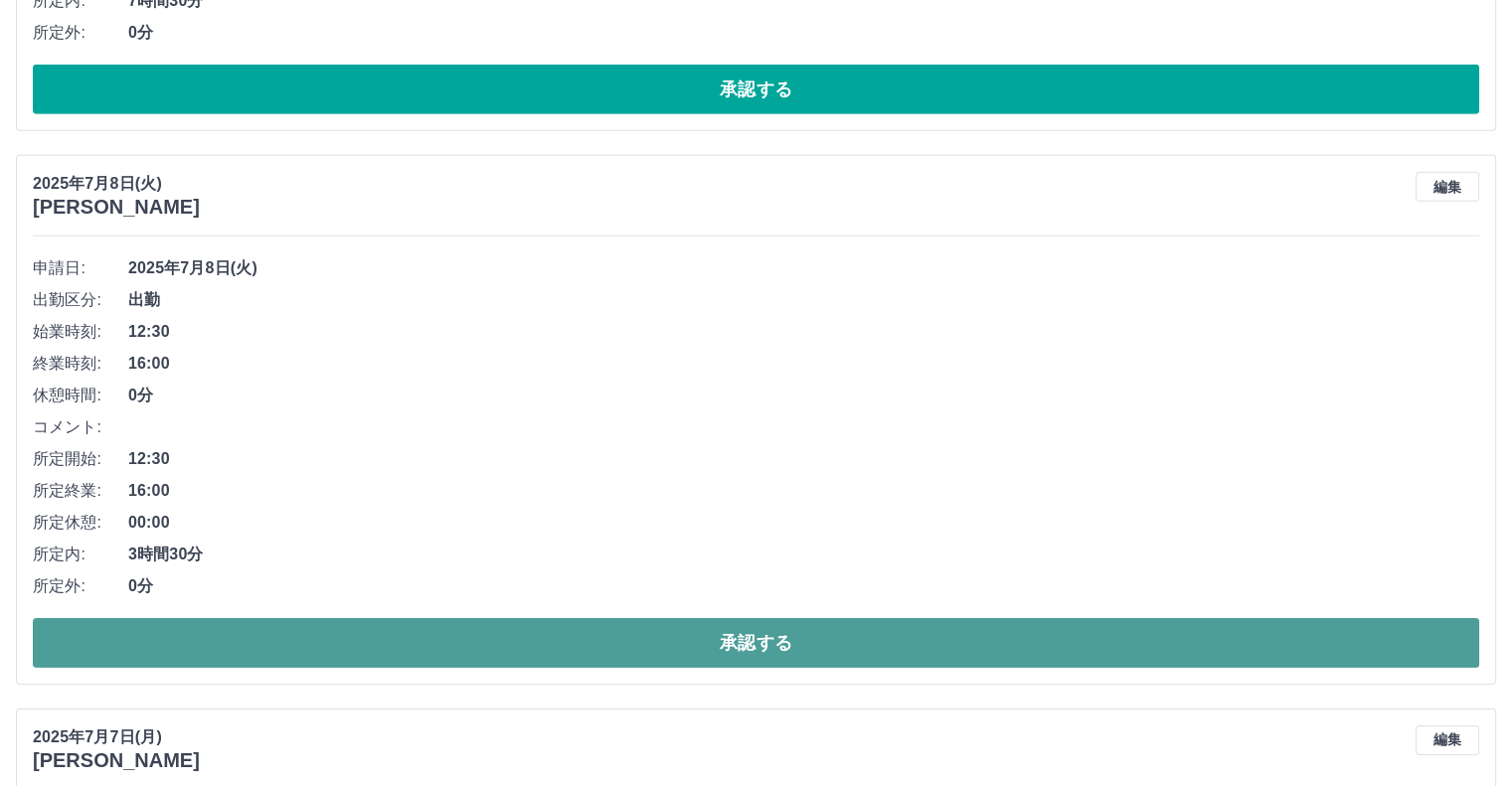 click on "承認する" at bounding box center [756, 643] 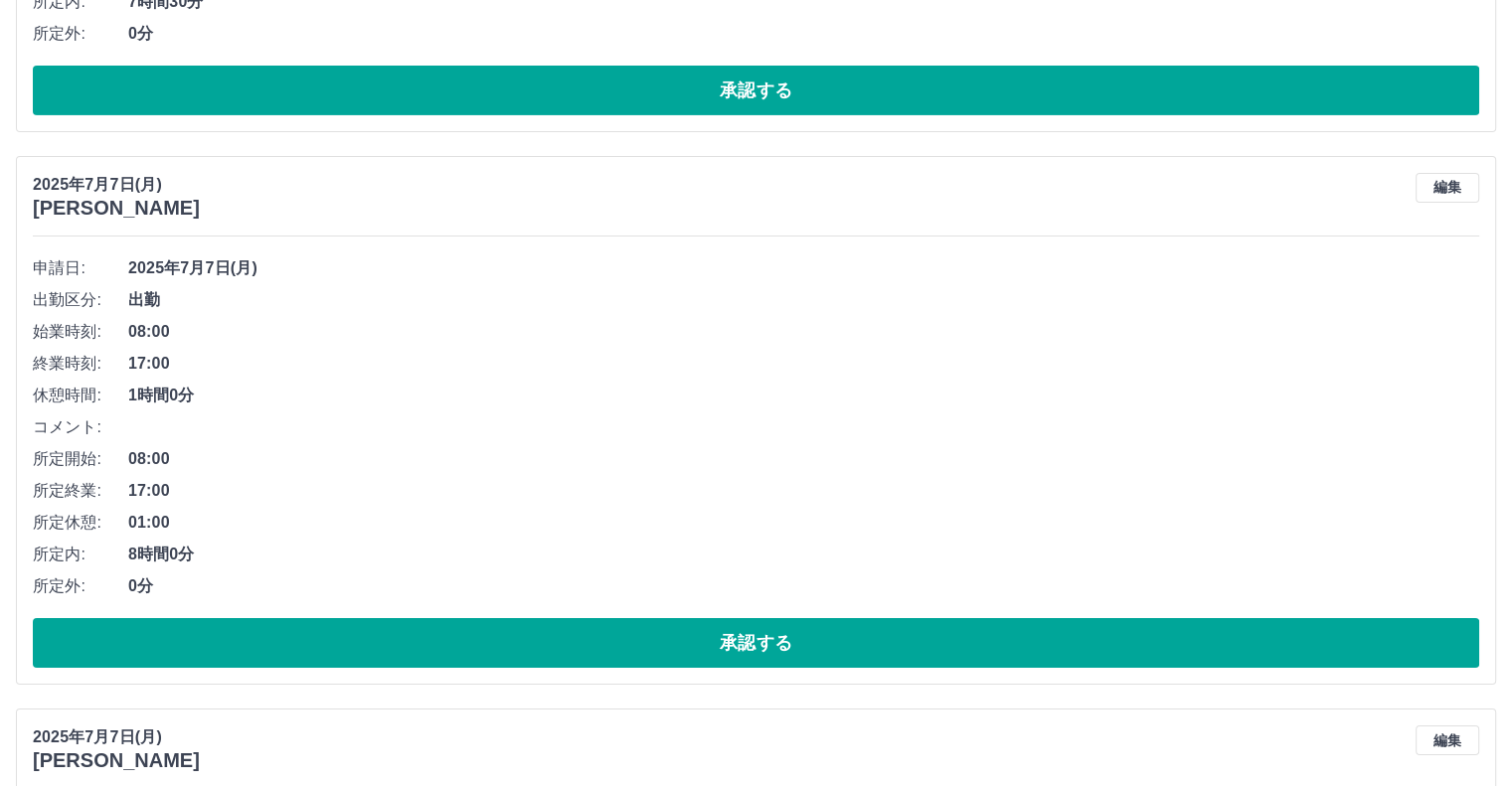 scroll, scrollTop: 6812, scrollLeft: 0, axis: vertical 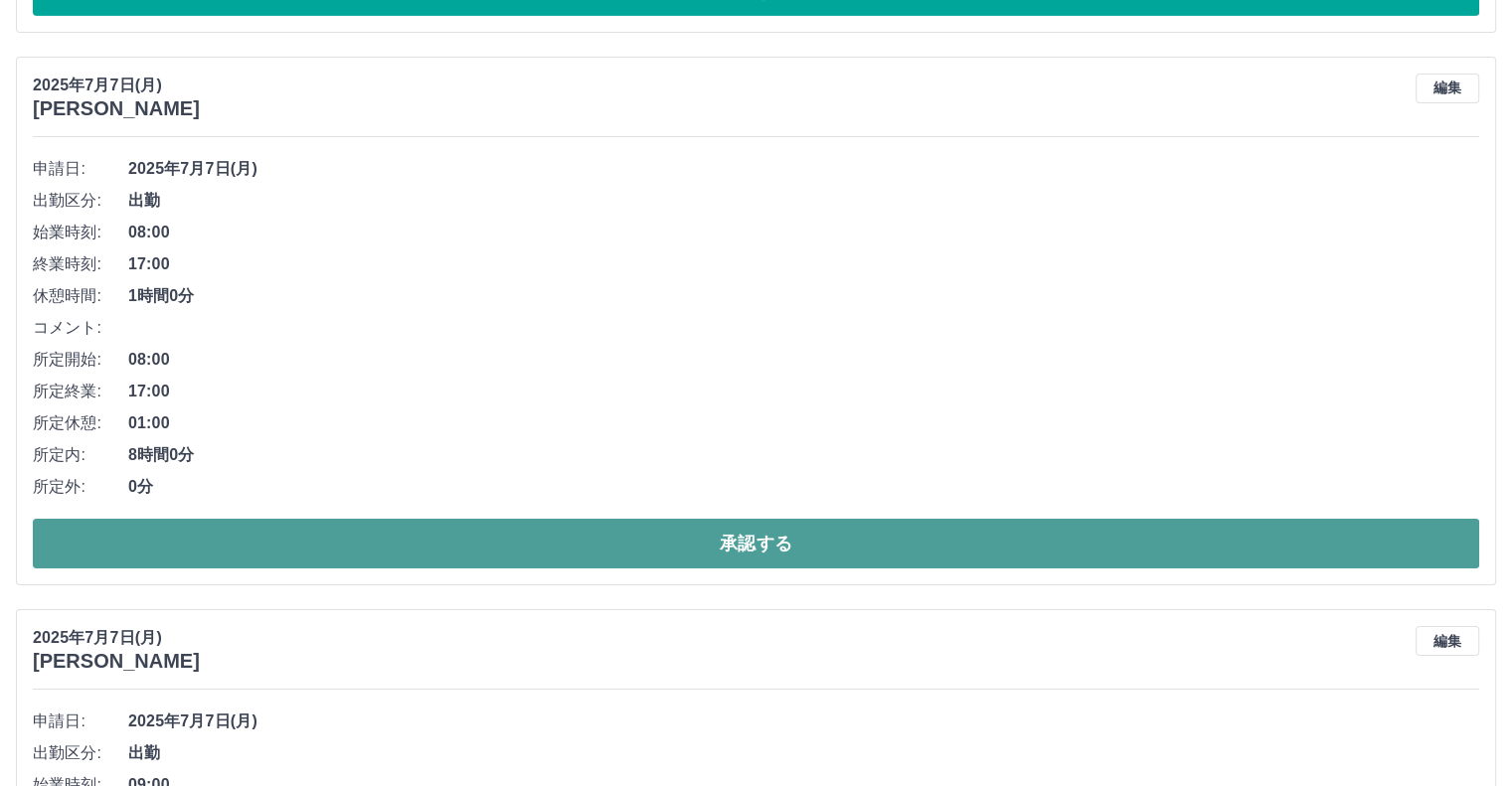 click on "承認する" at bounding box center (756, 544) 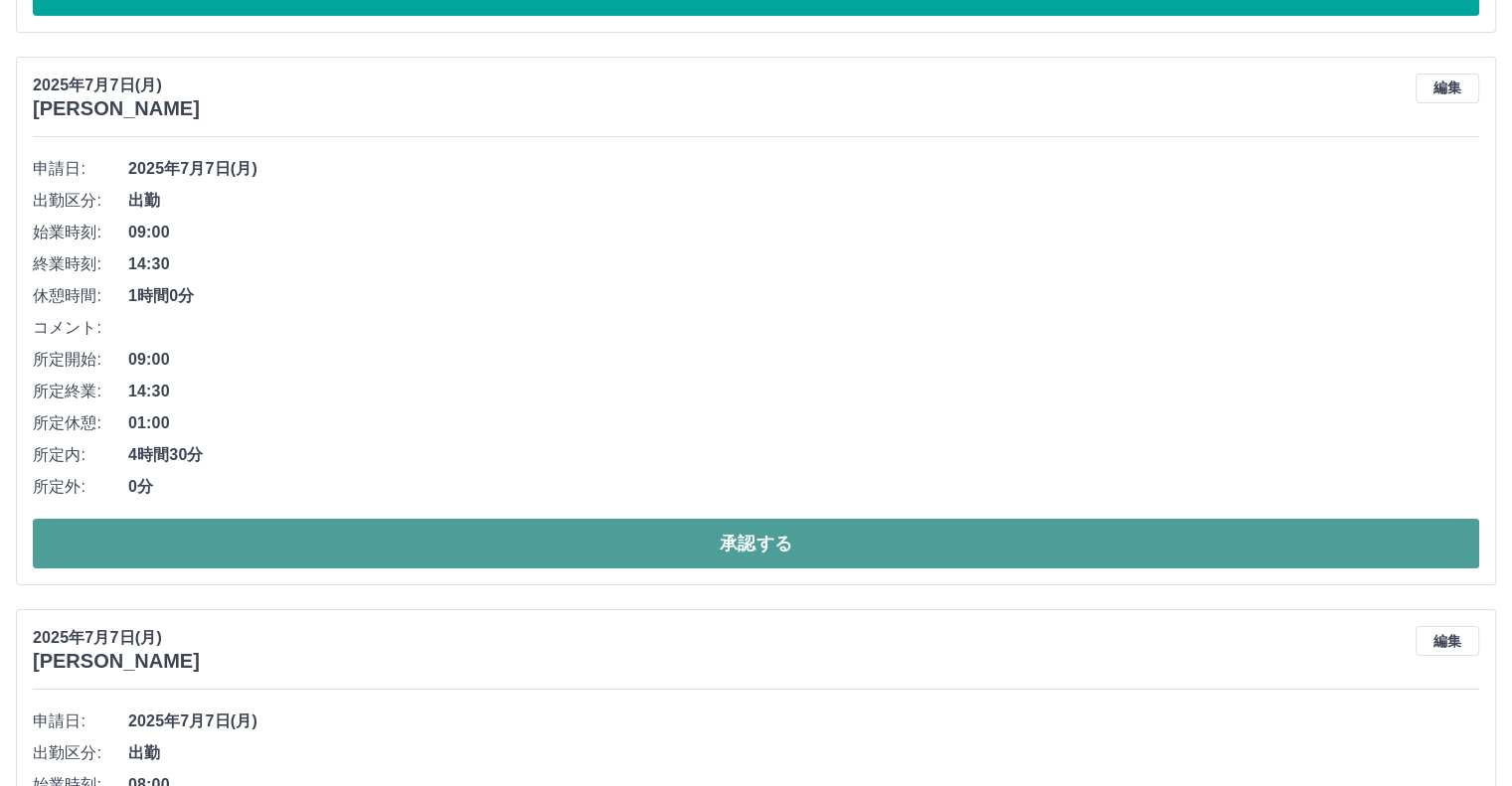 click on "承認する" at bounding box center (756, 544) 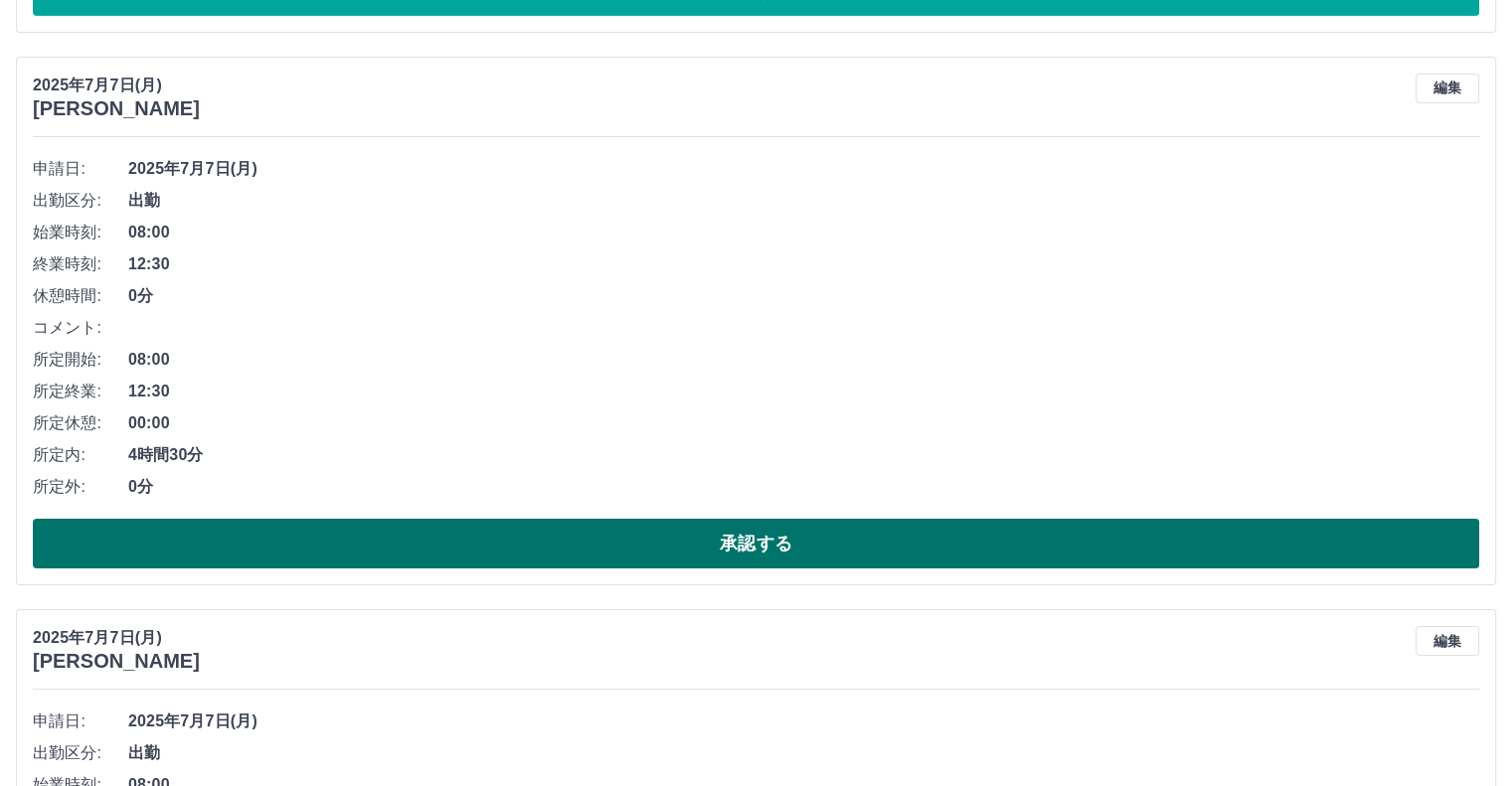 click on "承認する" at bounding box center (756, 544) 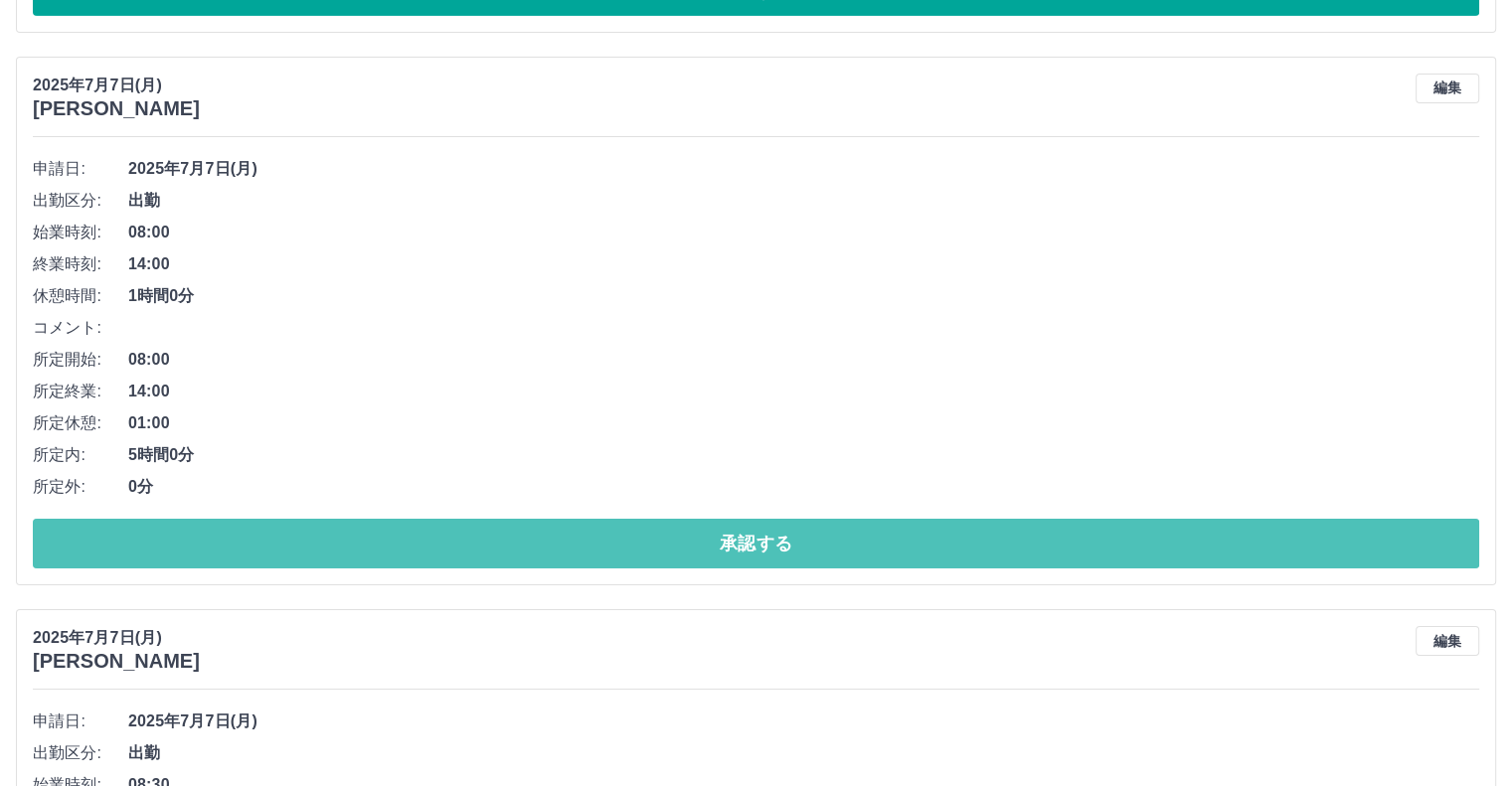 drag, startPoint x: 523, startPoint y: 529, endPoint x: 526, endPoint y: 539, distance: 10.440307 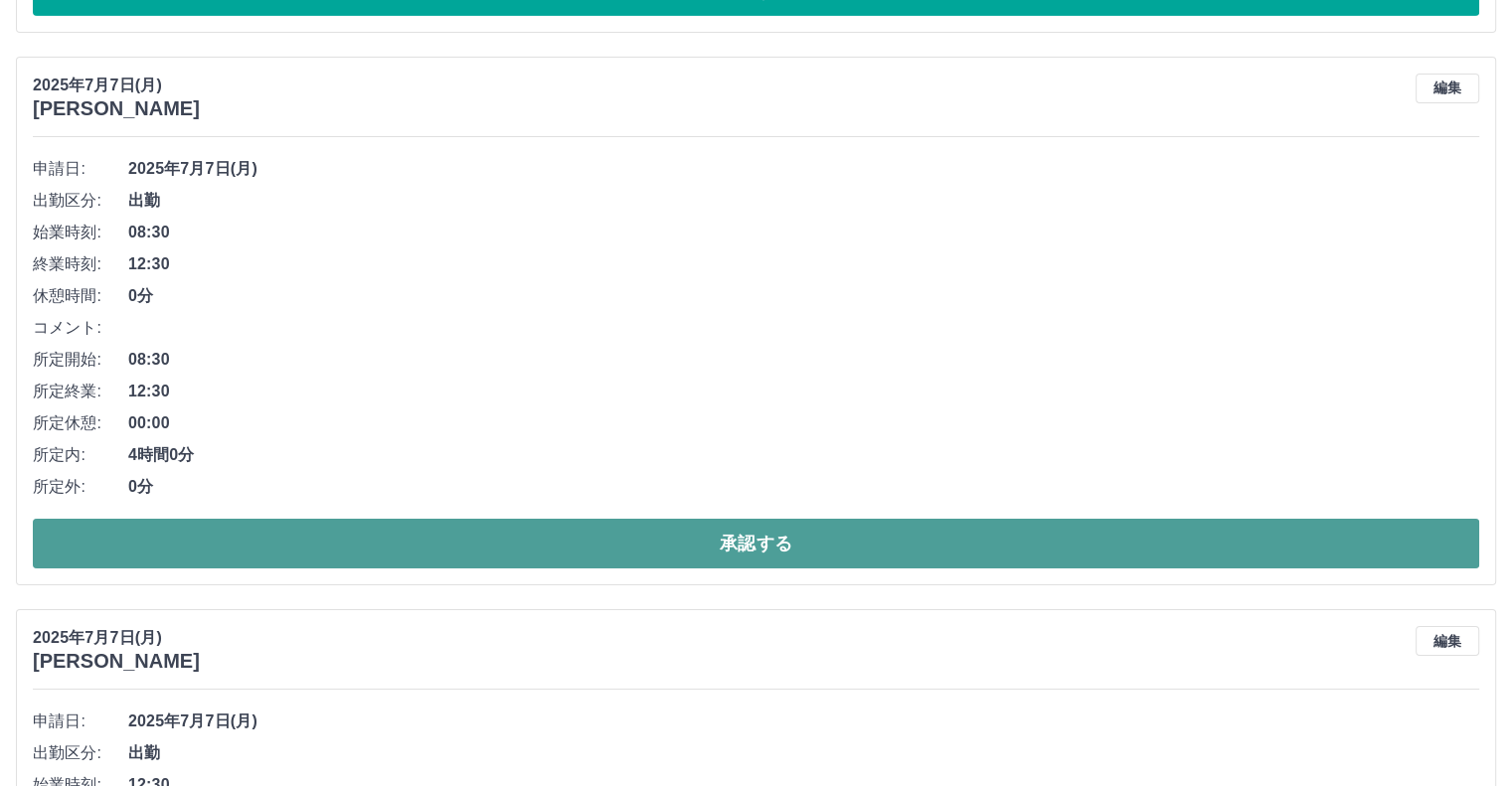 click on "承認する" at bounding box center (756, 544) 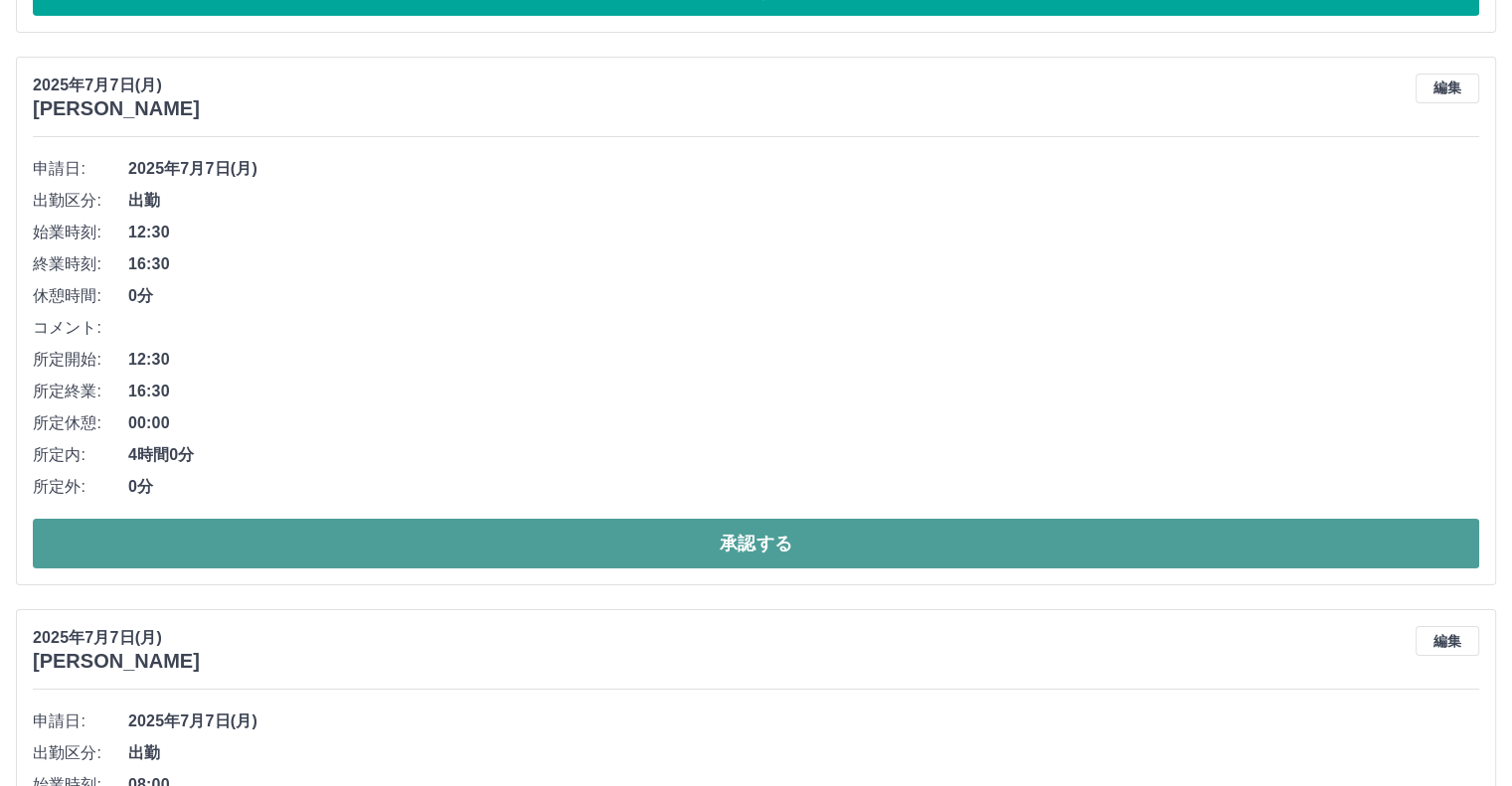 click on "承認する" at bounding box center [756, 544] 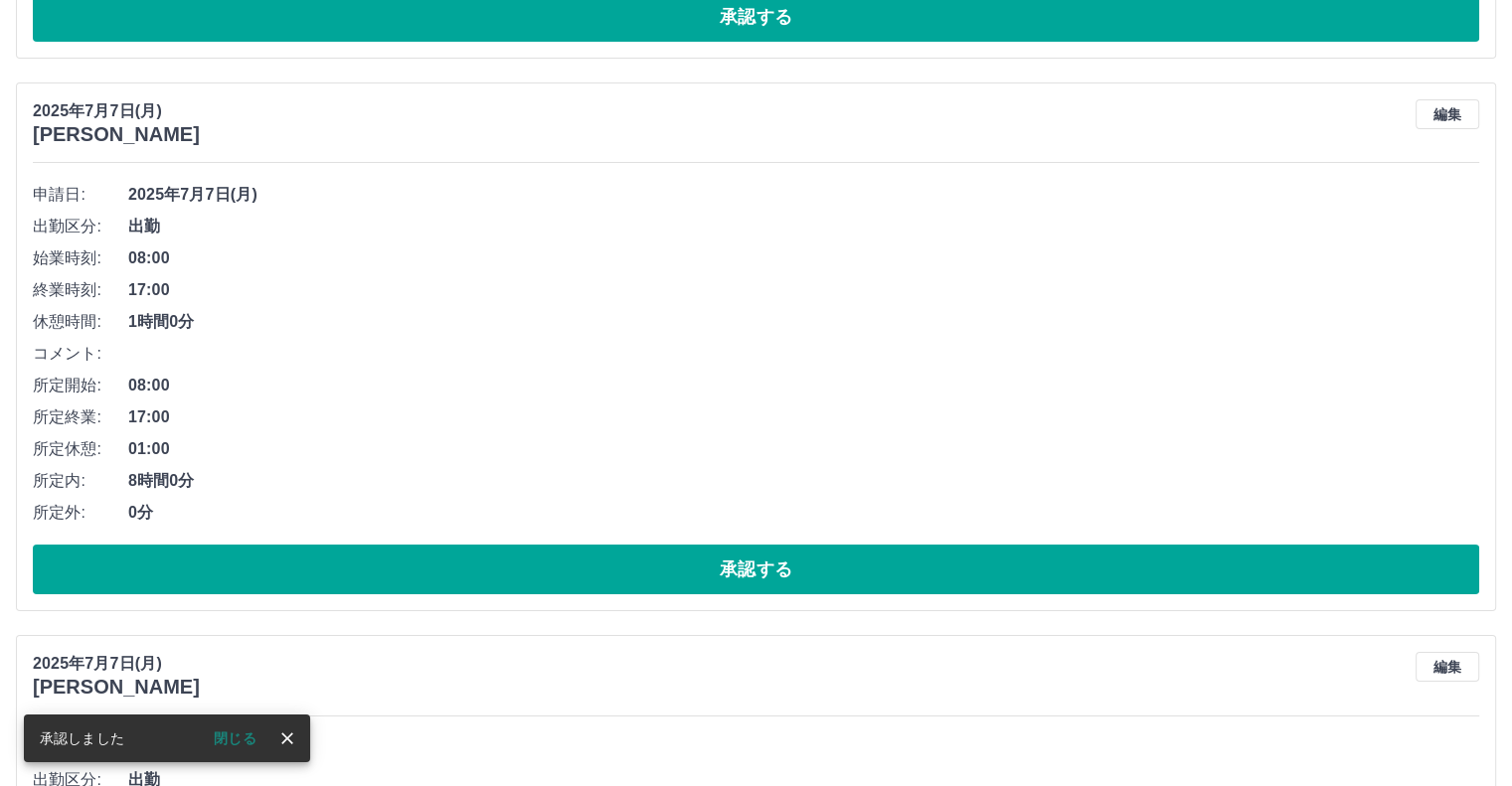 scroll, scrollTop: 7265, scrollLeft: 0, axis: vertical 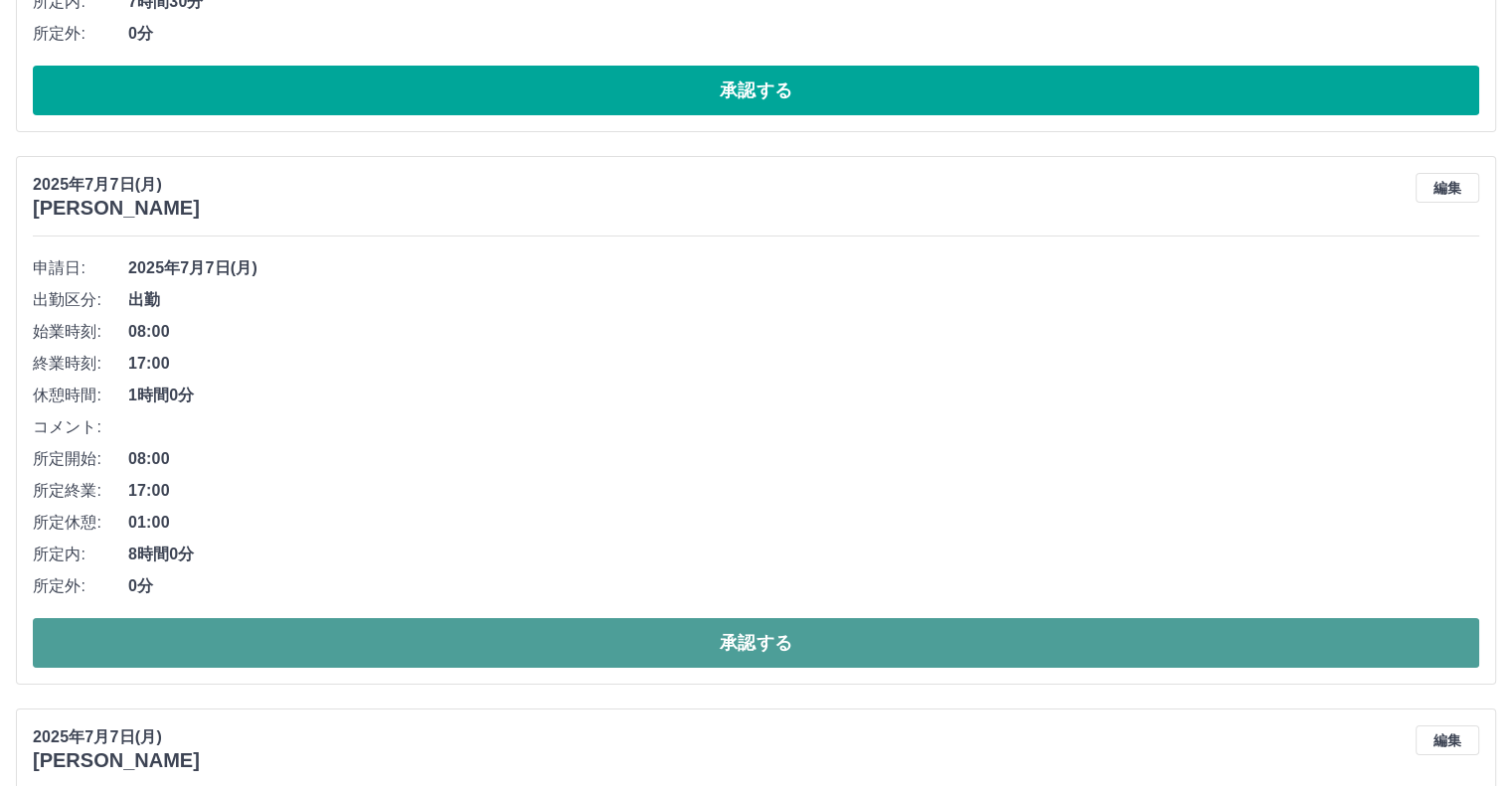 click on "承認する" at bounding box center [756, 643] 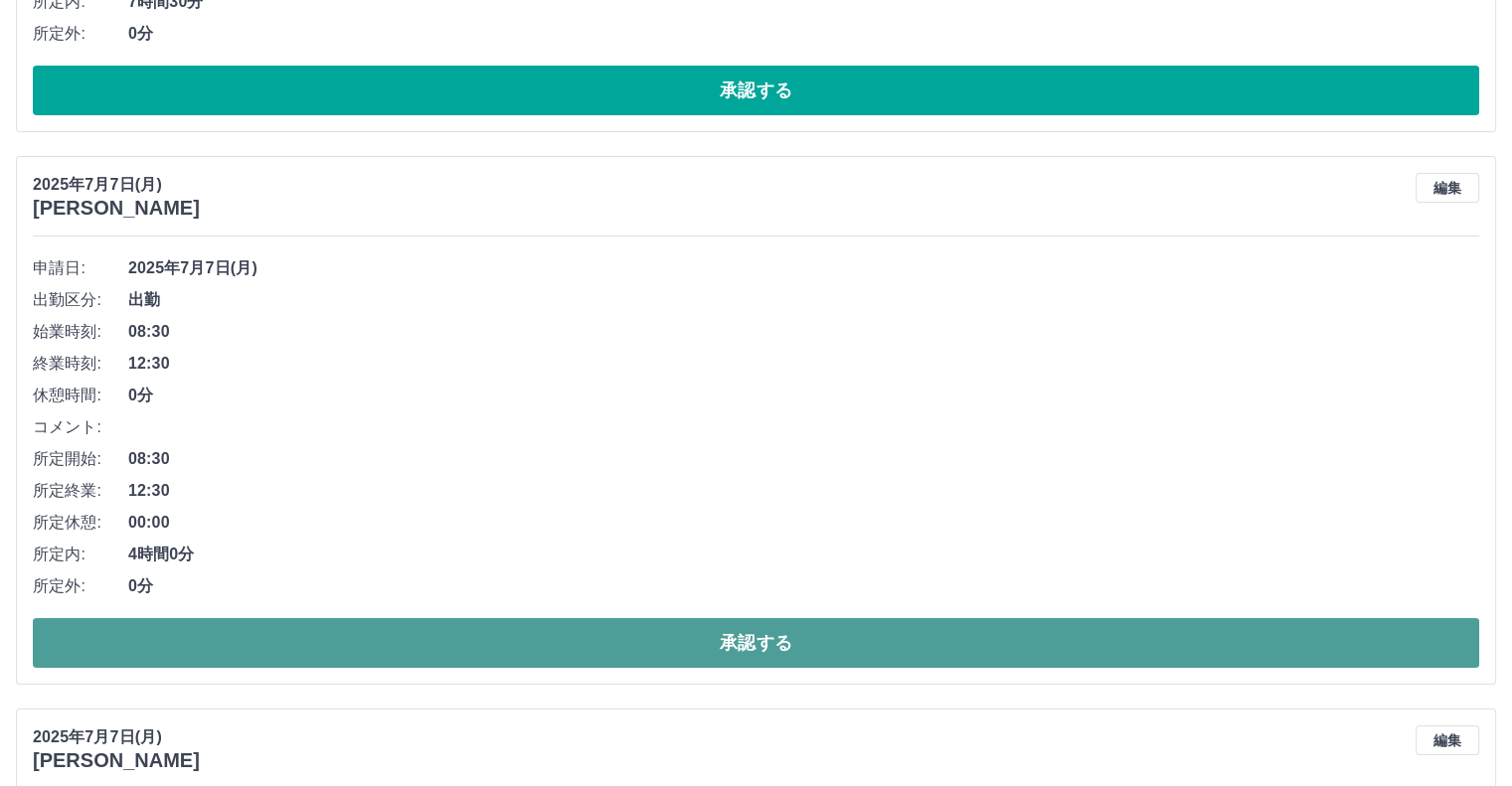 click on "承認する" at bounding box center (756, 643) 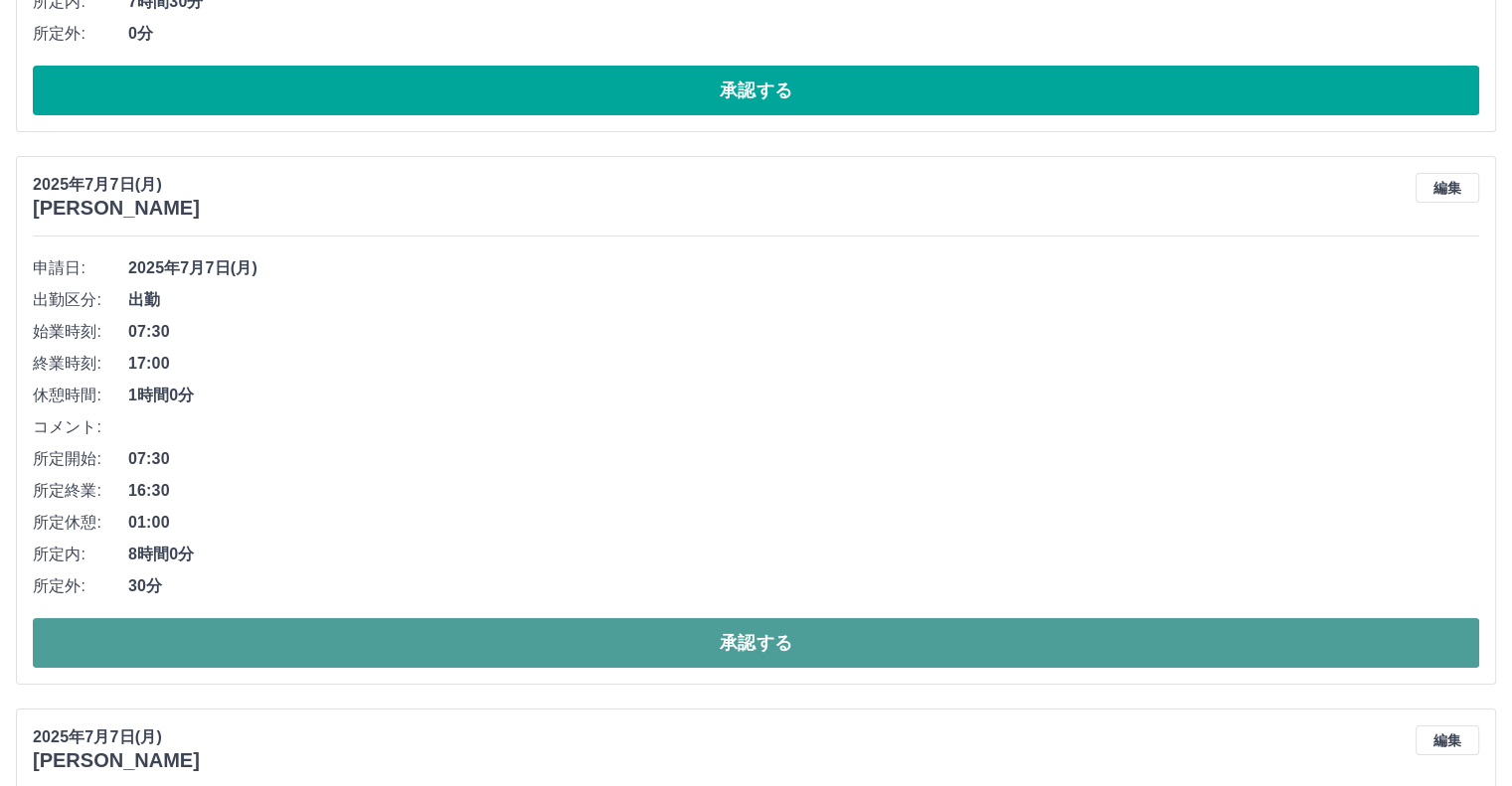 click on "承認する" at bounding box center [756, 643] 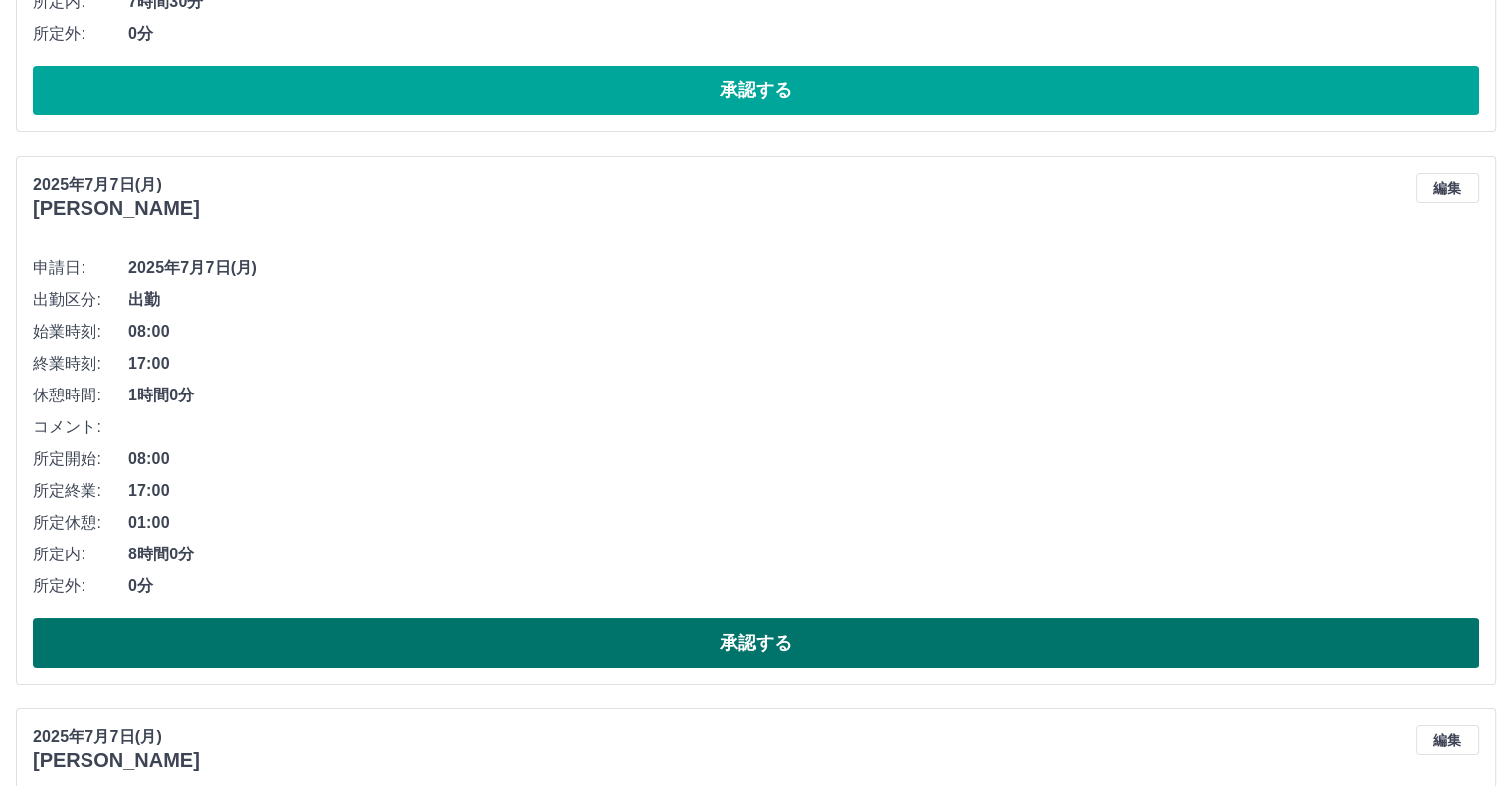drag, startPoint x: 532, startPoint y: 671, endPoint x: 532, endPoint y: 655, distance: 16 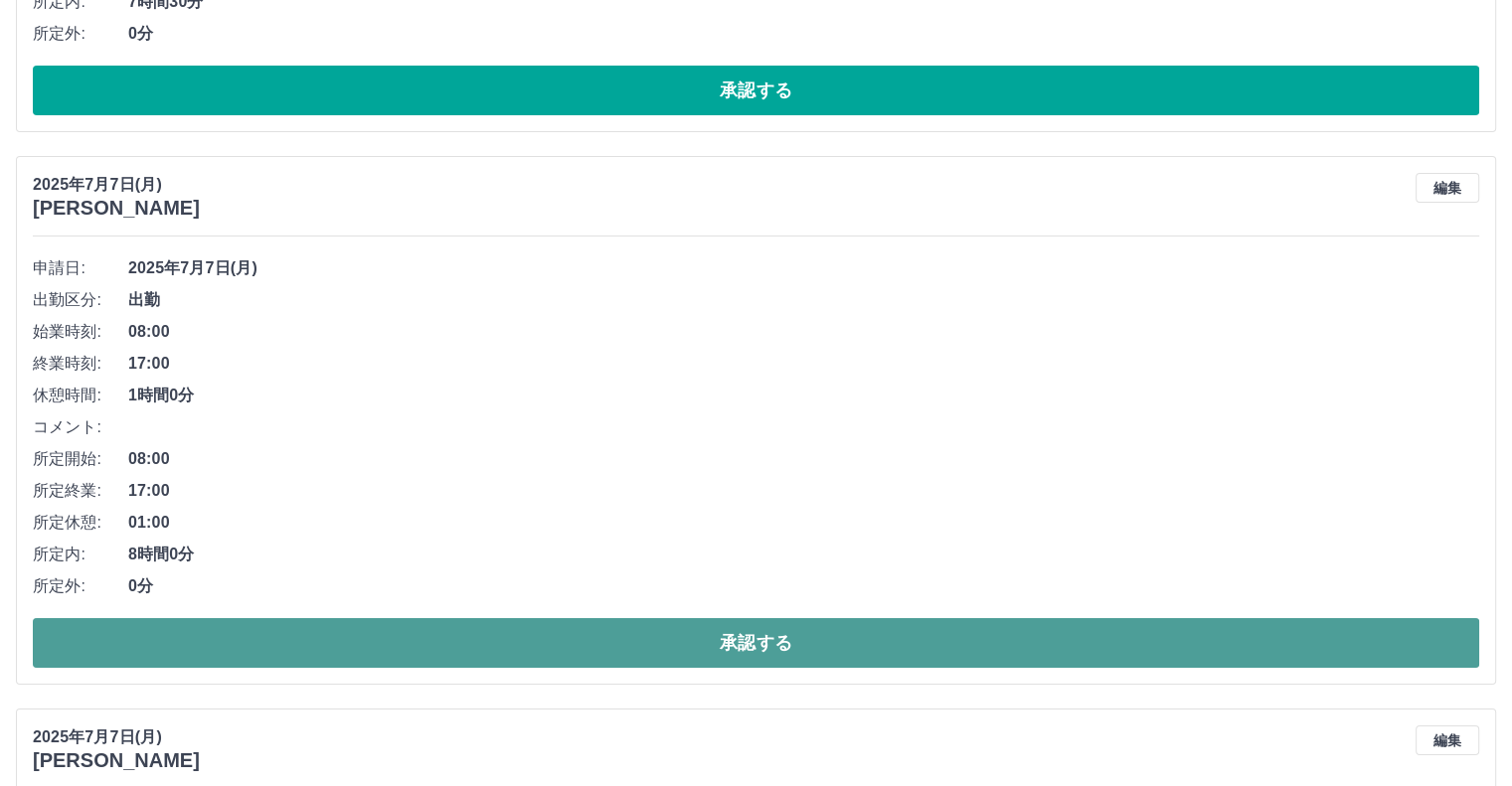 click on "承認する" at bounding box center [756, 643] 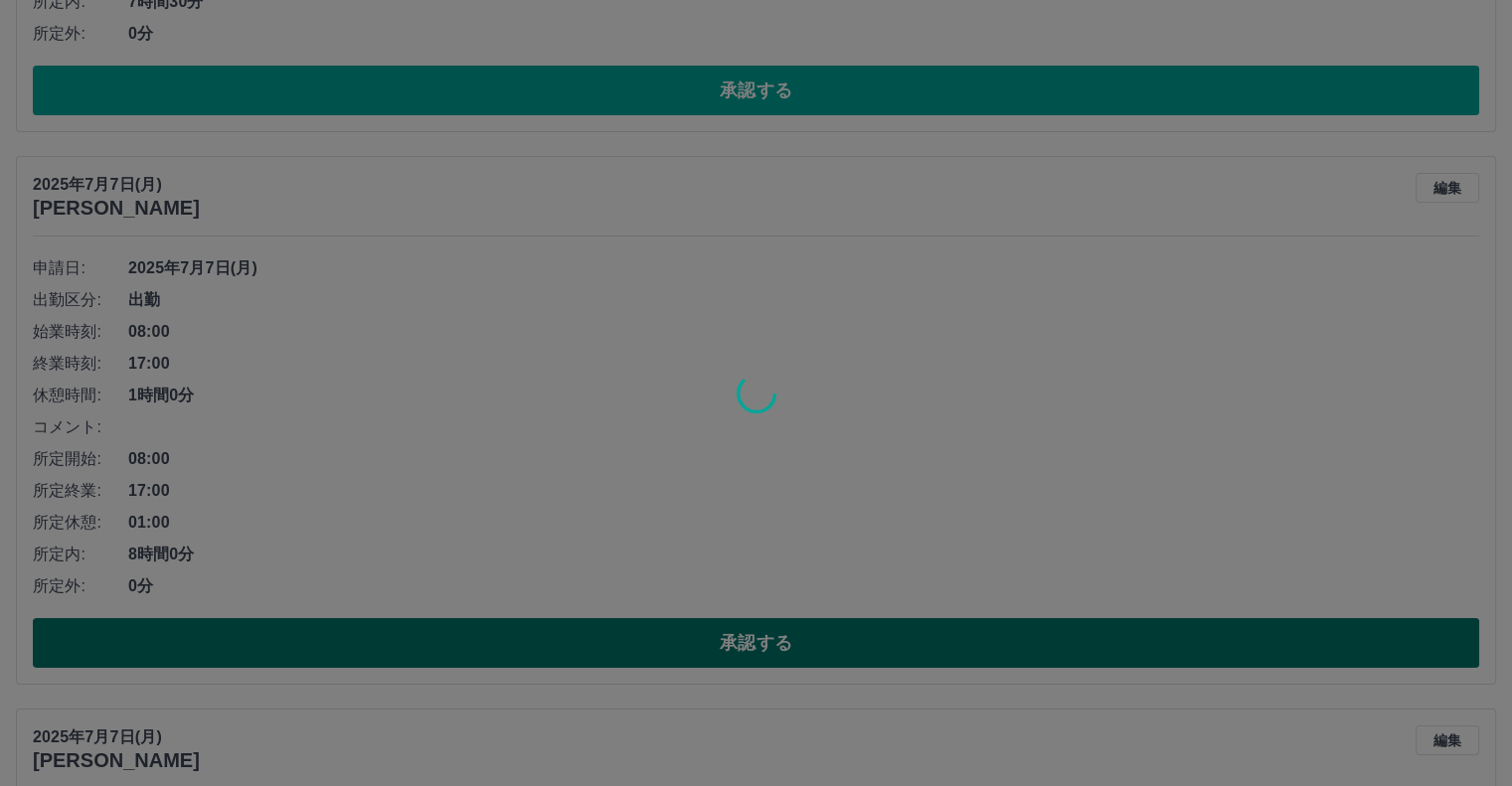 scroll, scrollTop: 7816, scrollLeft: 0, axis: vertical 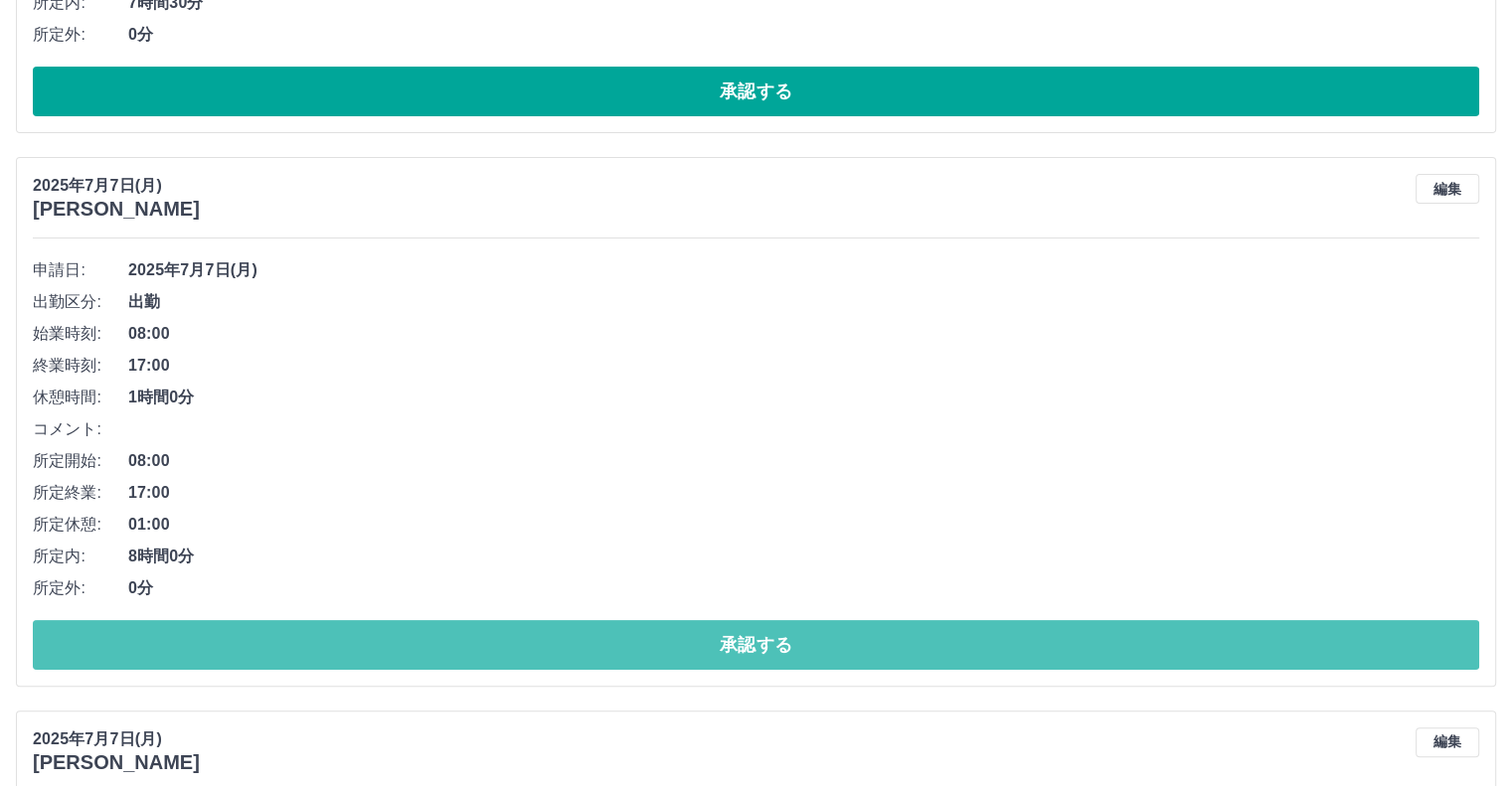 click on "承認する" at bounding box center [756, 645] 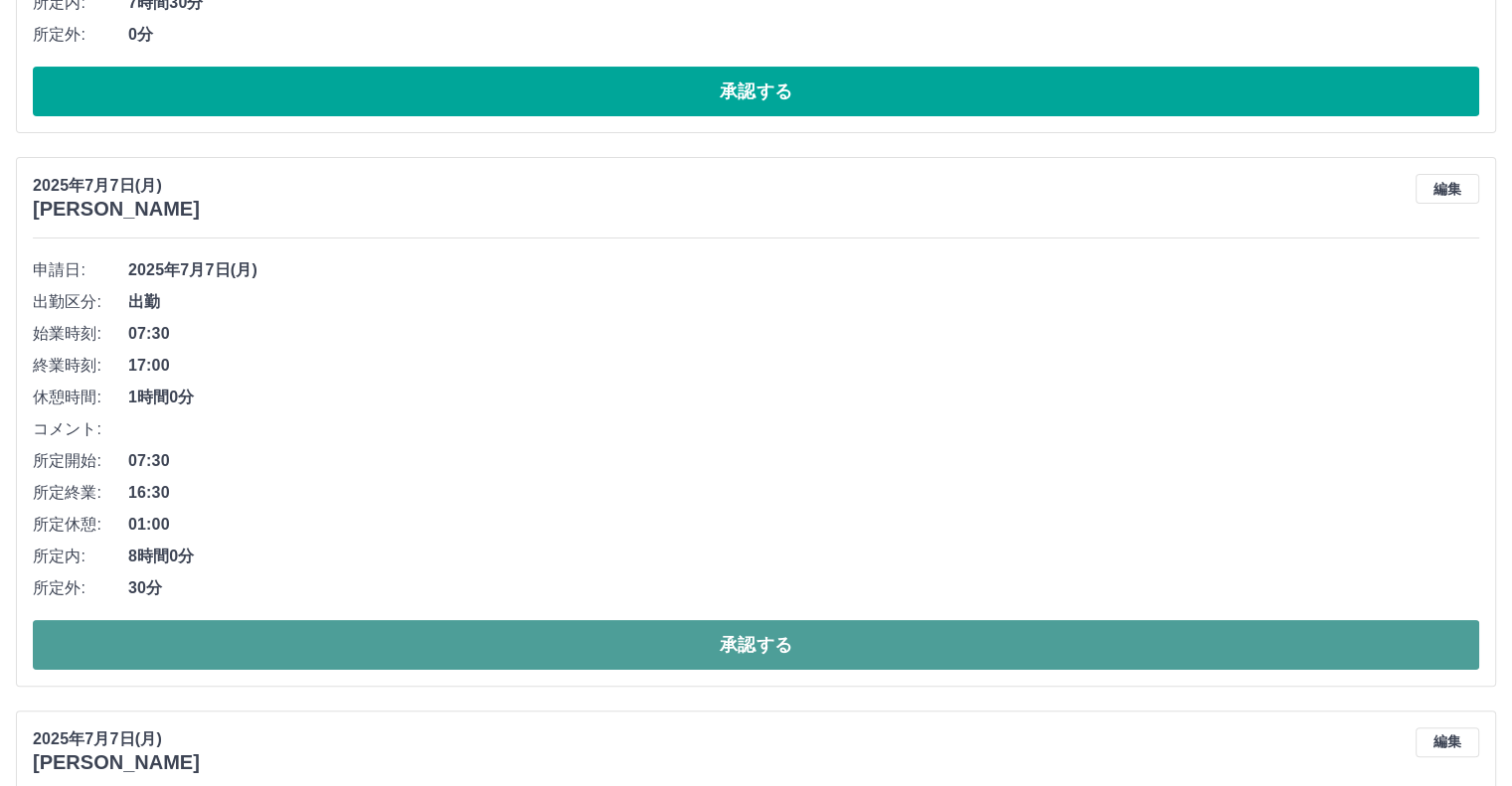 click on "承認する" at bounding box center (756, 645) 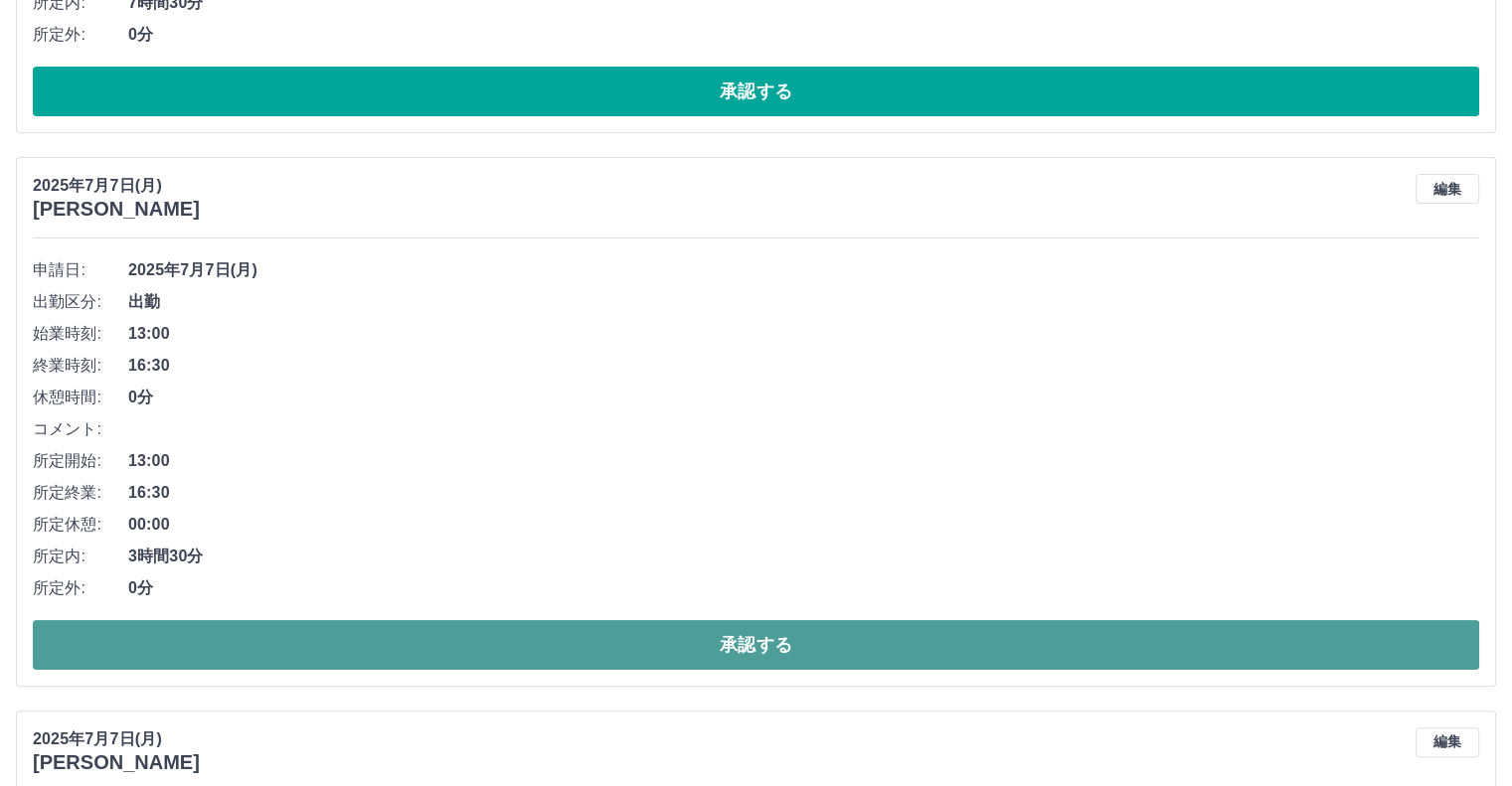 click on "承認する" at bounding box center (756, 645) 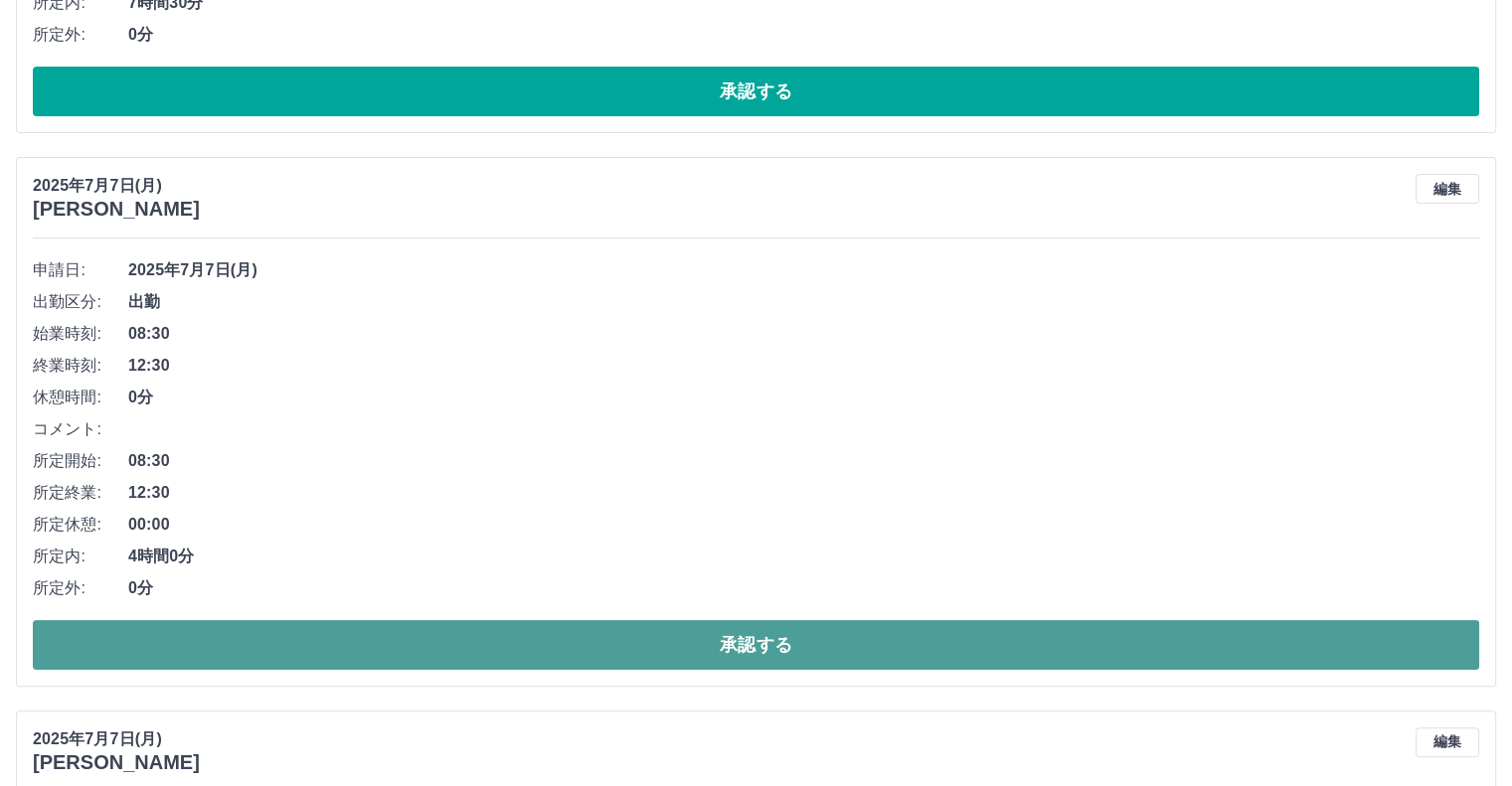 click on "承認する" at bounding box center (756, 645) 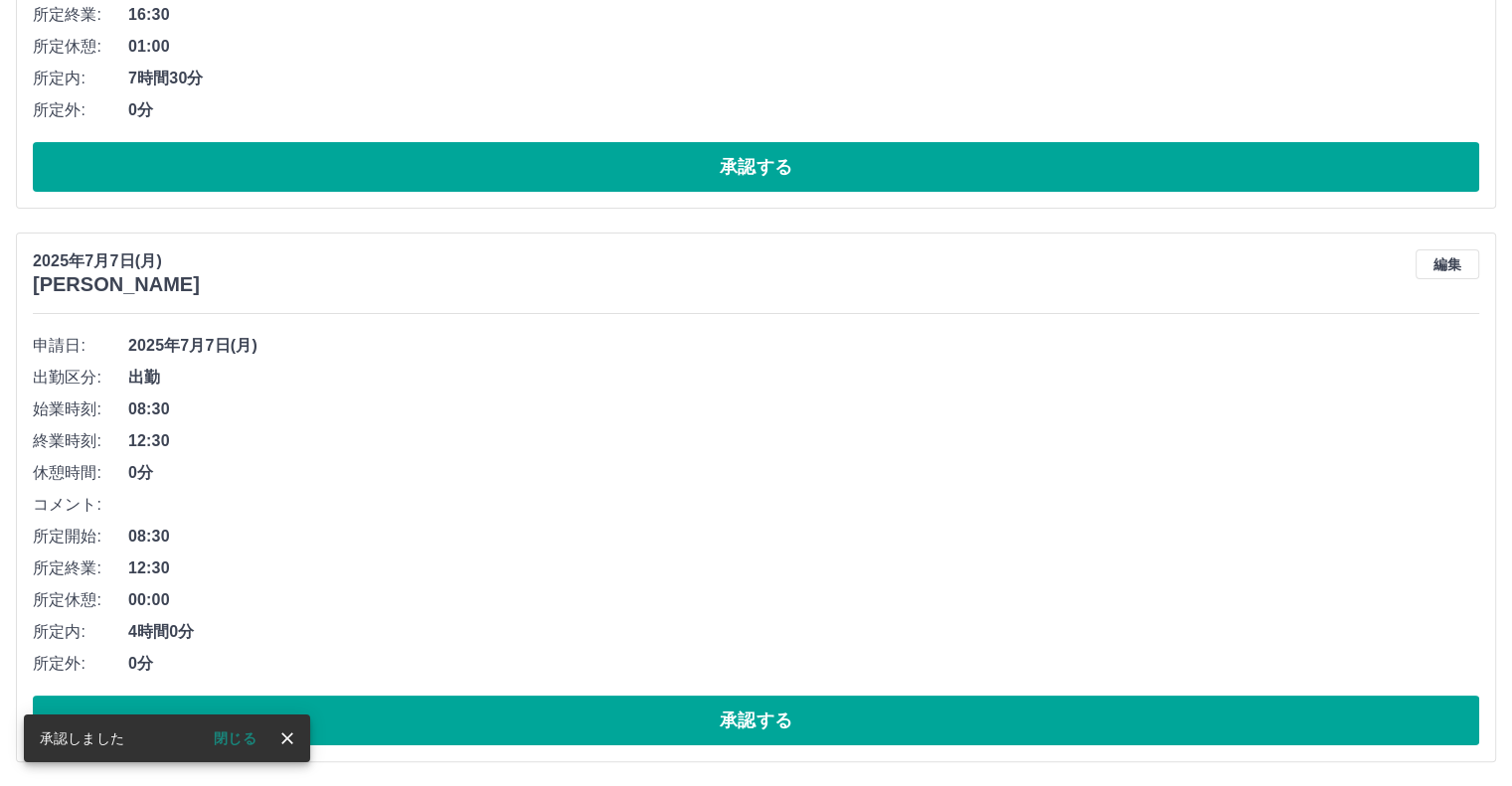 scroll, scrollTop: 7732, scrollLeft: 0, axis: vertical 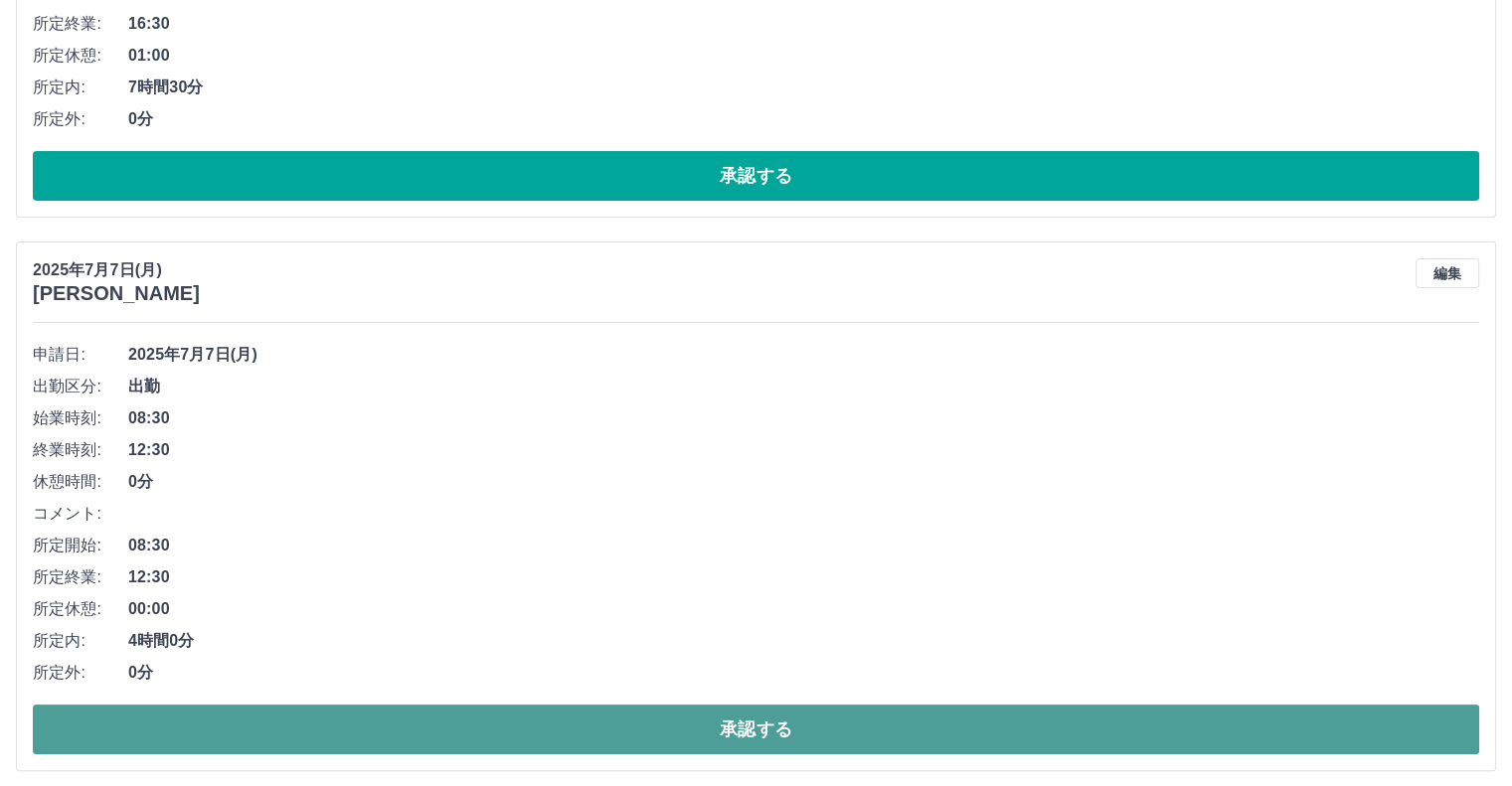 drag, startPoint x: 565, startPoint y: 716, endPoint x: 581, endPoint y: 718, distance: 16.124515 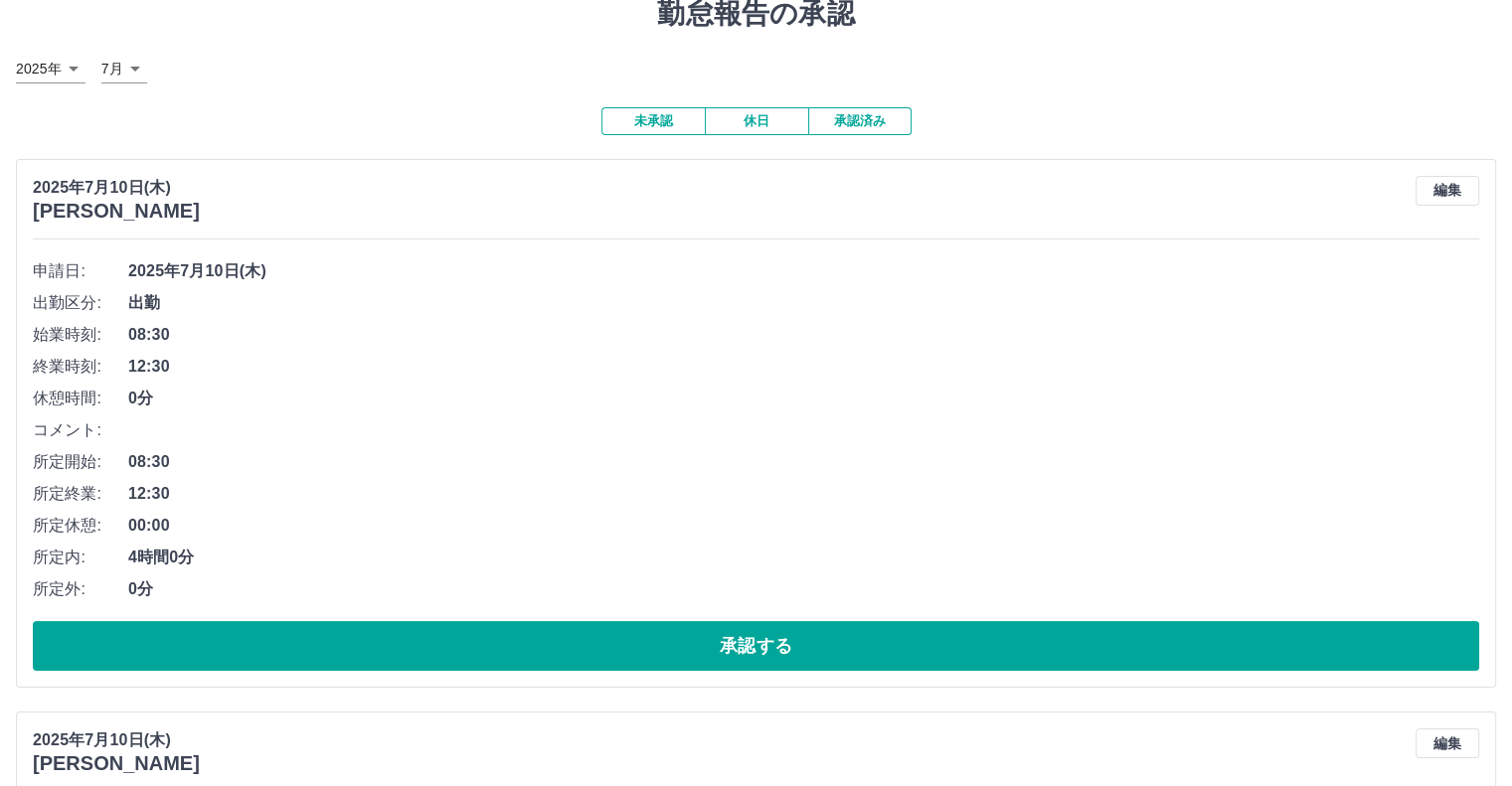 scroll, scrollTop: 0, scrollLeft: 0, axis: both 